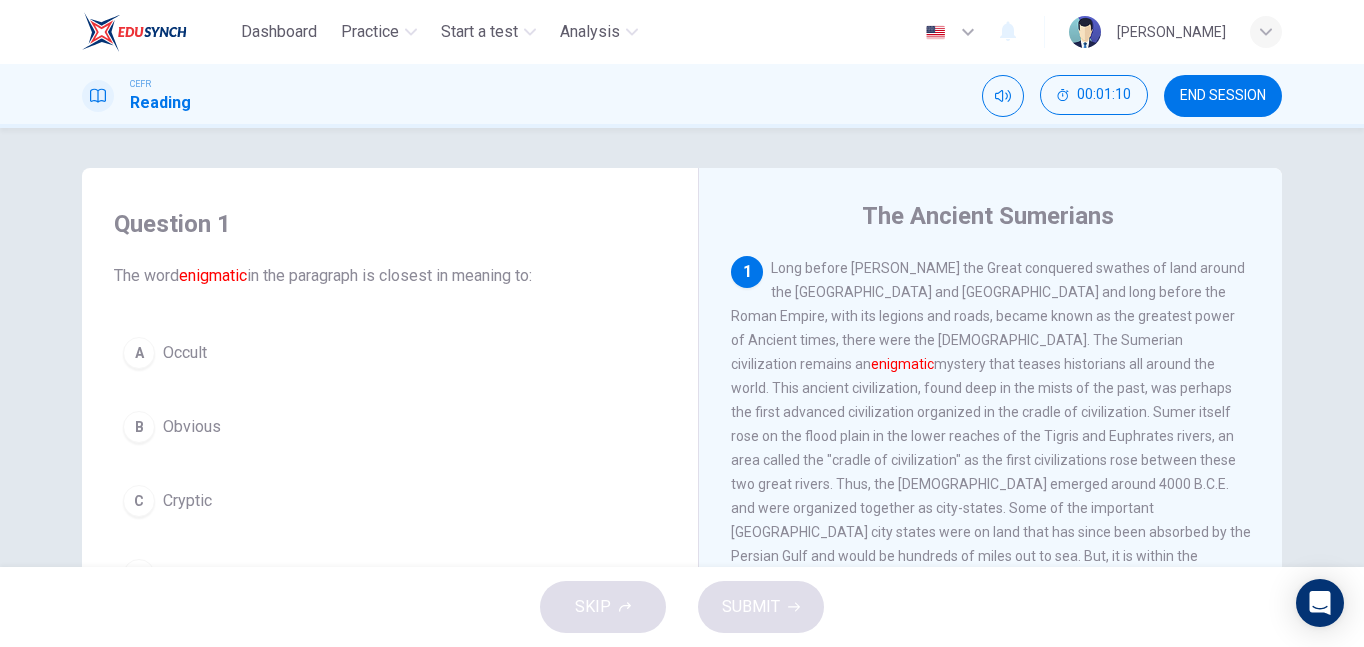 scroll, scrollTop: 0, scrollLeft: 0, axis: both 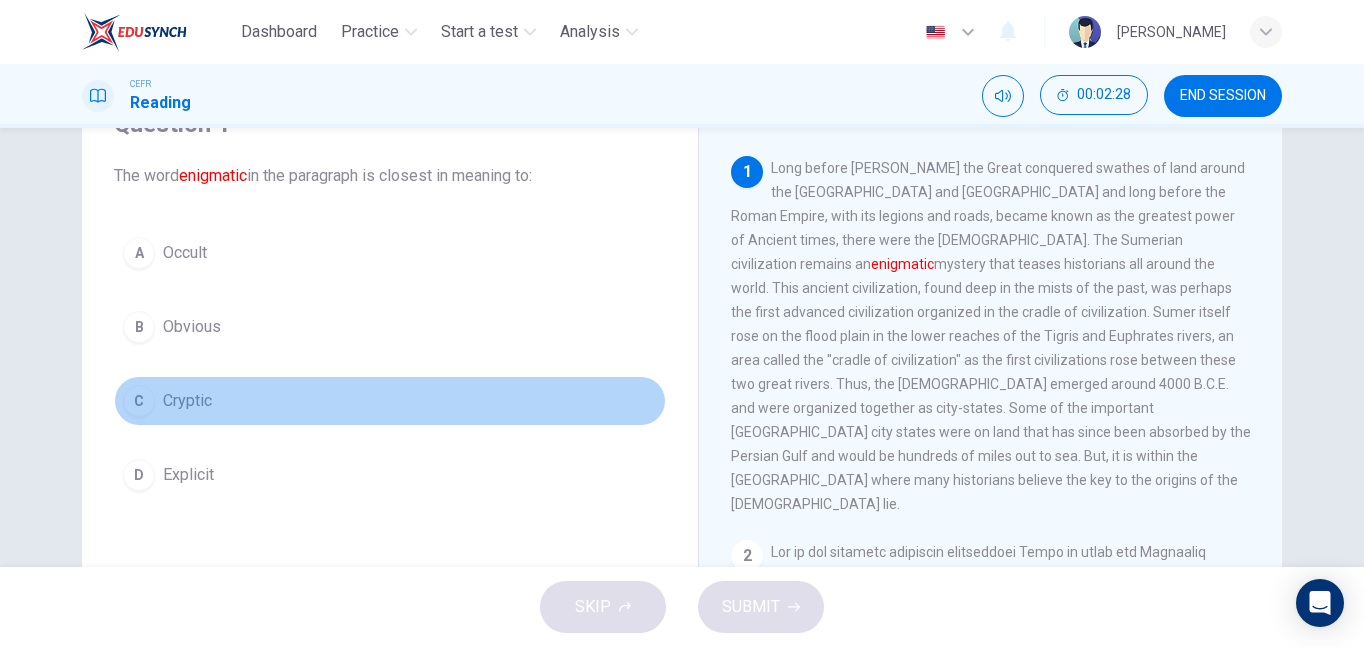 click on "C Cryptic" at bounding box center [390, 401] 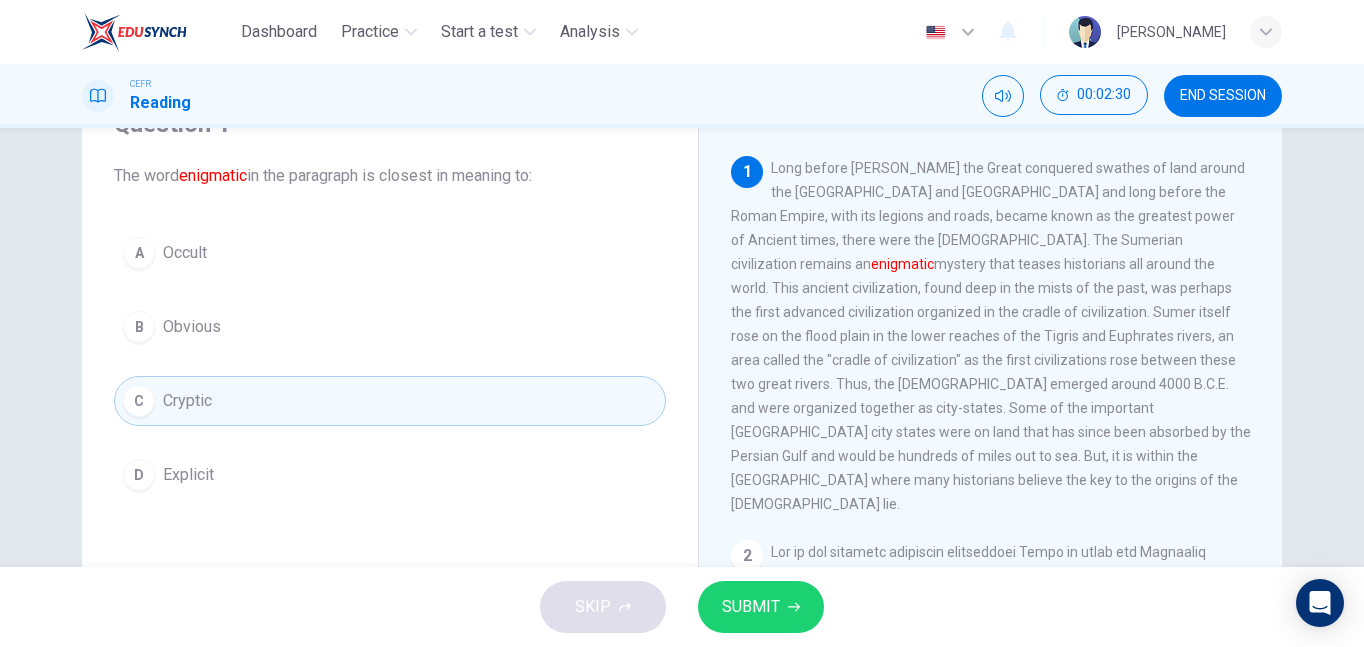 click on "SUBMIT" at bounding box center (751, 607) 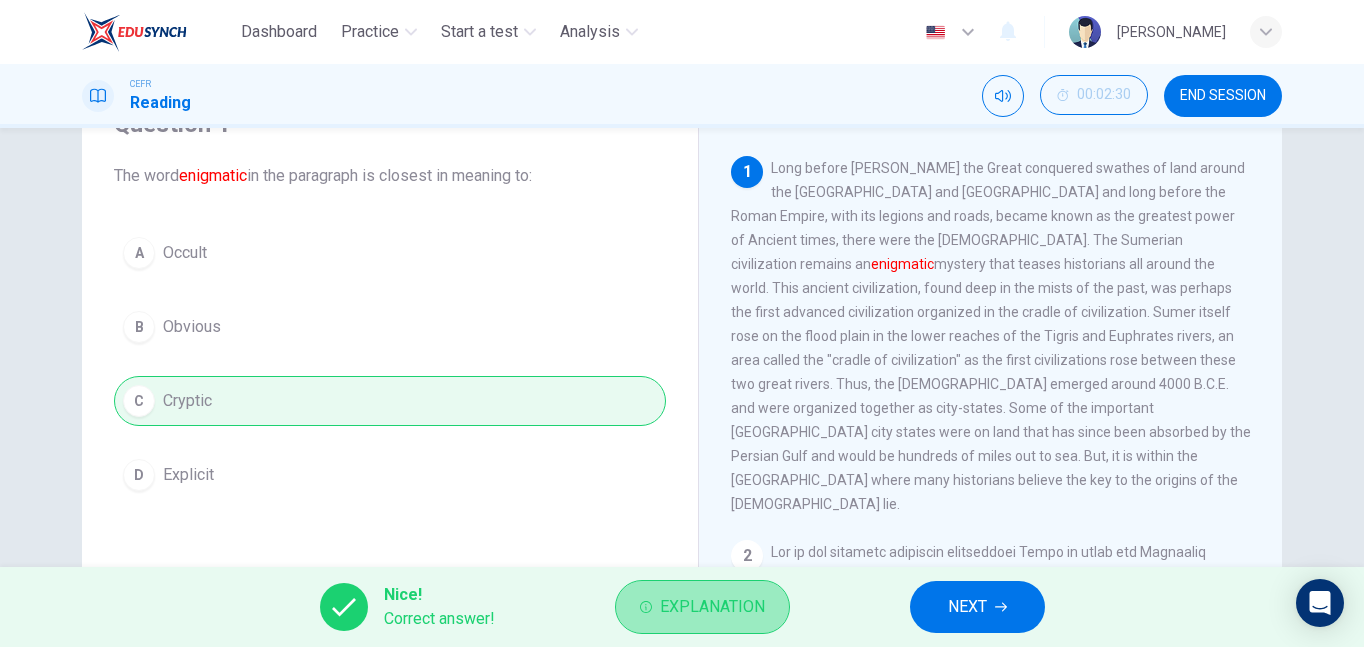 click on "Explanation" at bounding box center [712, 607] 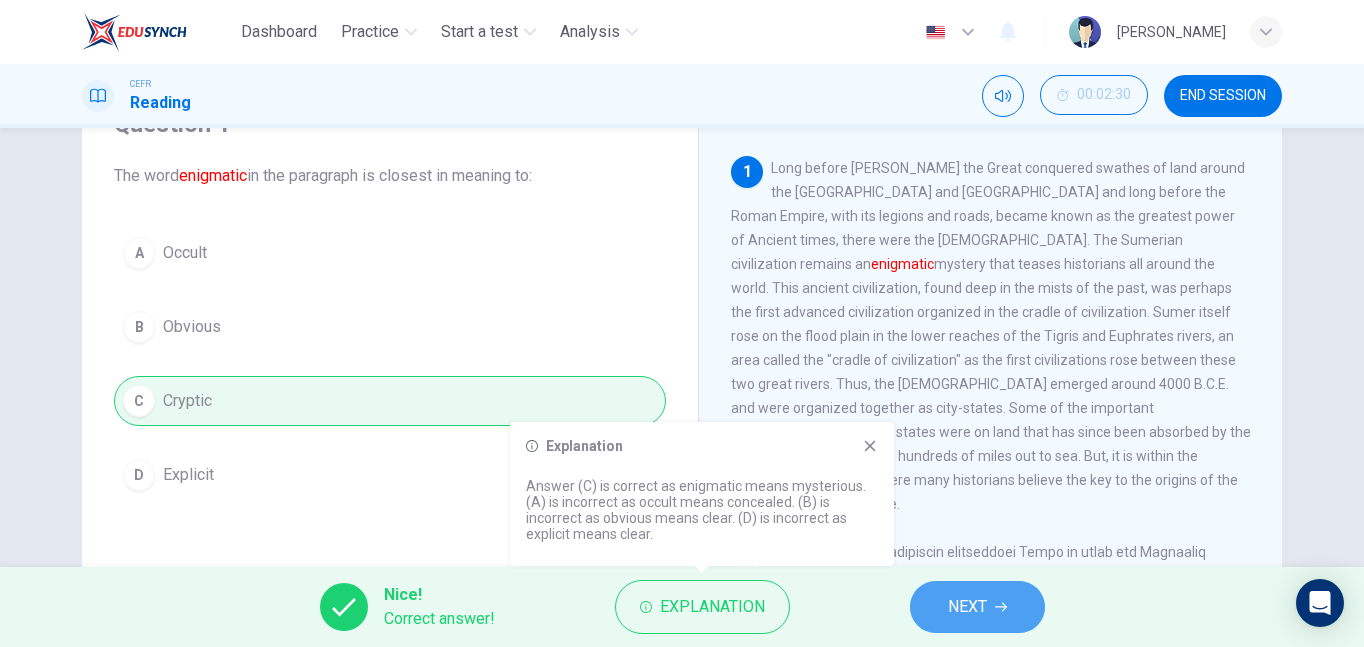 click on "NEXT" at bounding box center (967, 607) 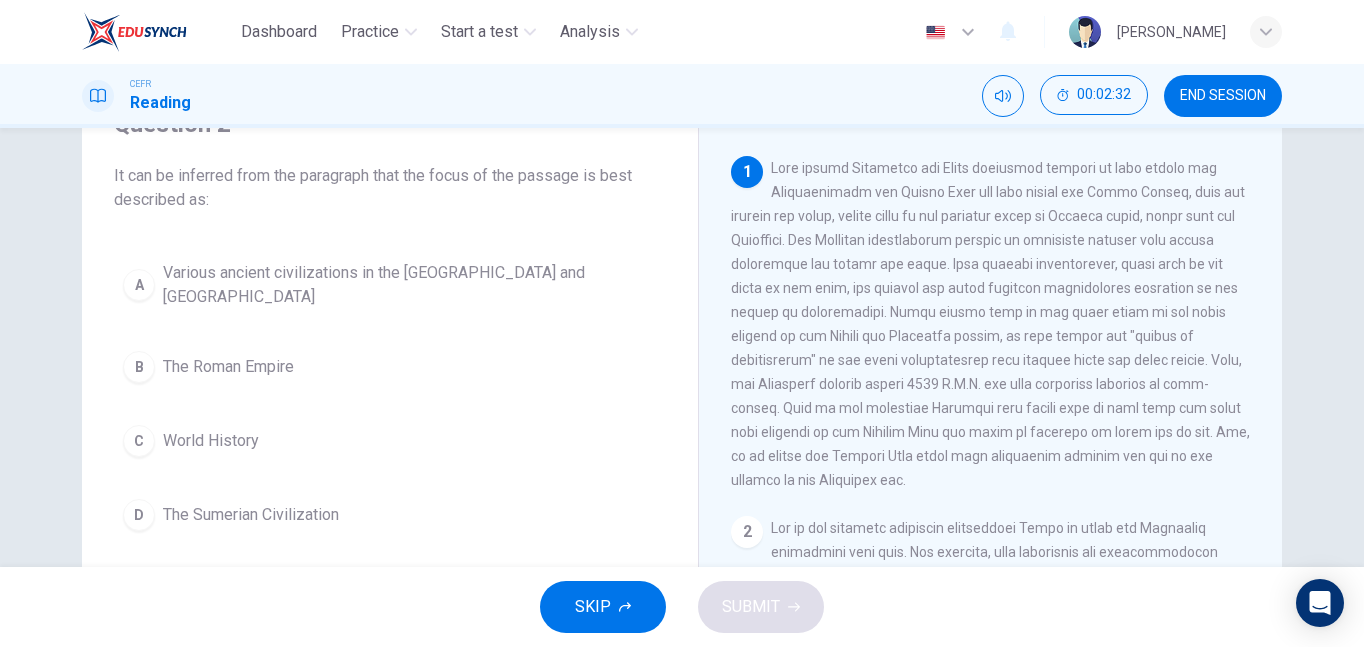 scroll, scrollTop: 0, scrollLeft: 0, axis: both 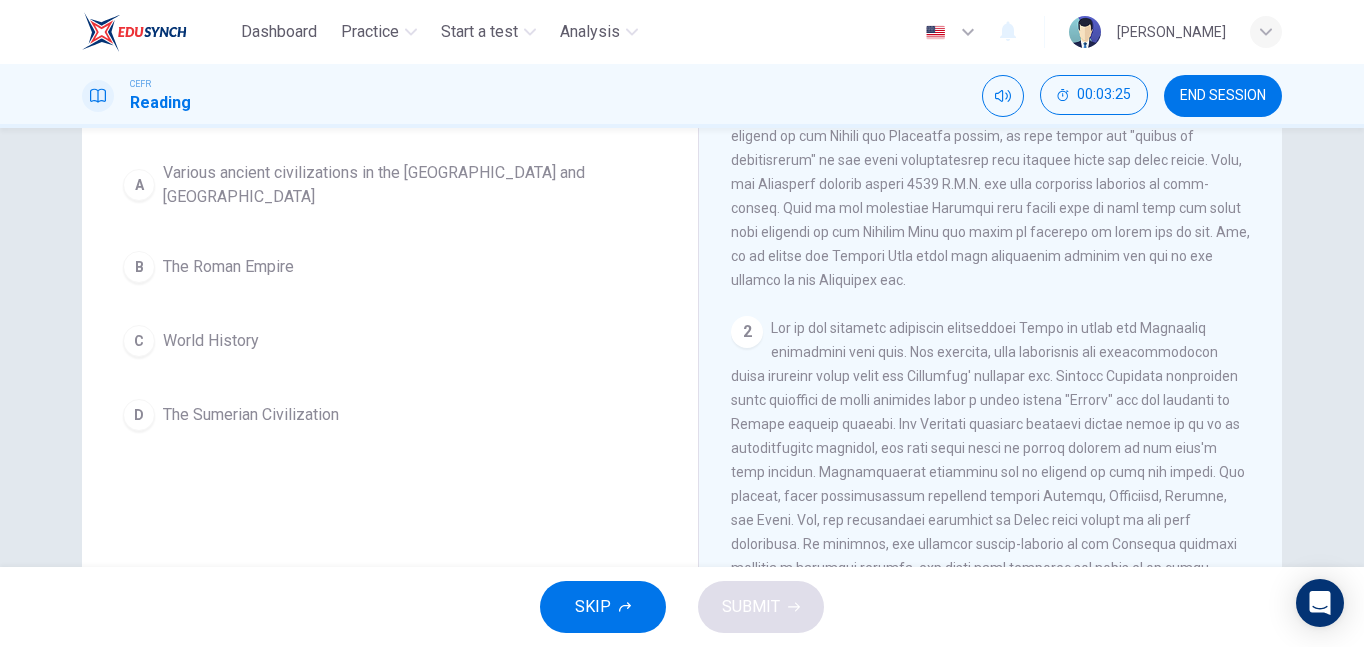 click on "The Sumerian Civilization" at bounding box center [251, 415] 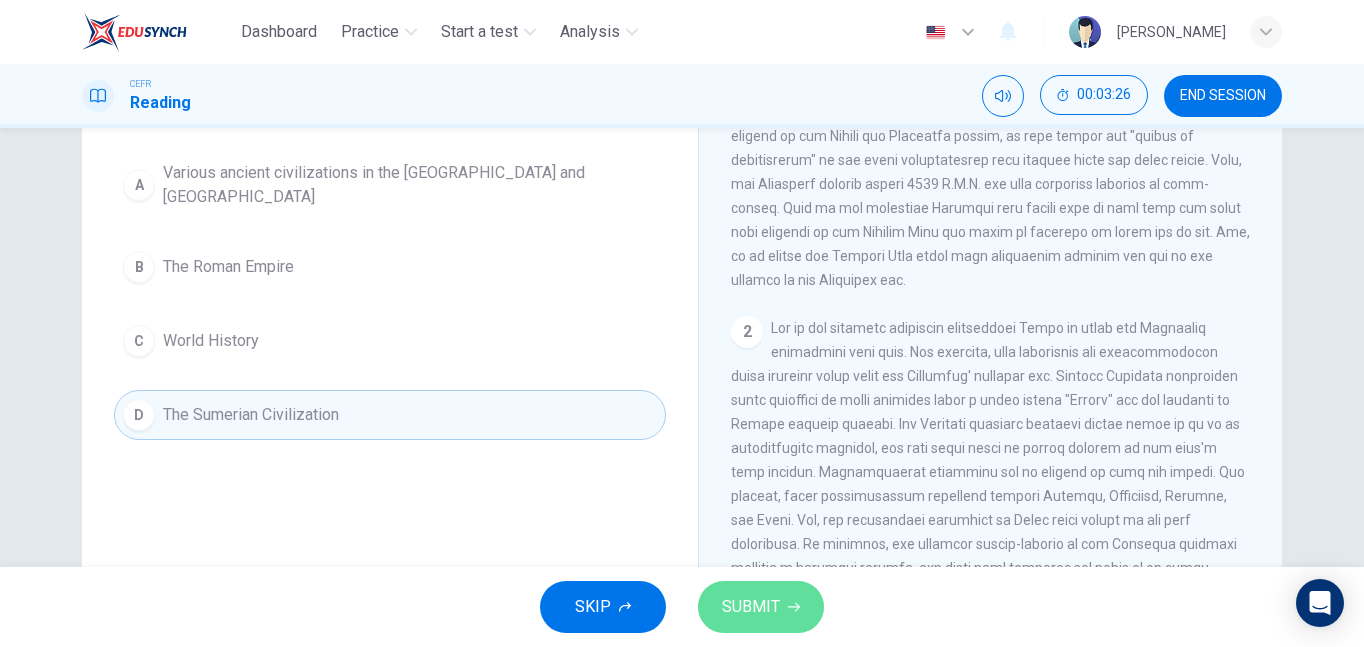 click on "SUBMIT" at bounding box center (751, 607) 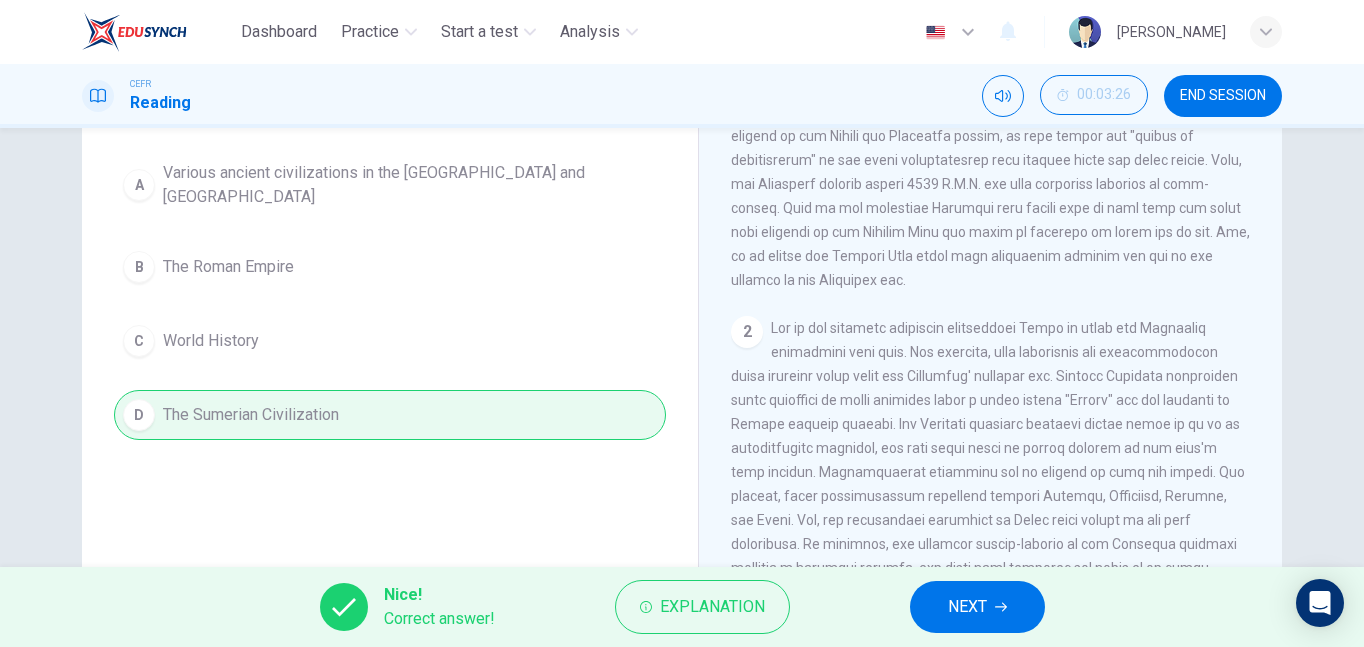 click on "NEXT" at bounding box center [967, 607] 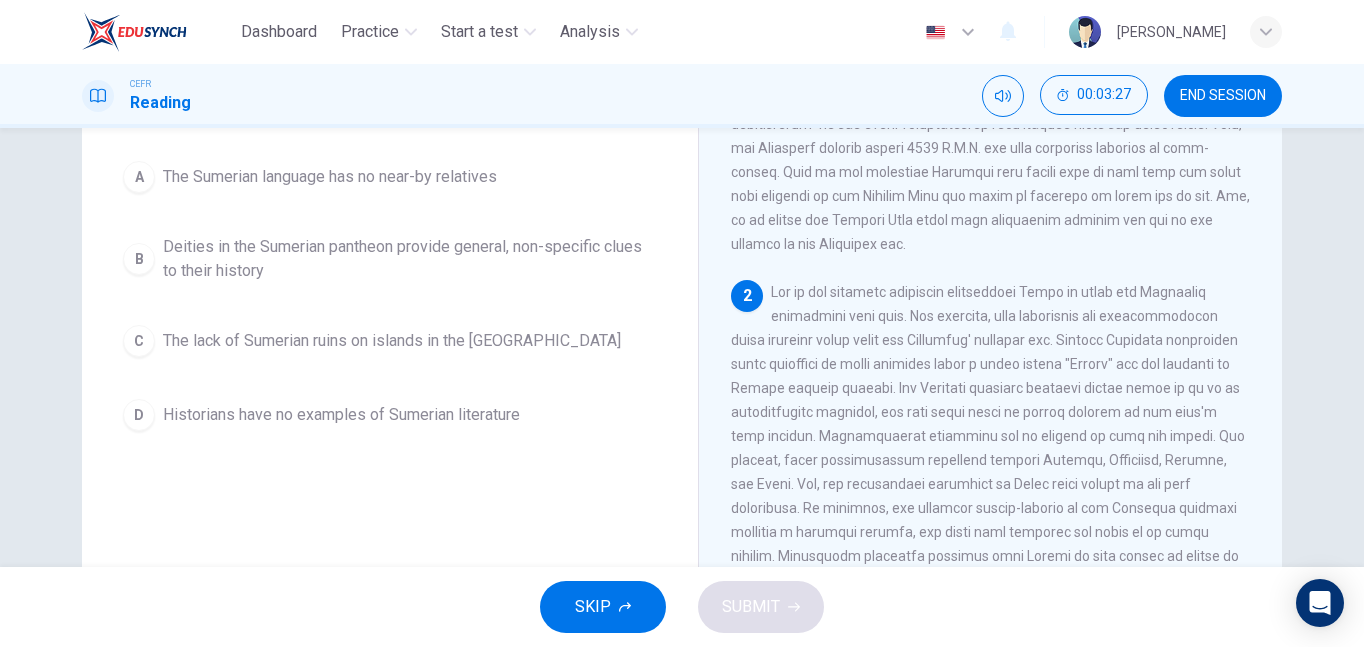 scroll, scrollTop: 200, scrollLeft: 0, axis: vertical 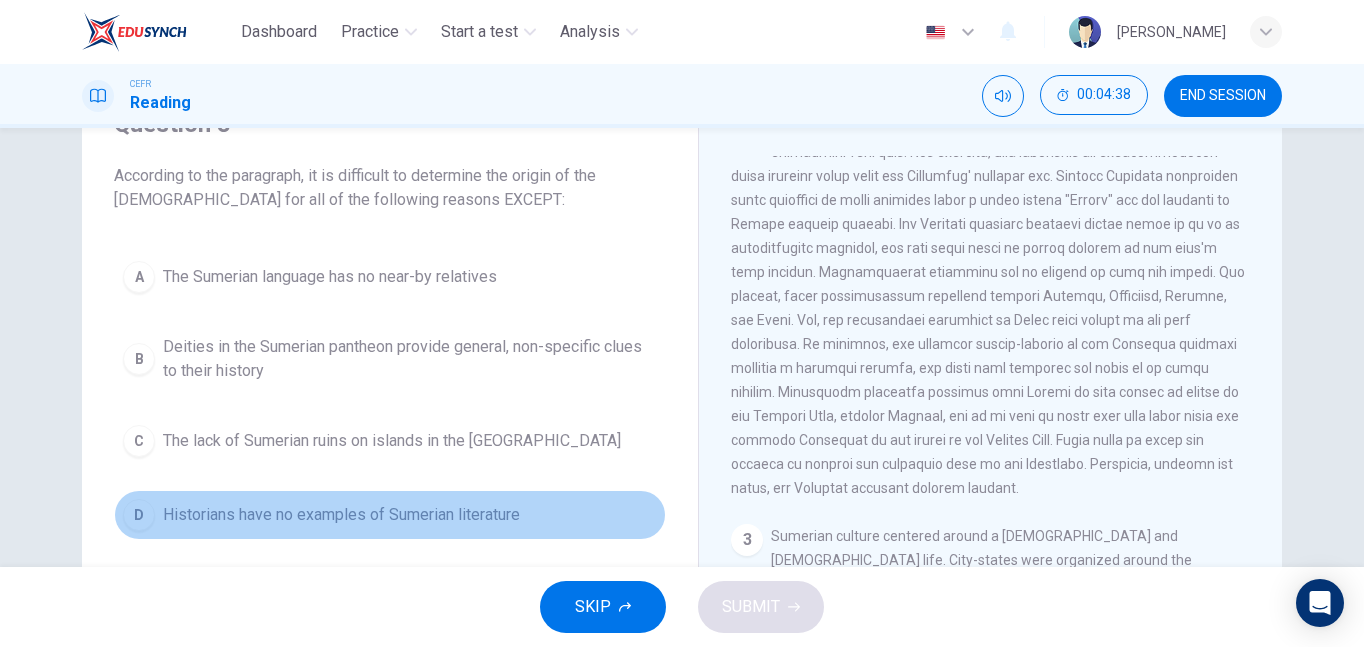 click on "Historians have no examples of Sumerian literature" at bounding box center (341, 515) 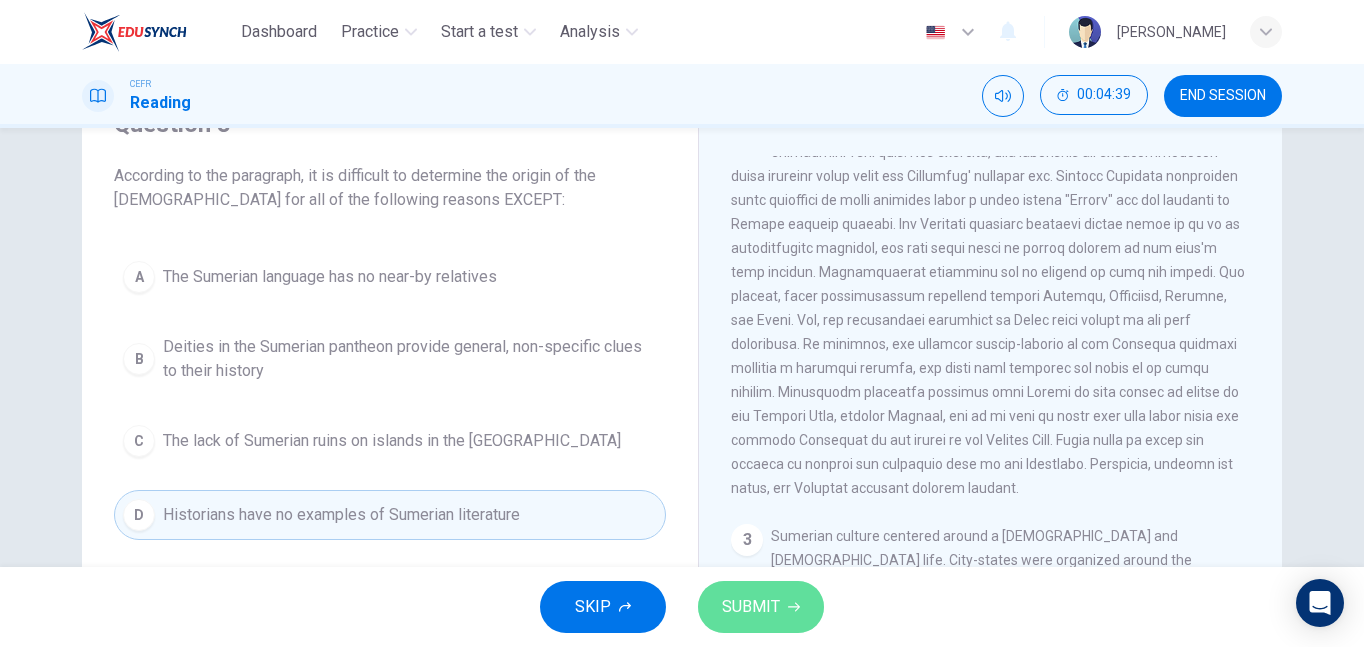 click on "SUBMIT" at bounding box center (761, 607) 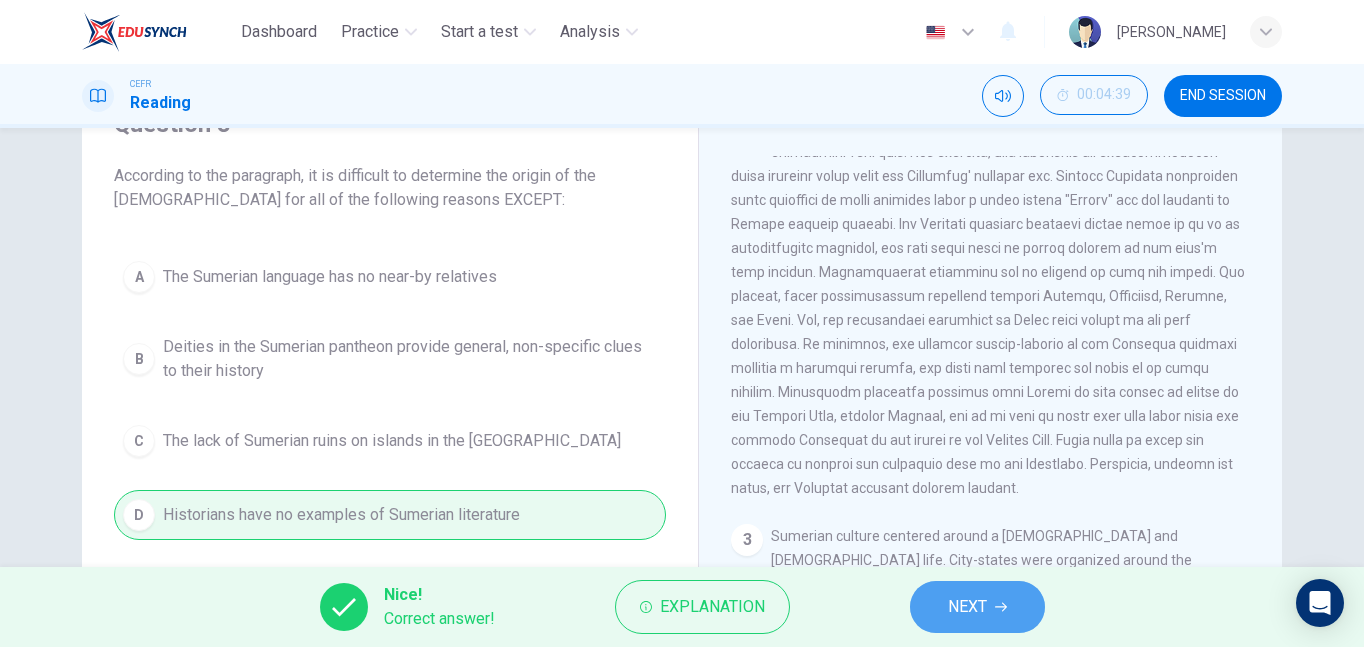 click on "NEXT" at bounding box center [977, 607] 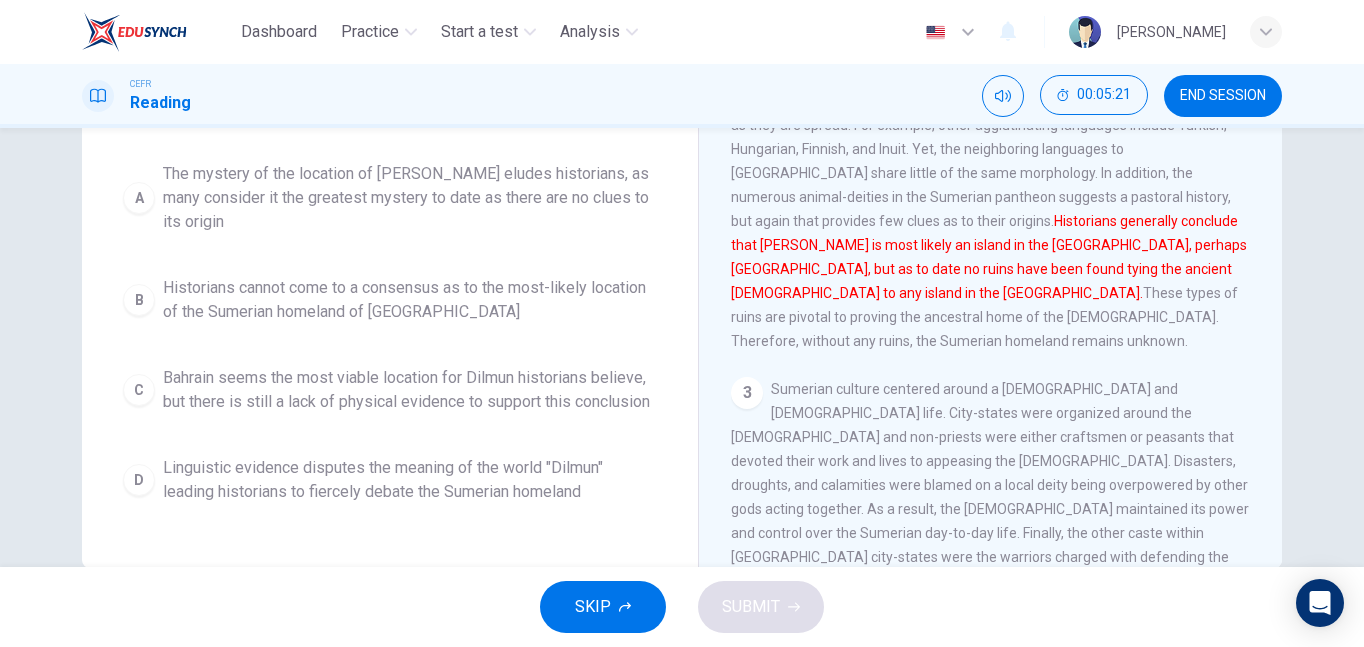 scroll, scrollTop: 300, scrollLeft: 0, axis: vertical 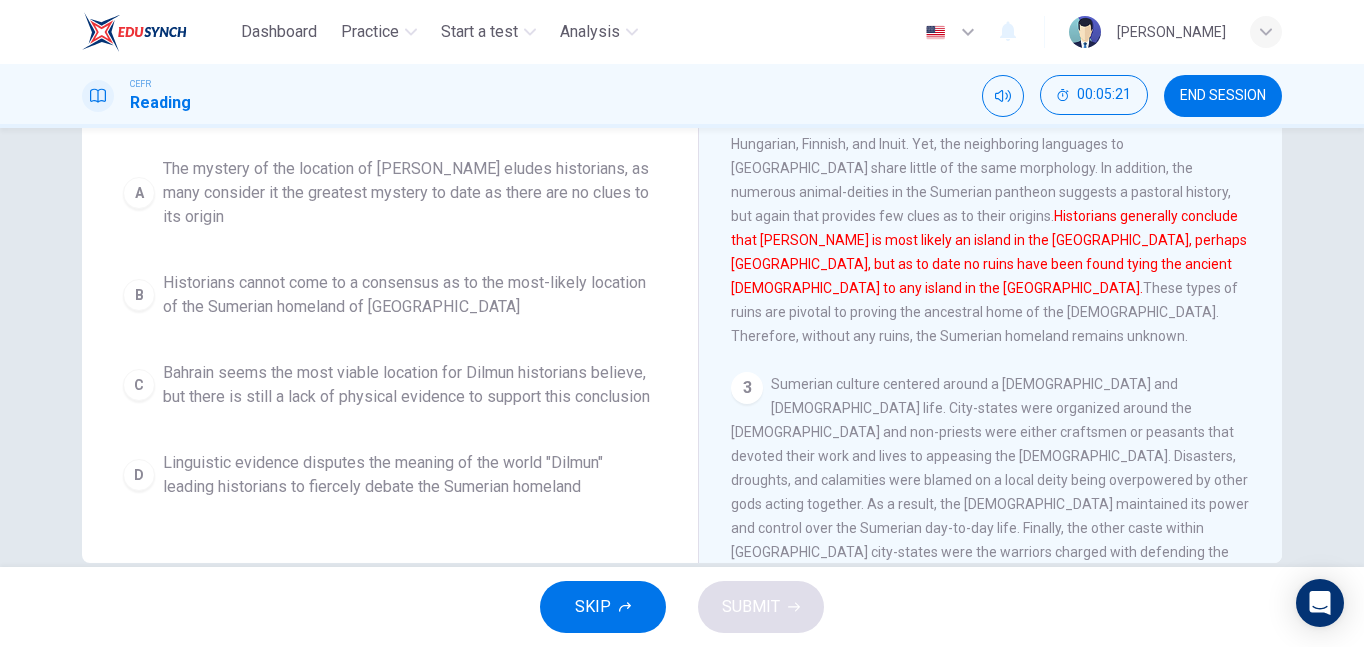 click on "Bahrain seems the most viable location for Dilmun historians believe, but there is still a lack of physical evidence to support this conclusion" at bounding box center [410, 385] 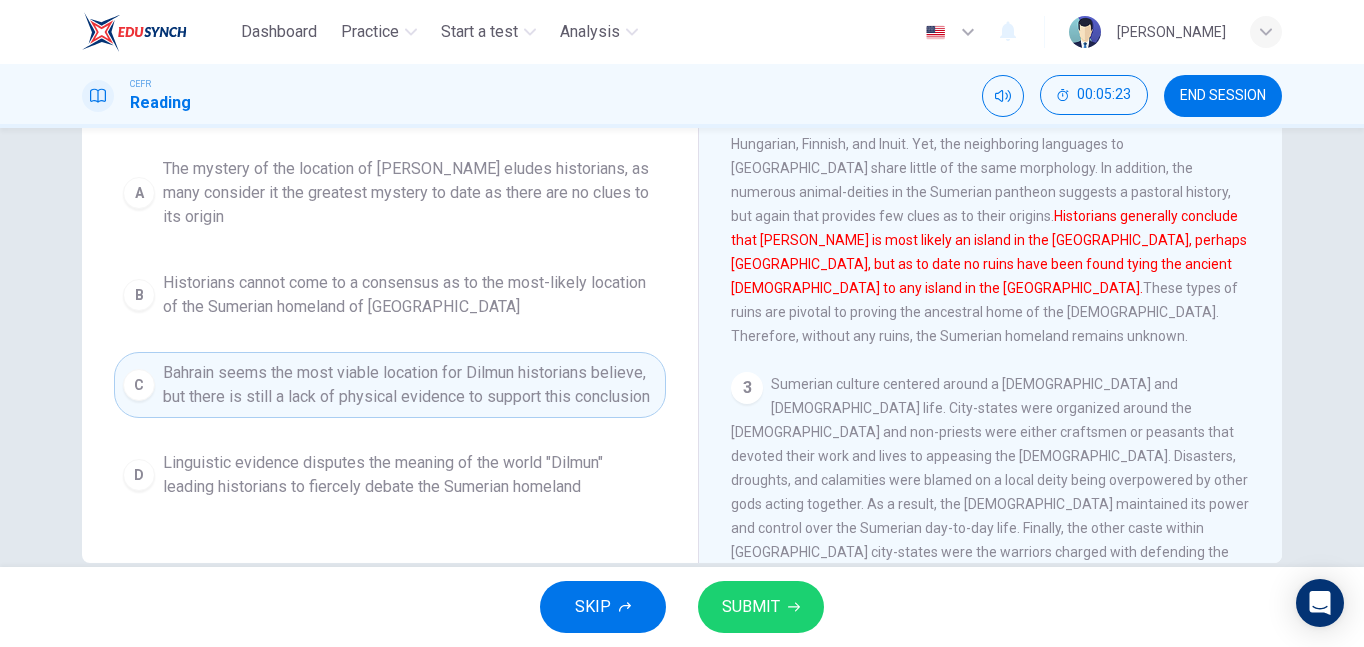 click on "SUBMIT" at bounding box center [751, 607] 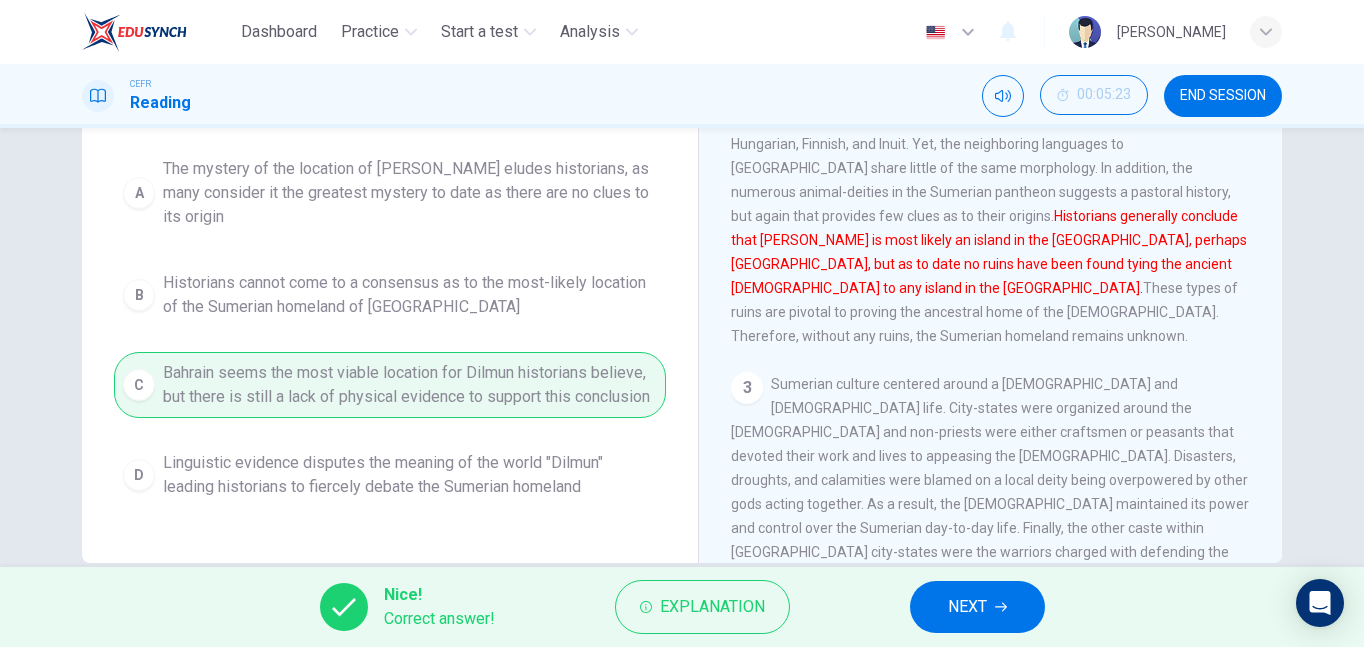 click on "NEXT" at bounding box center [967, 607] 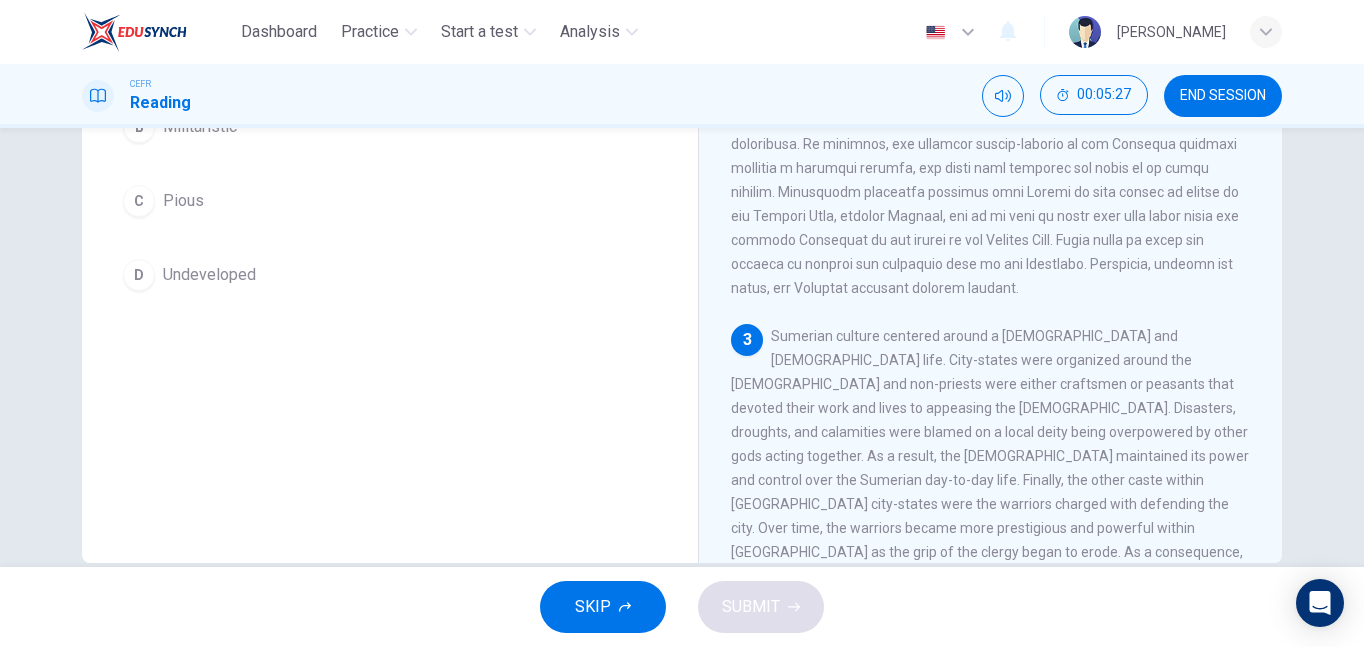 scroll, scrollTop: 304, scrollLeft: 0, axis: vertical 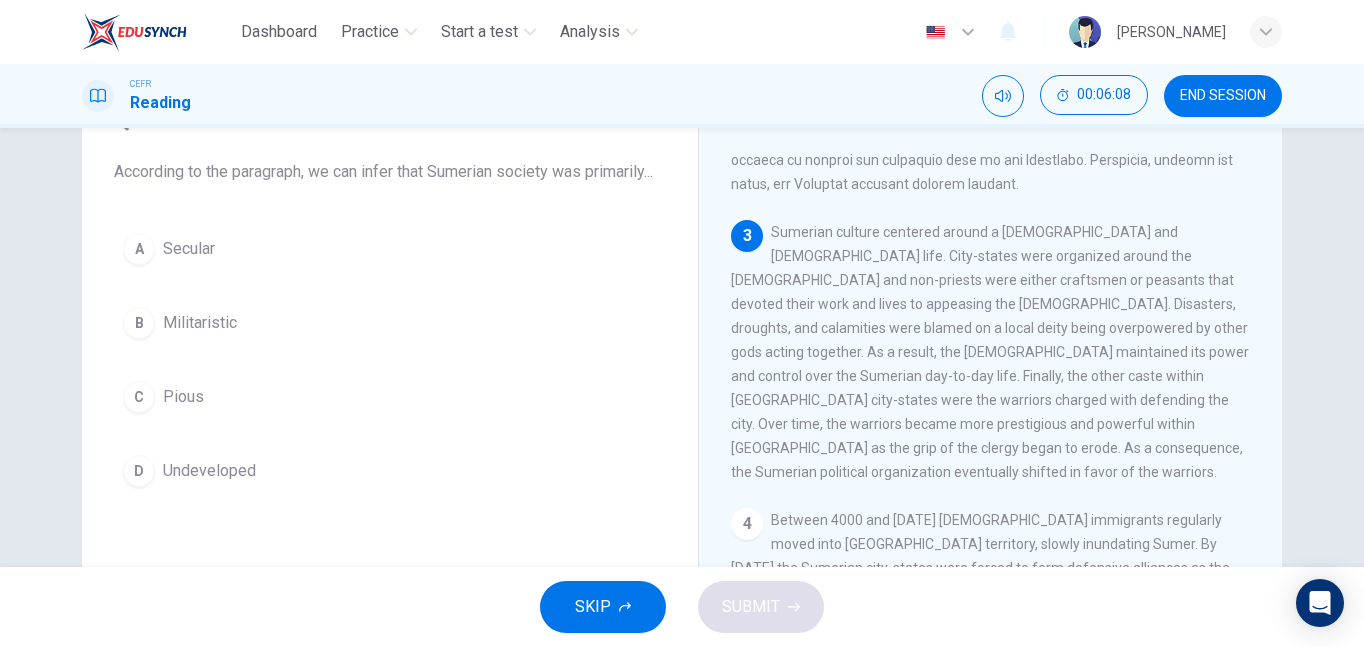 click on "Sumerian culture centered around a priesthood and temple life. City-states were organized around the temple and non-priests were either craftsmen or peasants that devoted their work and lives to appeasing the Gods. Disasters, droughts, and calamities were blamed on a local deity being overpowered by other gods acting together. As a result, the priesthood maintained its power and control over the Sumerian day-to-day life. Finally, the other caste within Sumerian city-states were the warriors charged with defending the city. Over time, the warriors became more prestigious and powerful within Sumer as the grip of the clergy began to erode. As a consequence, the Sumerian political organization eventually shifted in favor of the warriors." at bounding box center (990, 352) 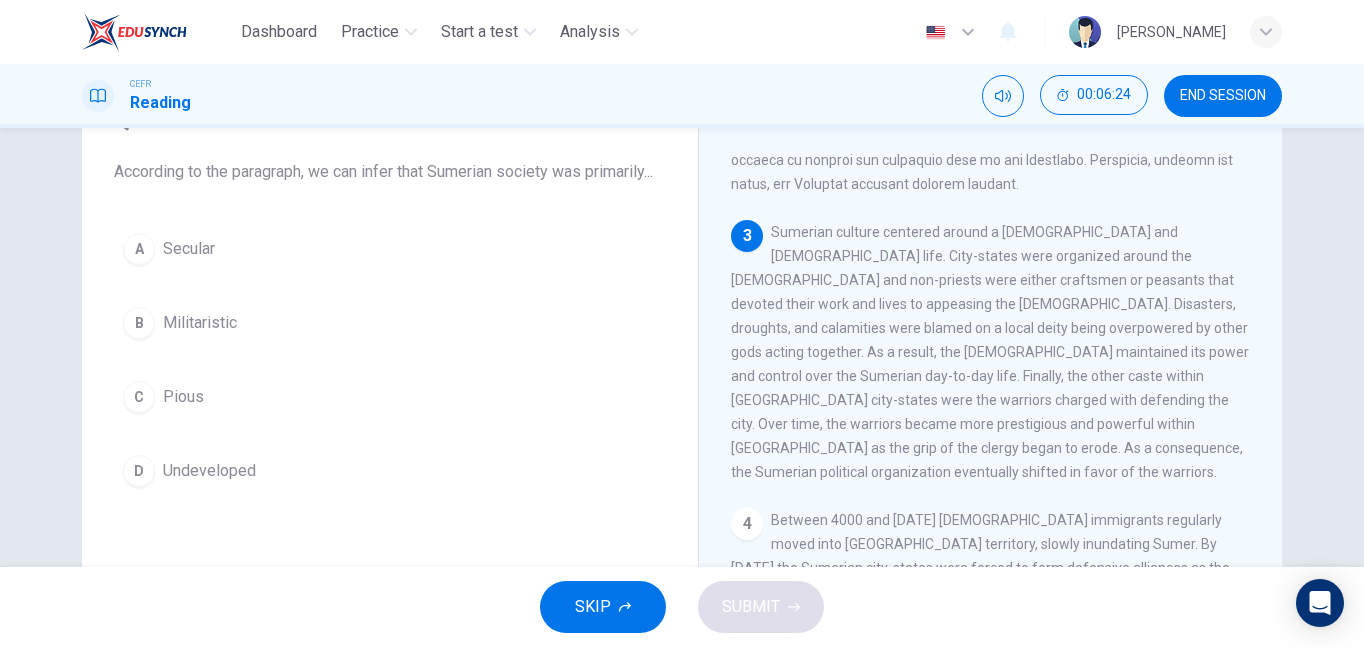click on "C Pious" at bounding box center (390, 397) 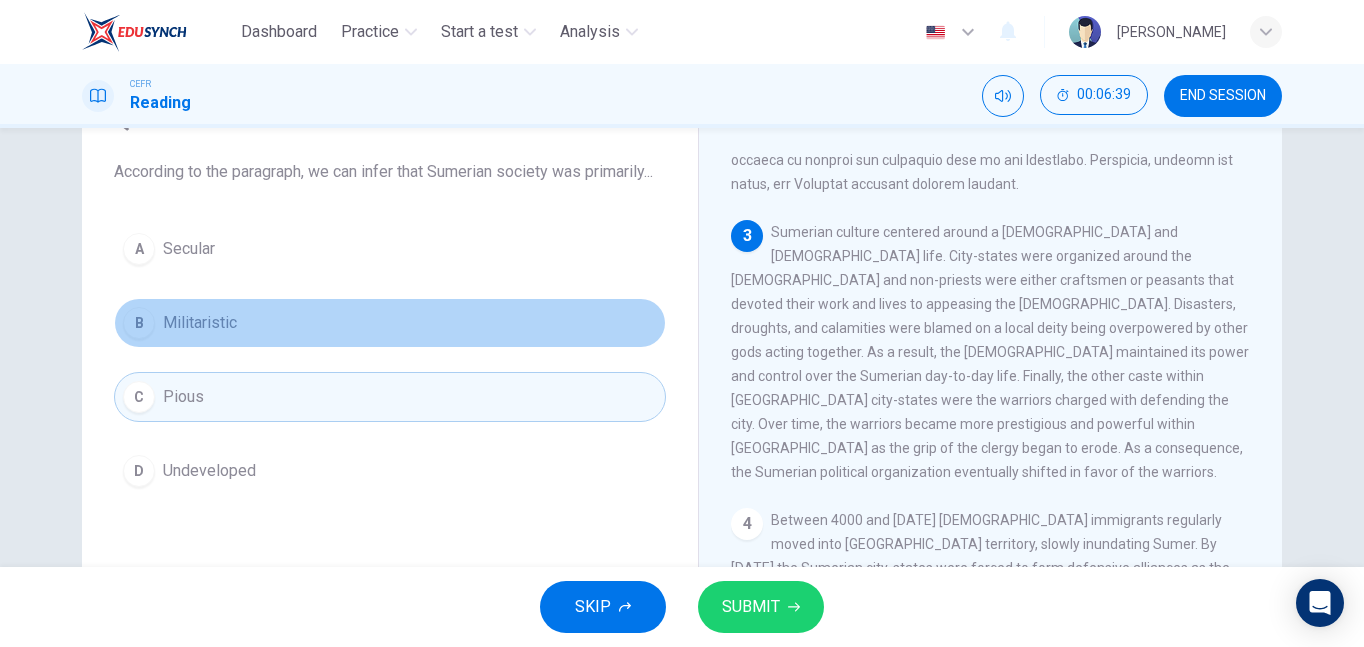 click on "B Militaristic" at bounding box center [390, 323] 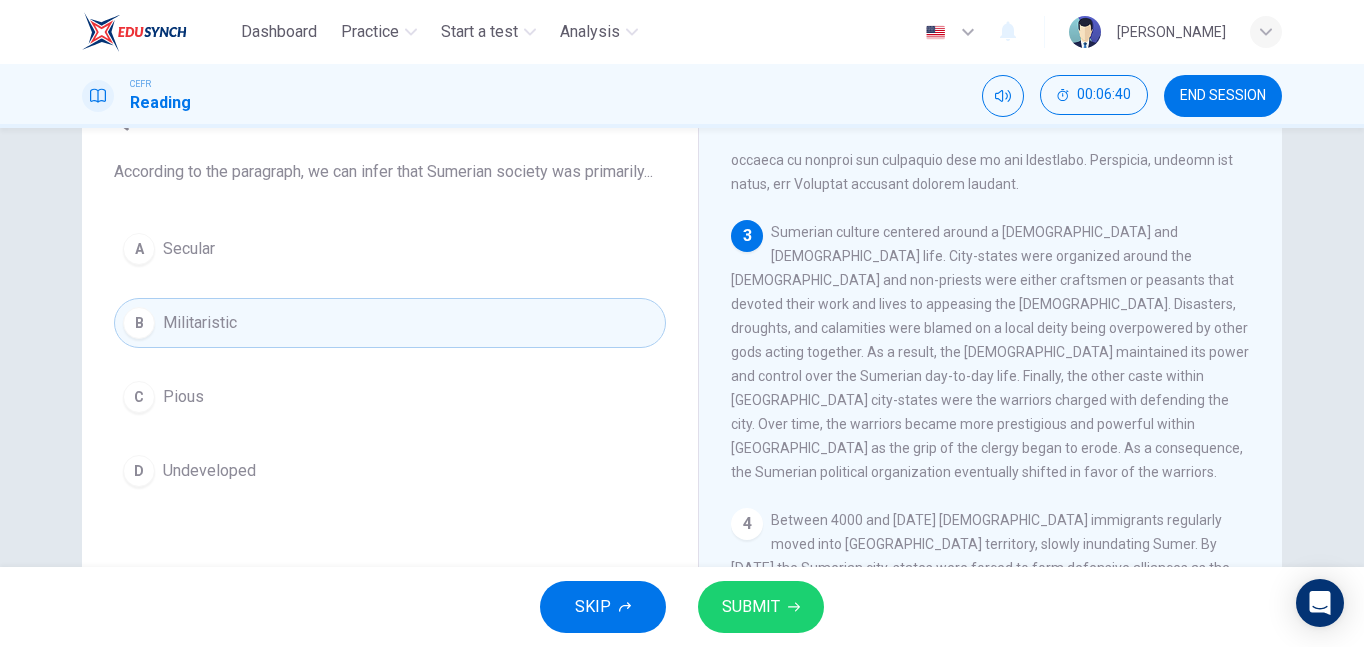 click on "C Pious" at bounding box center [390, 397] 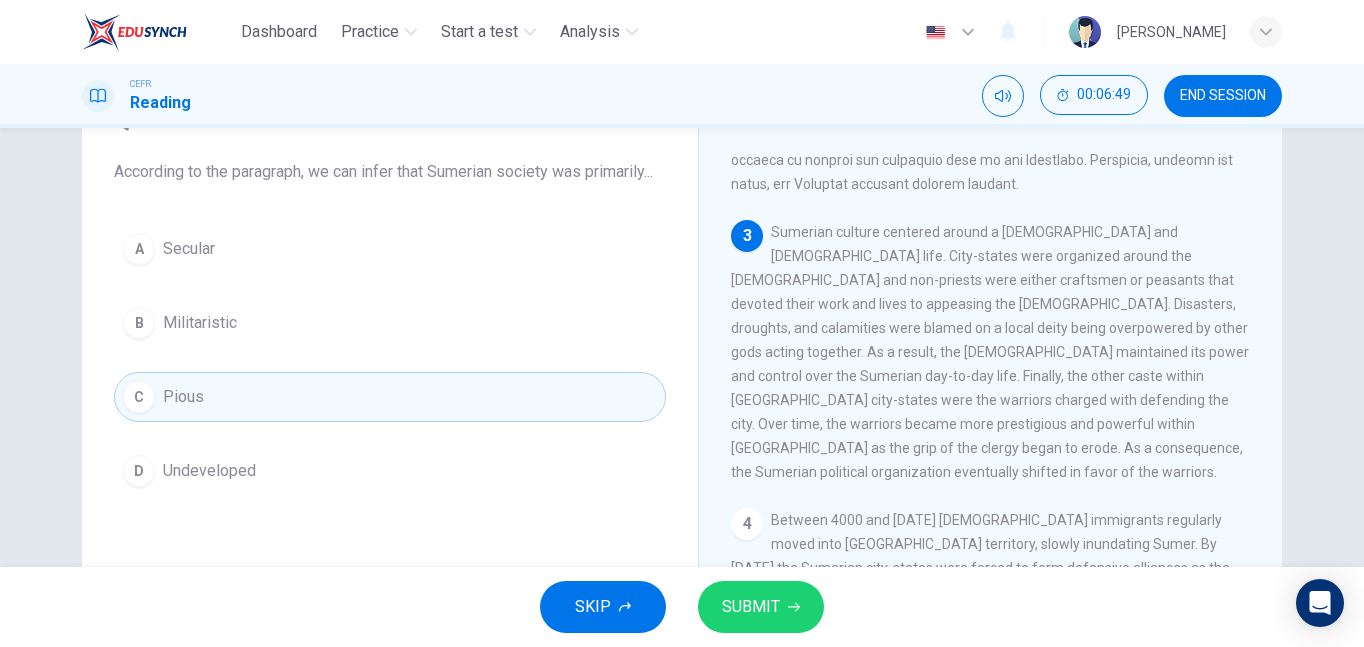click on "SUBMIT" at bounding box center (751, 607) 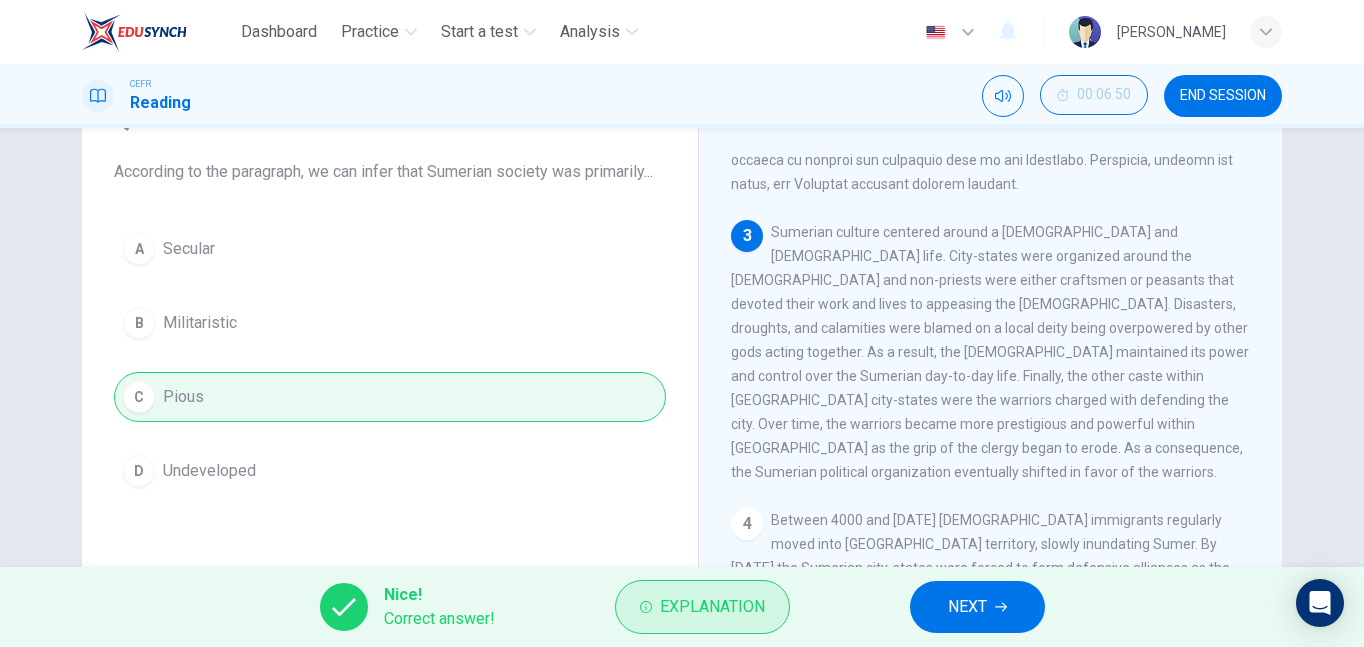 click on "Explanation" at bounding box center [712, 607] 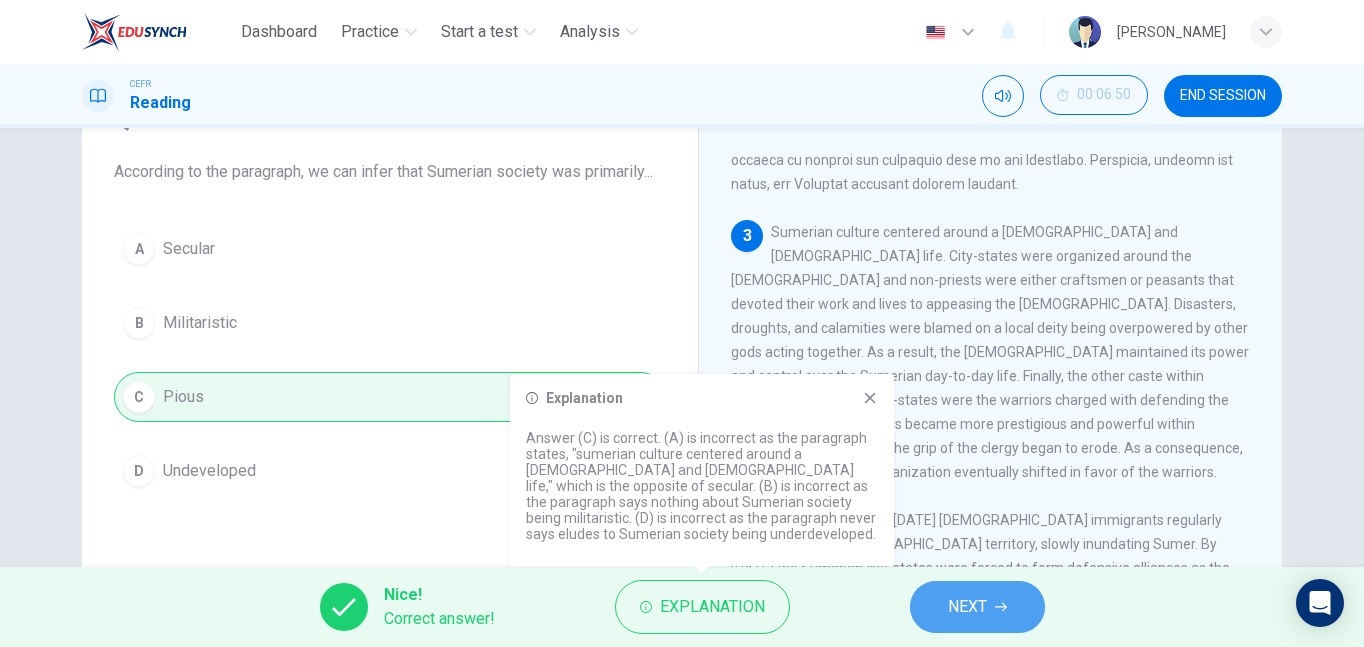 click on "NEXT" at bounding box center [977, 607] 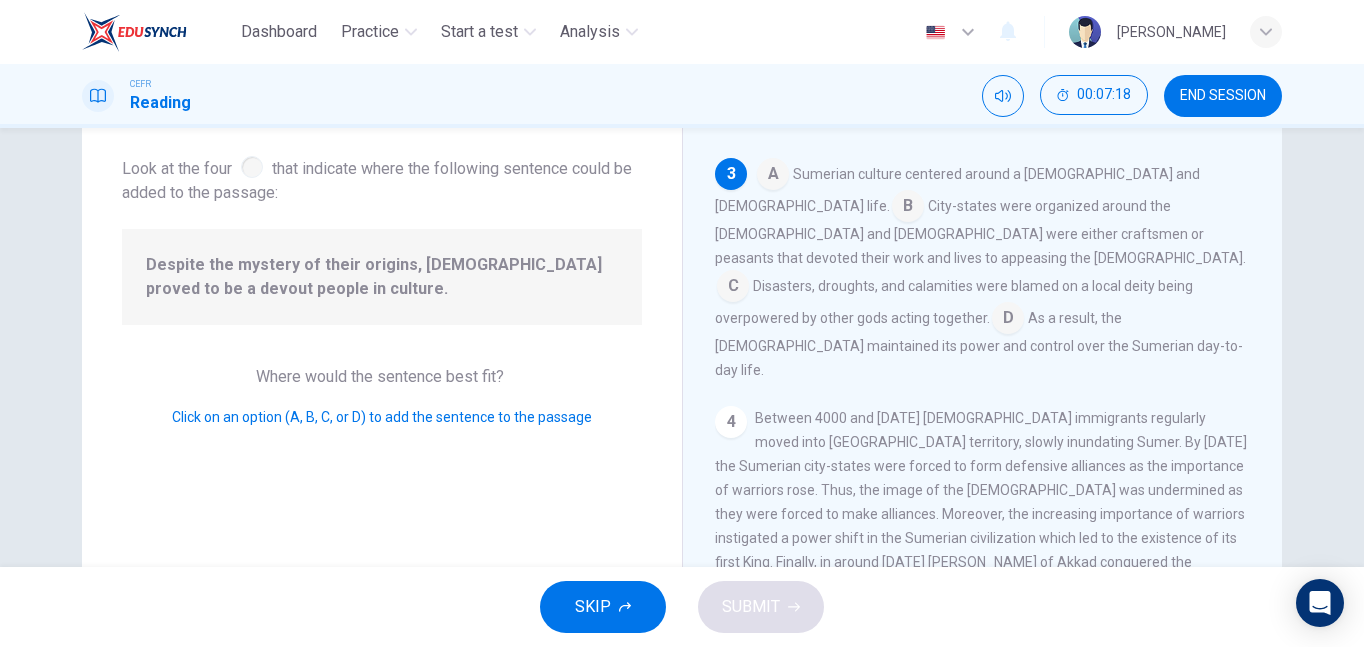 scroll, scrollTop: 741, scrollLeft: 0, axis: vertical 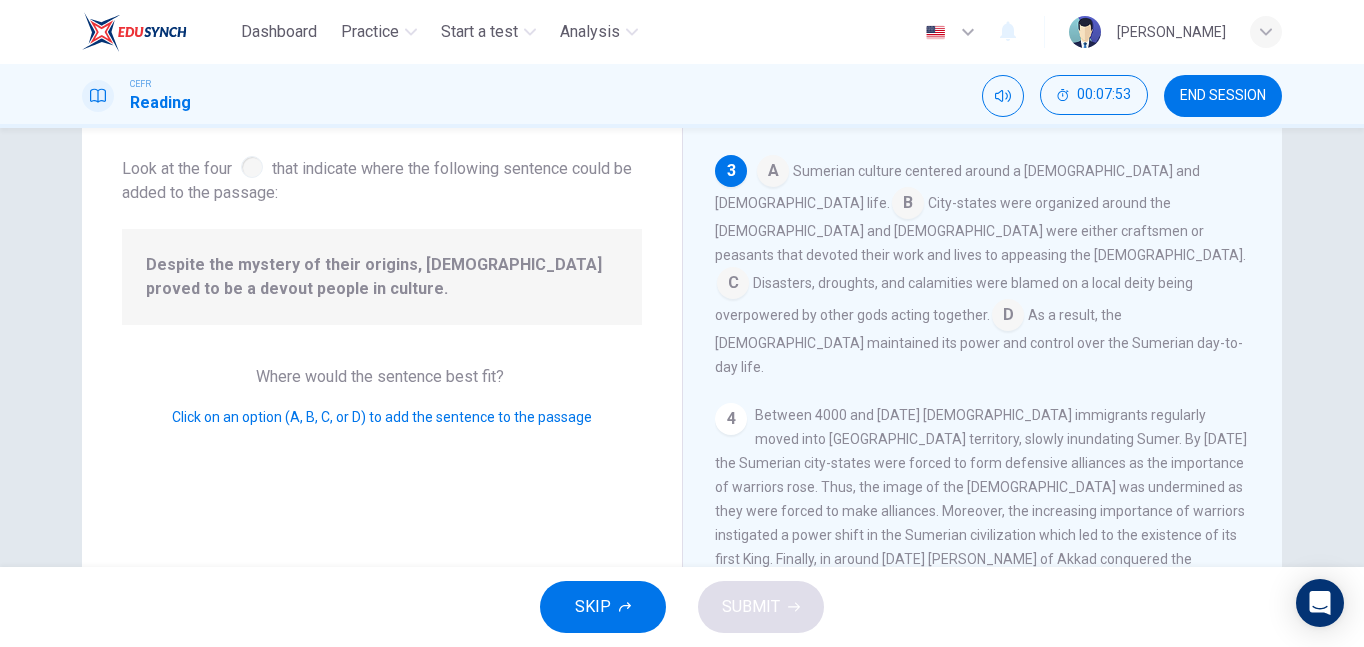 click at bounding box center [908, 205] 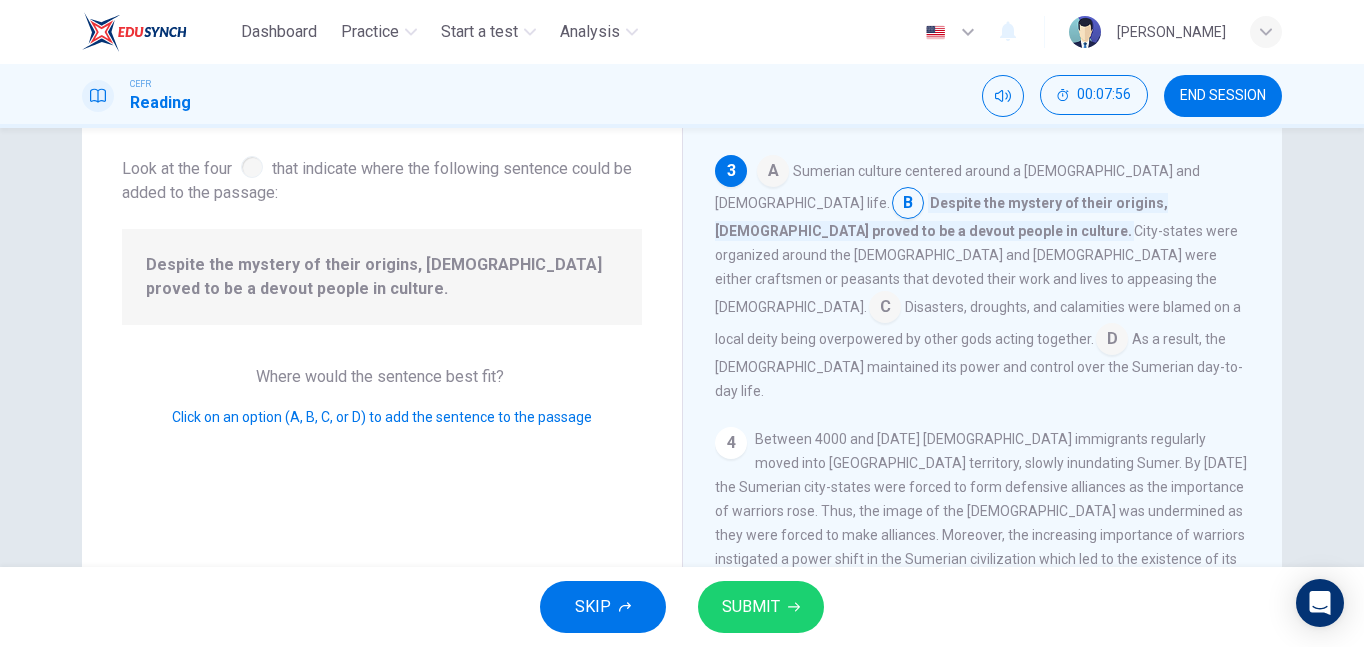 click 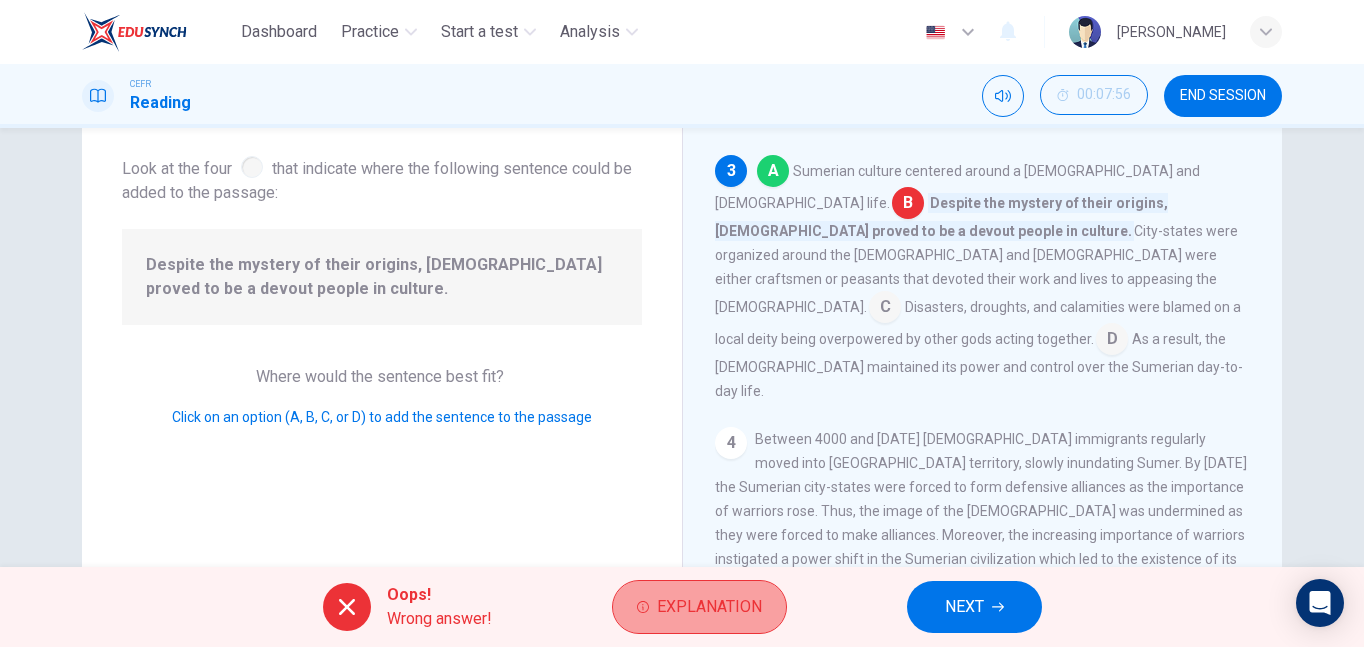 click on "Explanation" at bounding box center [699, 607] 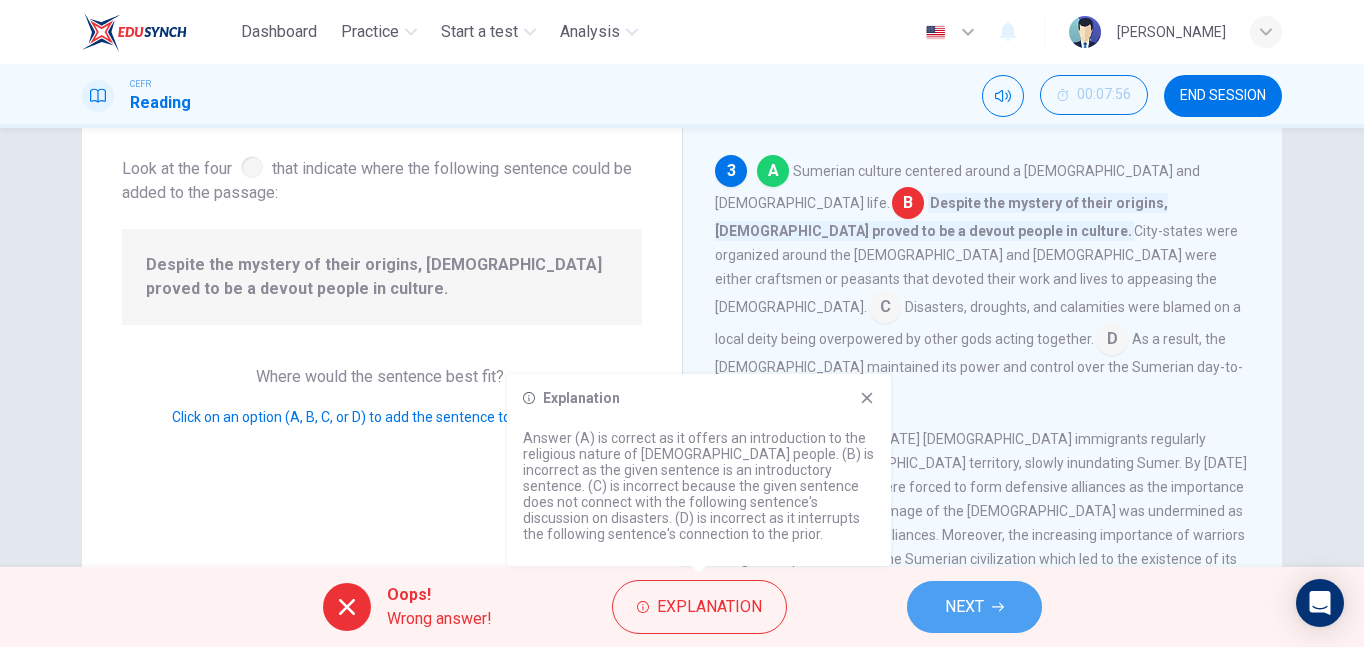 click 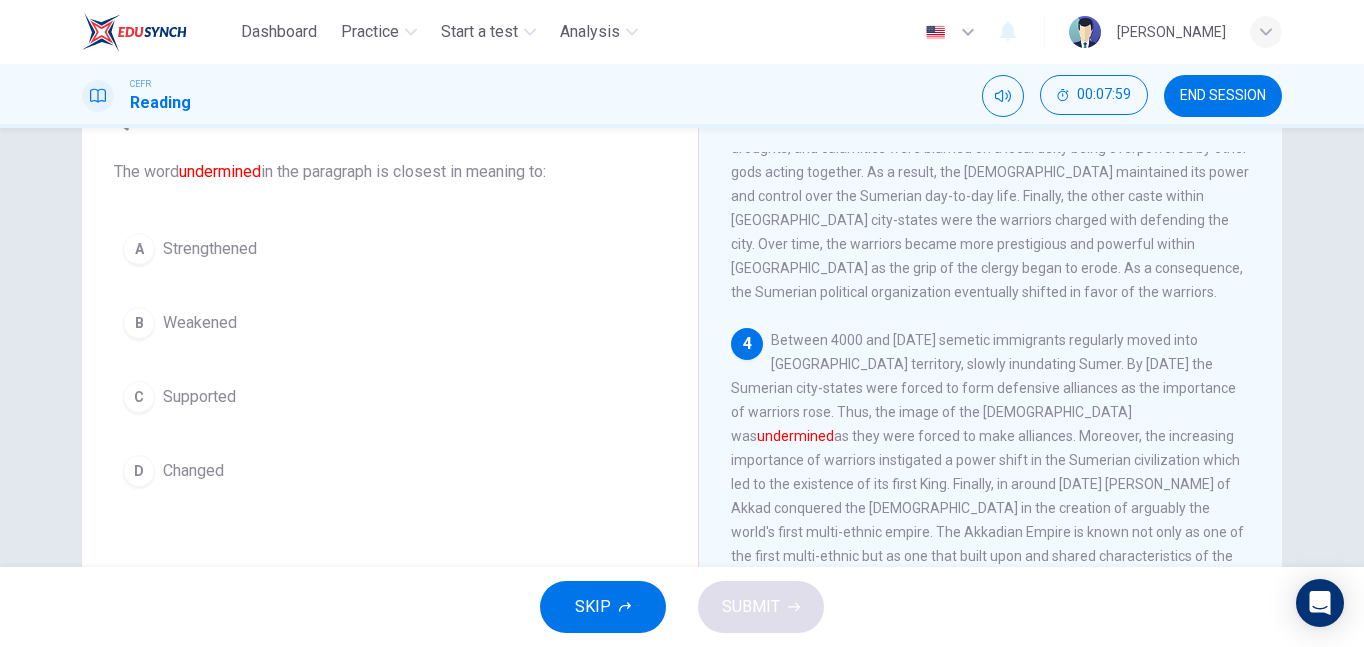scroll, scrollTop: 900, scrollLeft: 0, axis: vertical 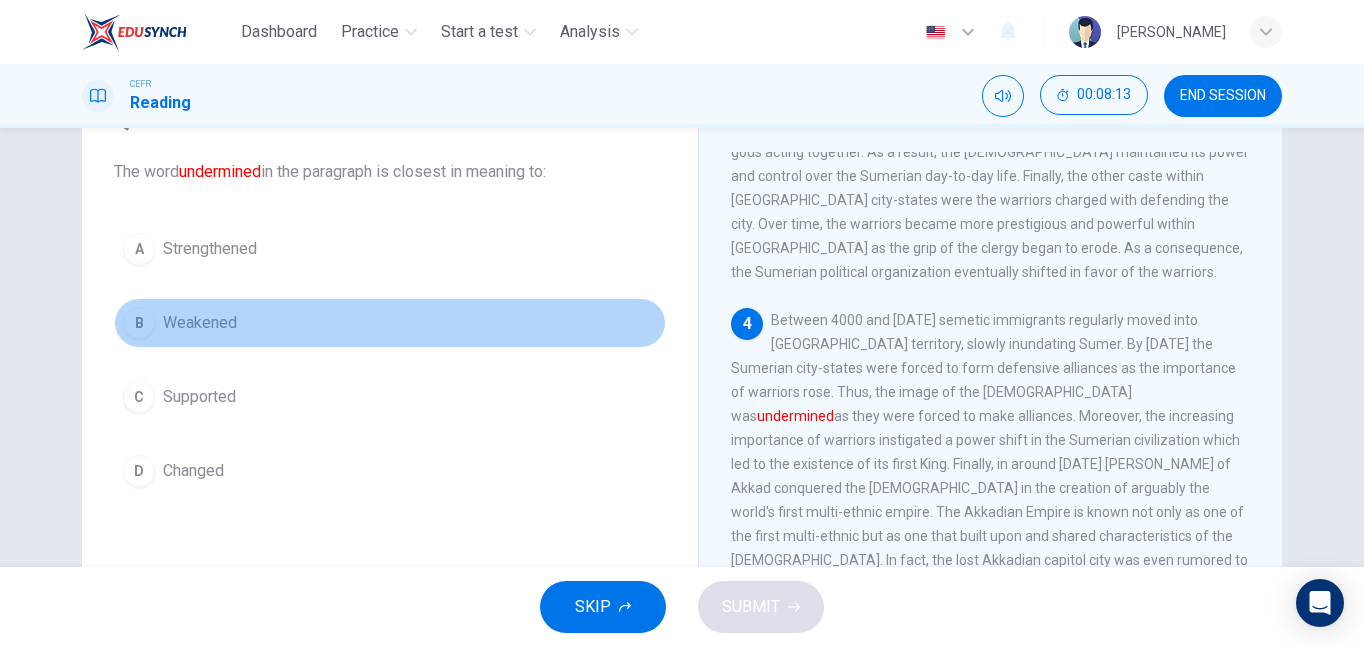 click on "B Weakened" at bounding box center [390, 323] 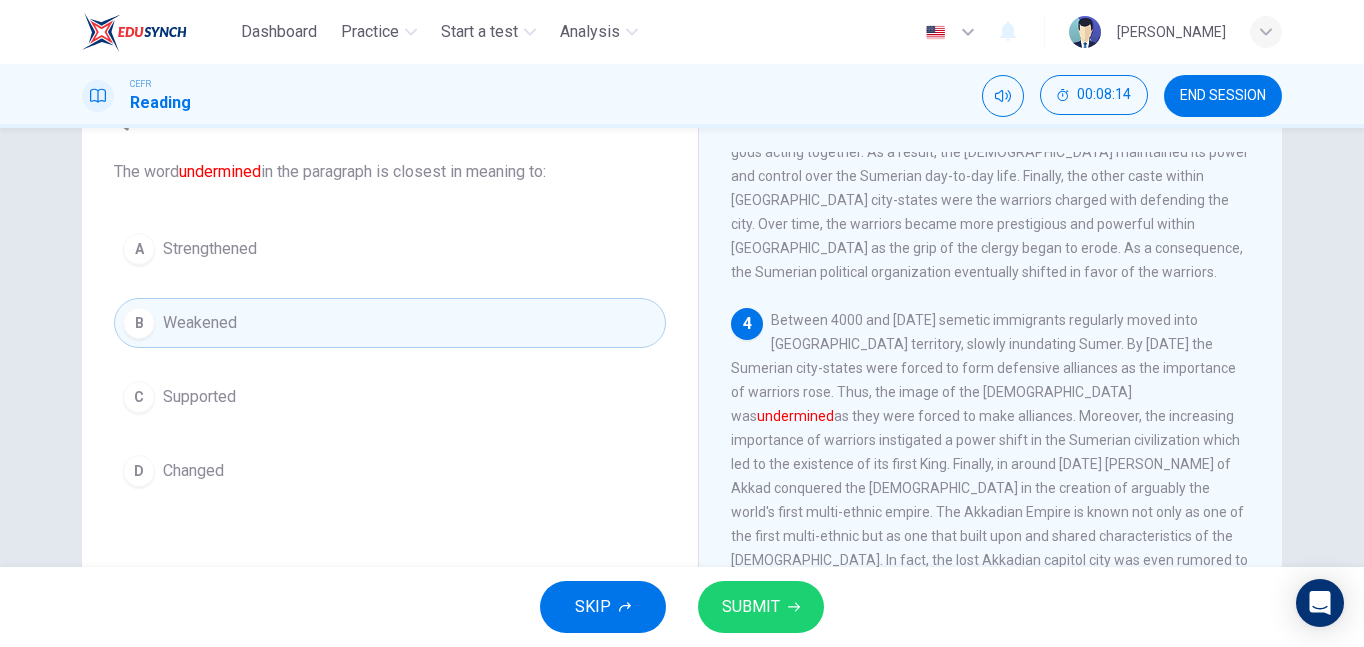 click on "SUBMIT" at bounding box center (751, 607) 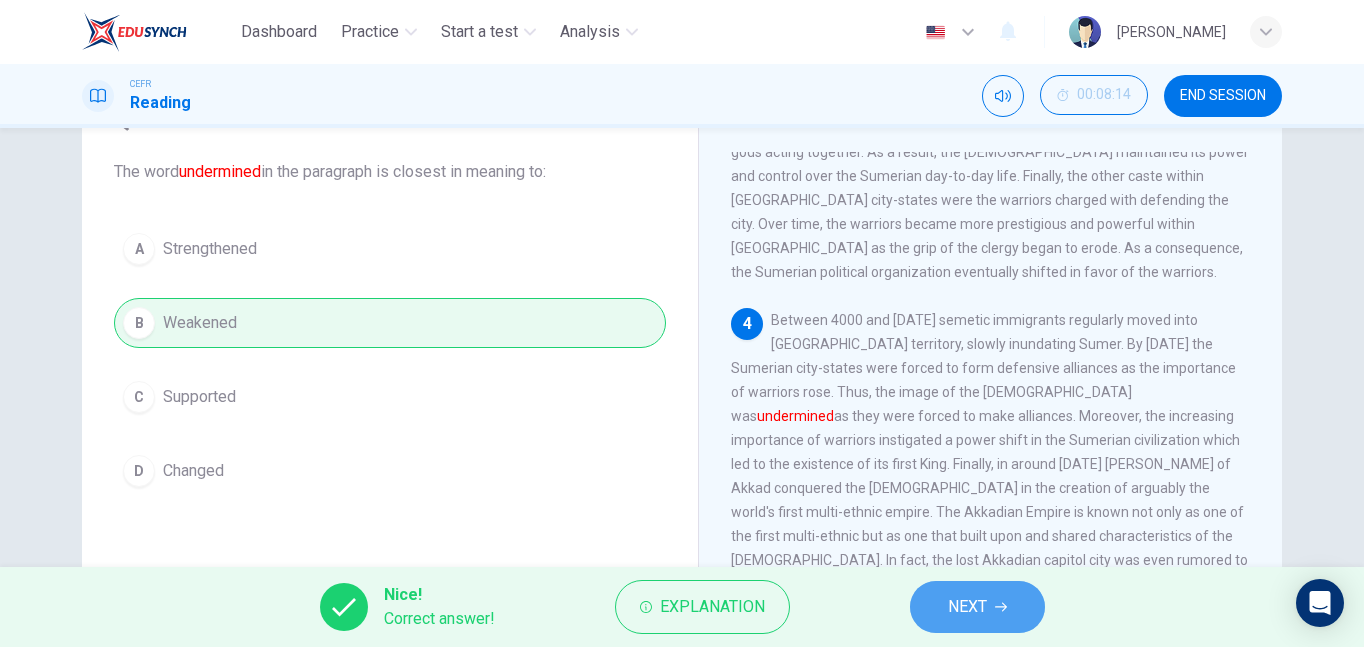 click on "NEXT" at bounding box center (967, 607) 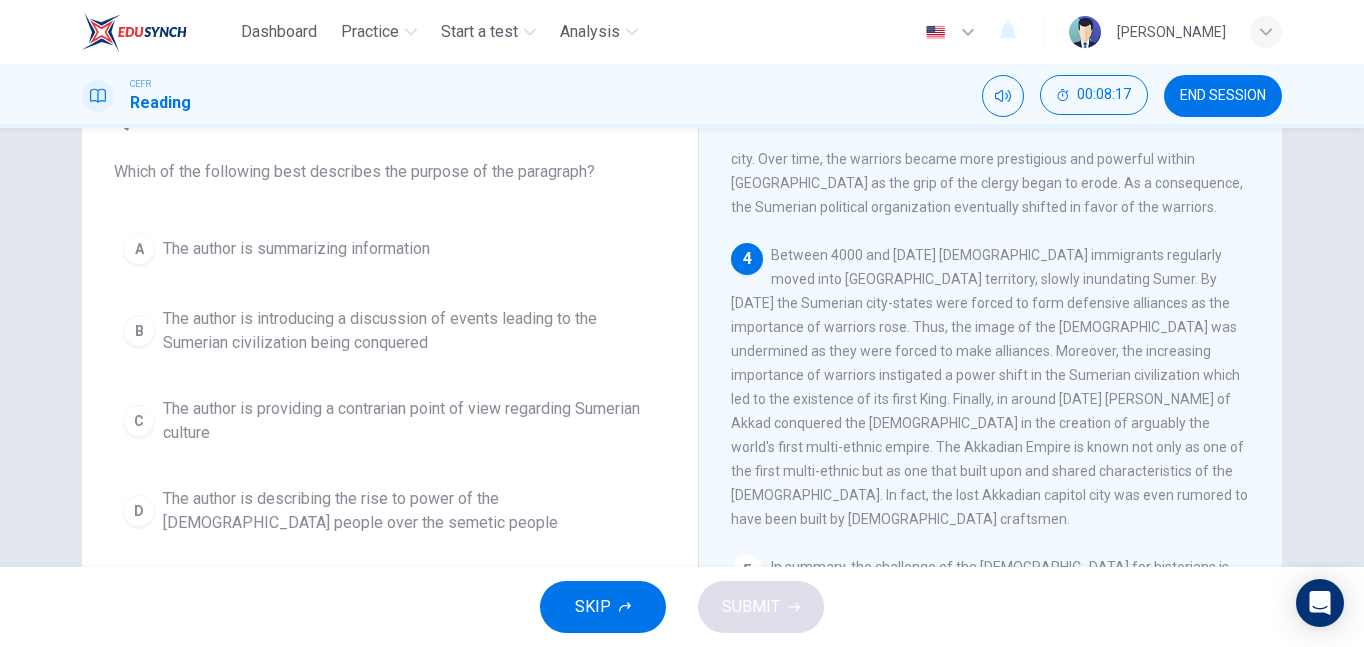 scroll, scrollTop: 1000, scrollLeft: 0, axis: vertical 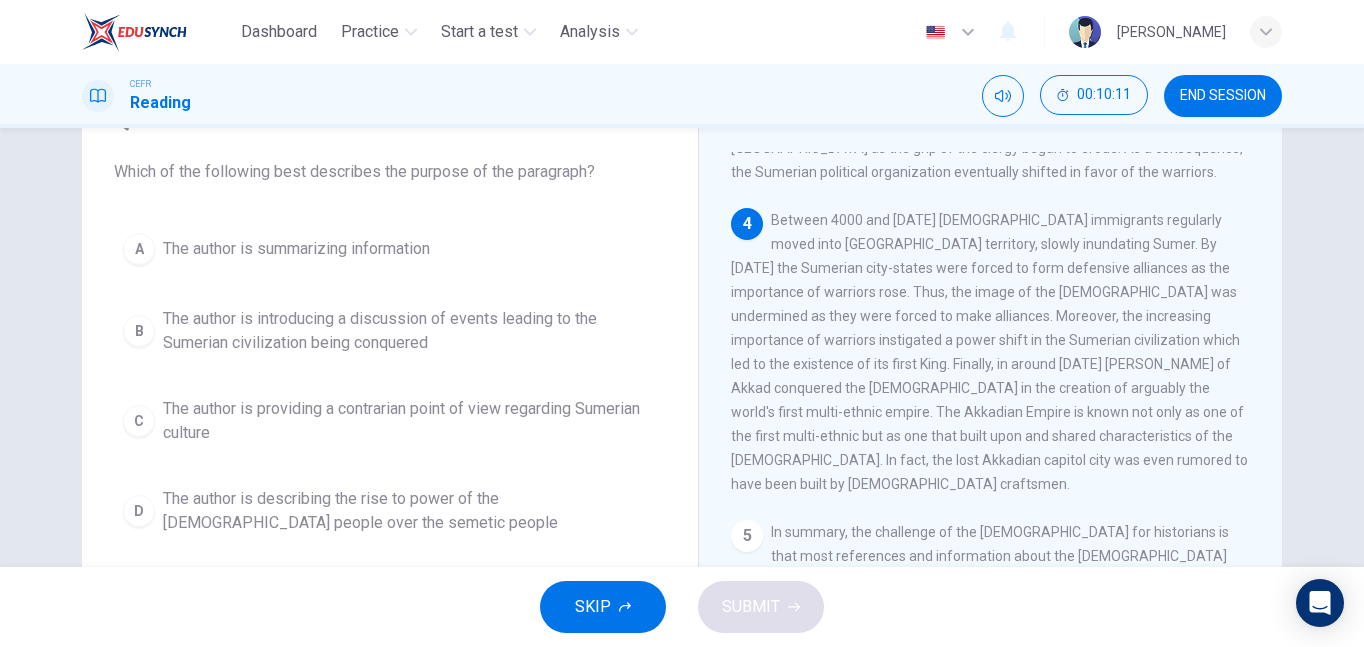 click on "The author is introducing a discussion of events leading to the Sumerian civilization being conquered" at bounding box center [410, 331] 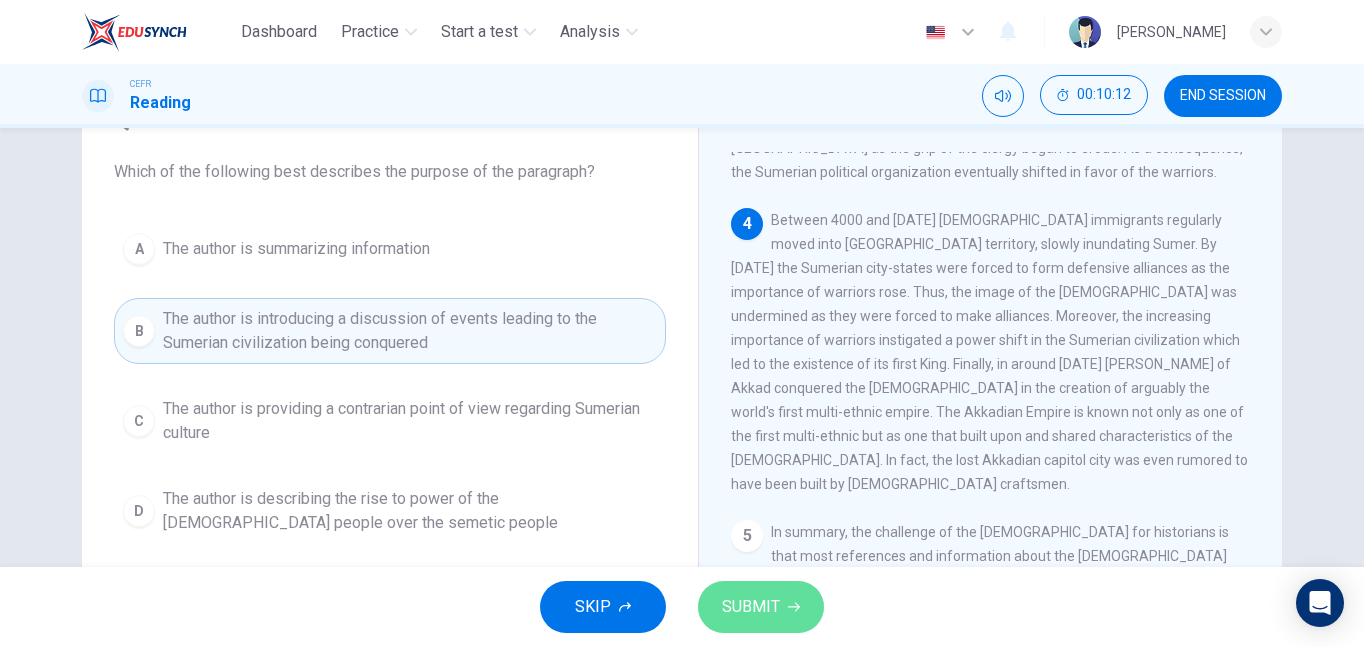 click on "SUBMIT" at bounding box center [751, 607] 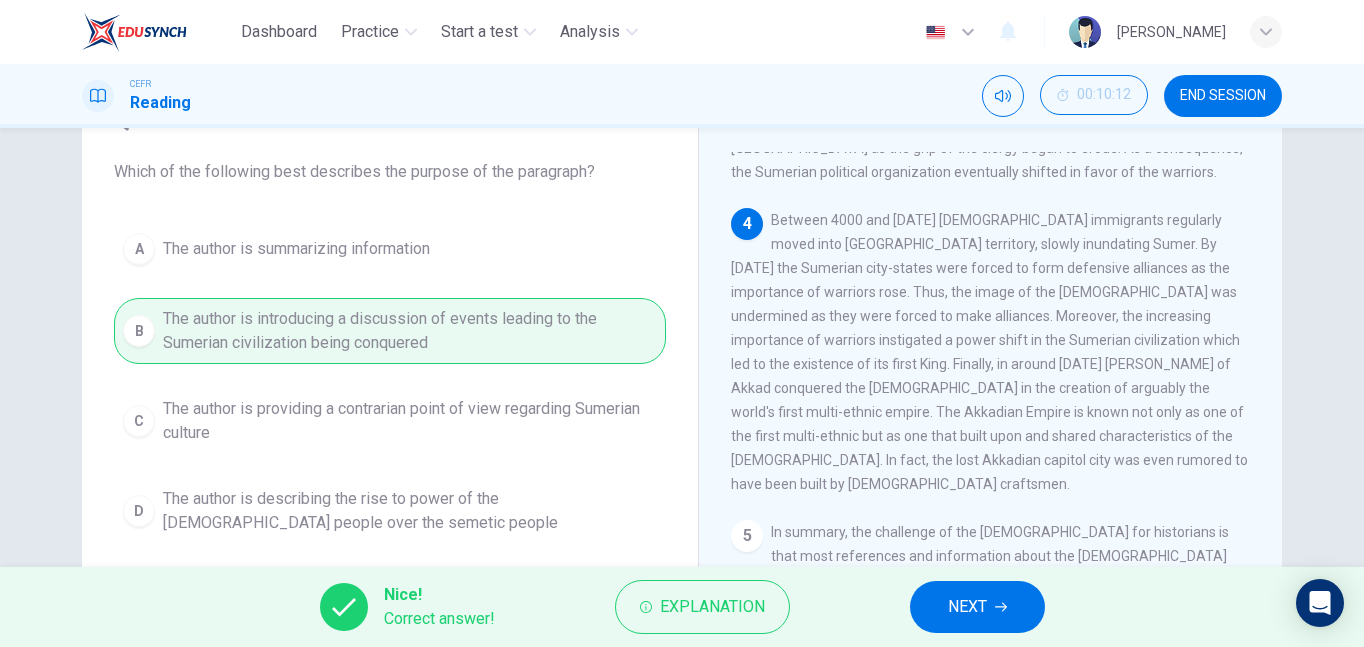click on "NEXT" at bounding box center (967, 607) 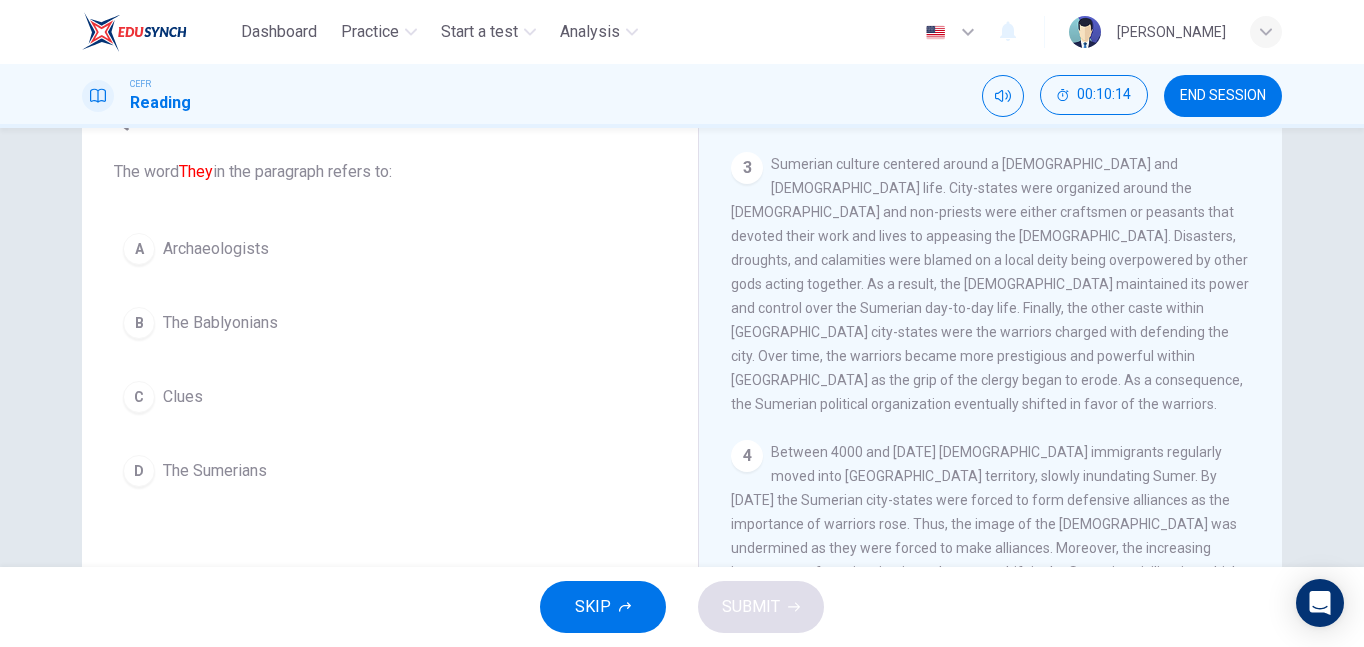 scroll, scrollTop: 1013, scrollLeft: 0, axis: vertical 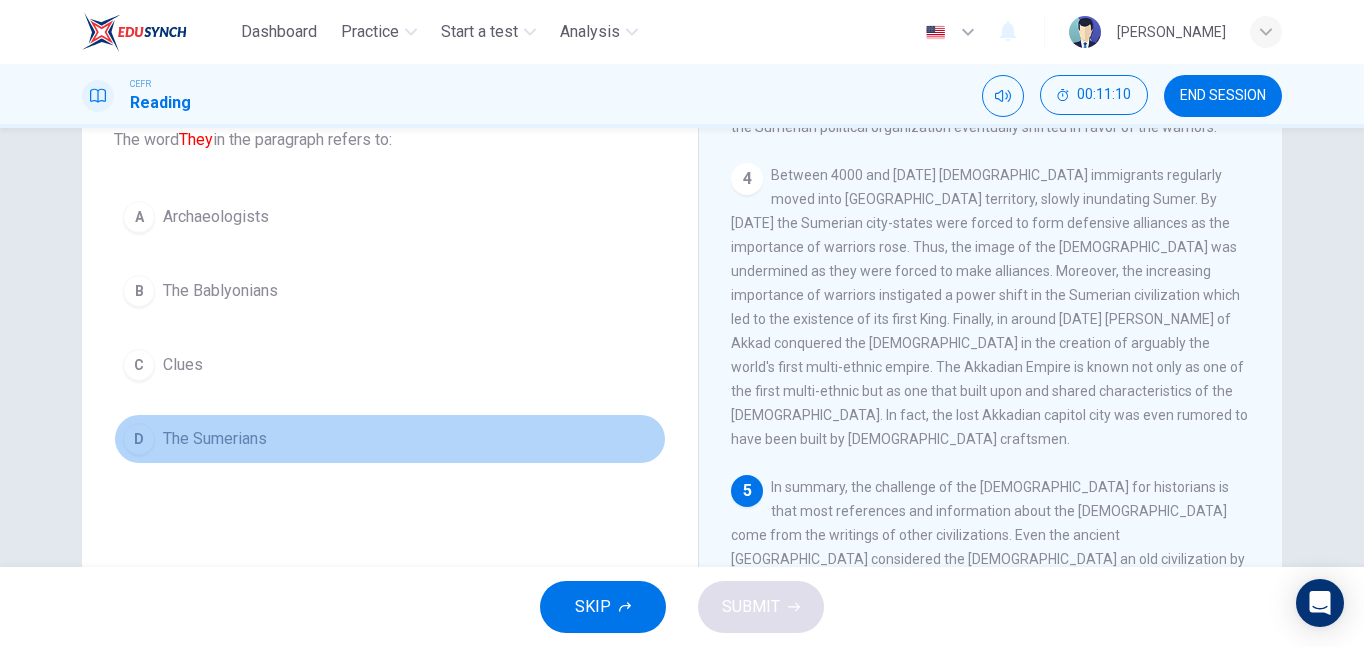 click on "D The Sumerians" at bounding box center (390, 439) 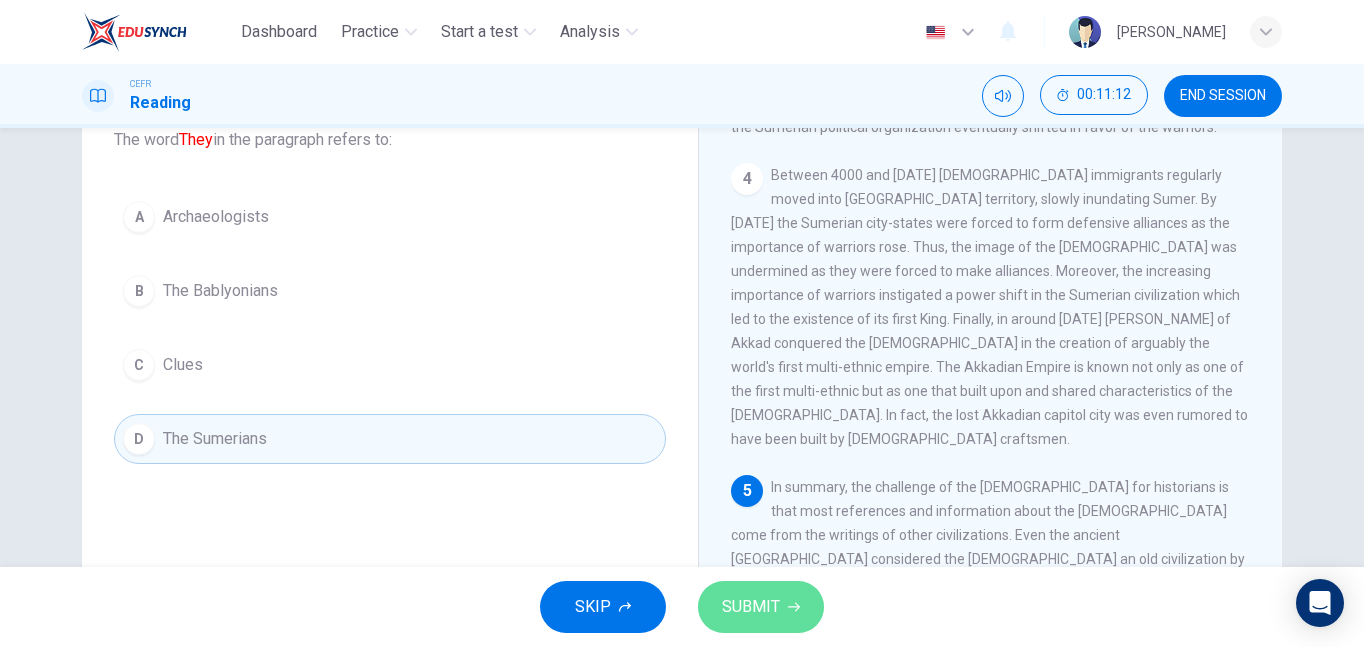 click on "SUBMIT" at bounding box center (761, 607) 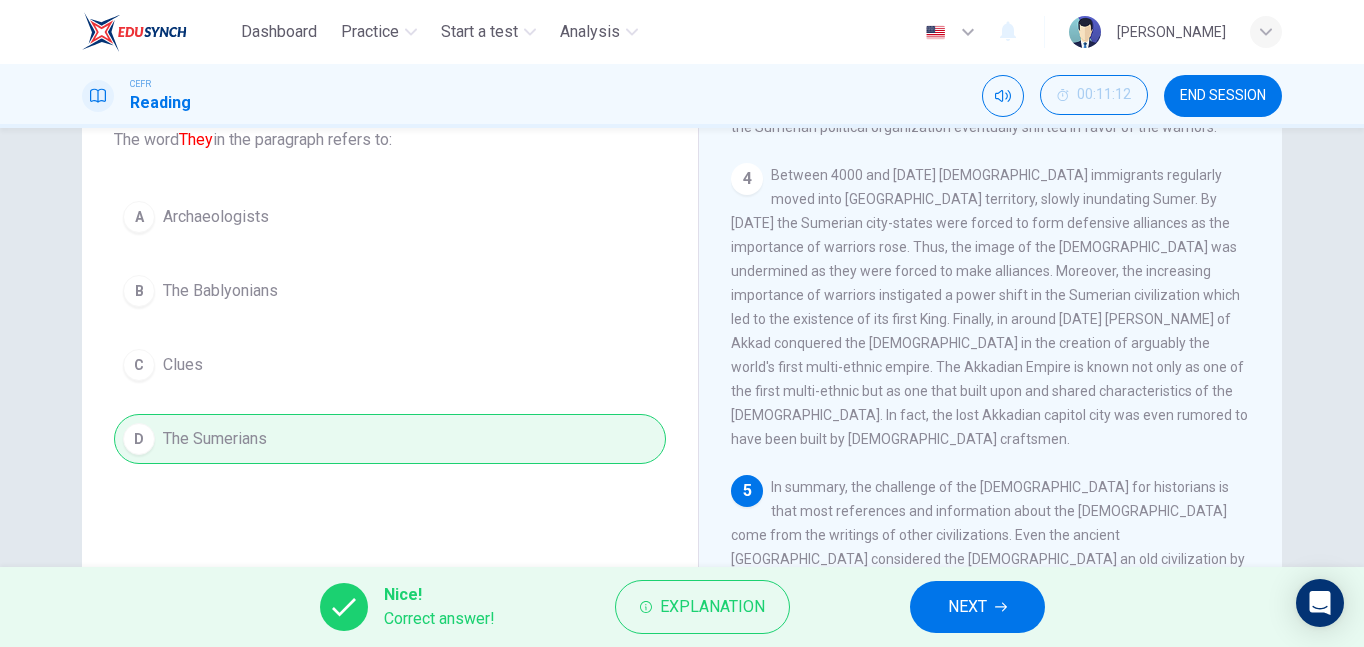 click on "NEXT" at bounding box center [967, 607] 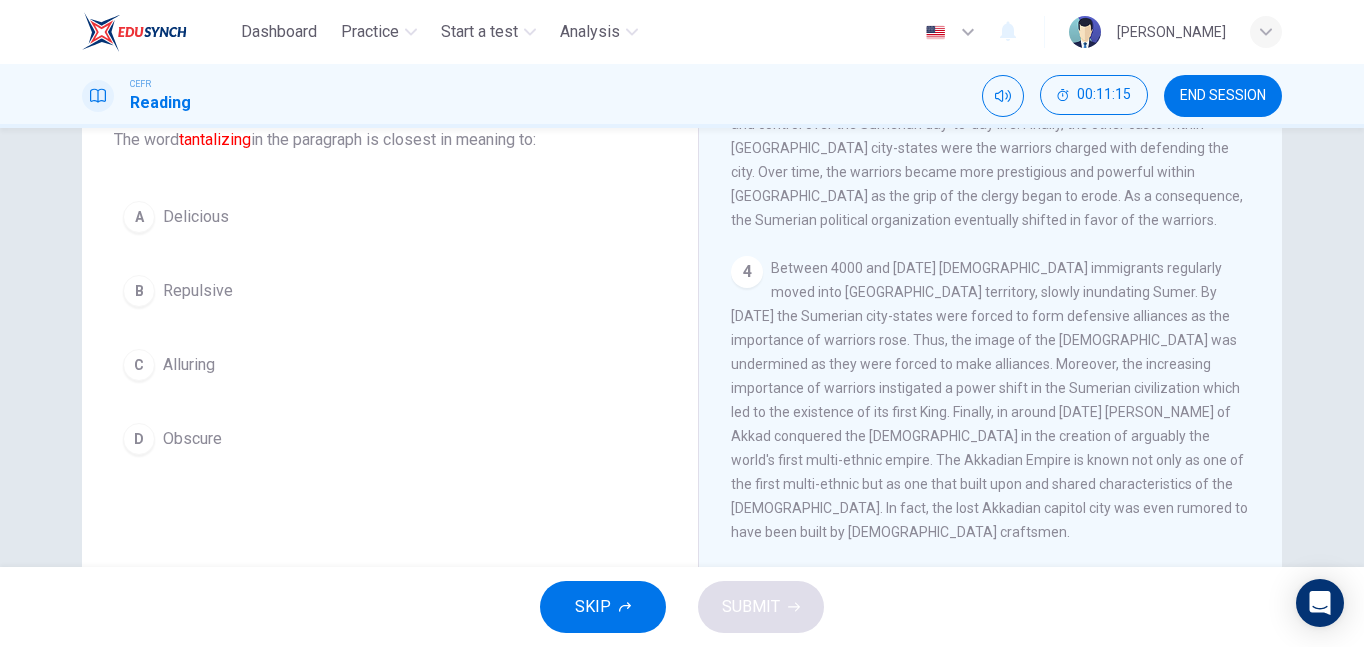 scroll, scrollTop: 1013, scrollLeft: 0, axis: vertical 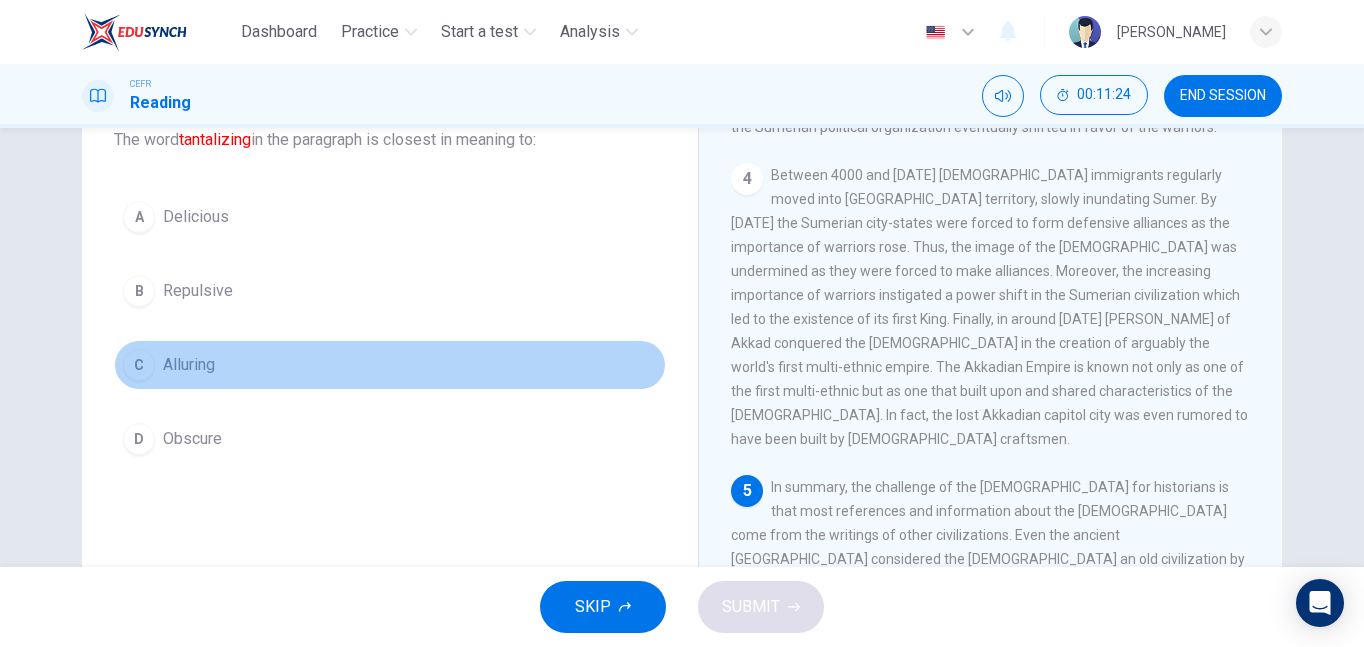 click on "C Alluring" at bounding box center (390, 365) 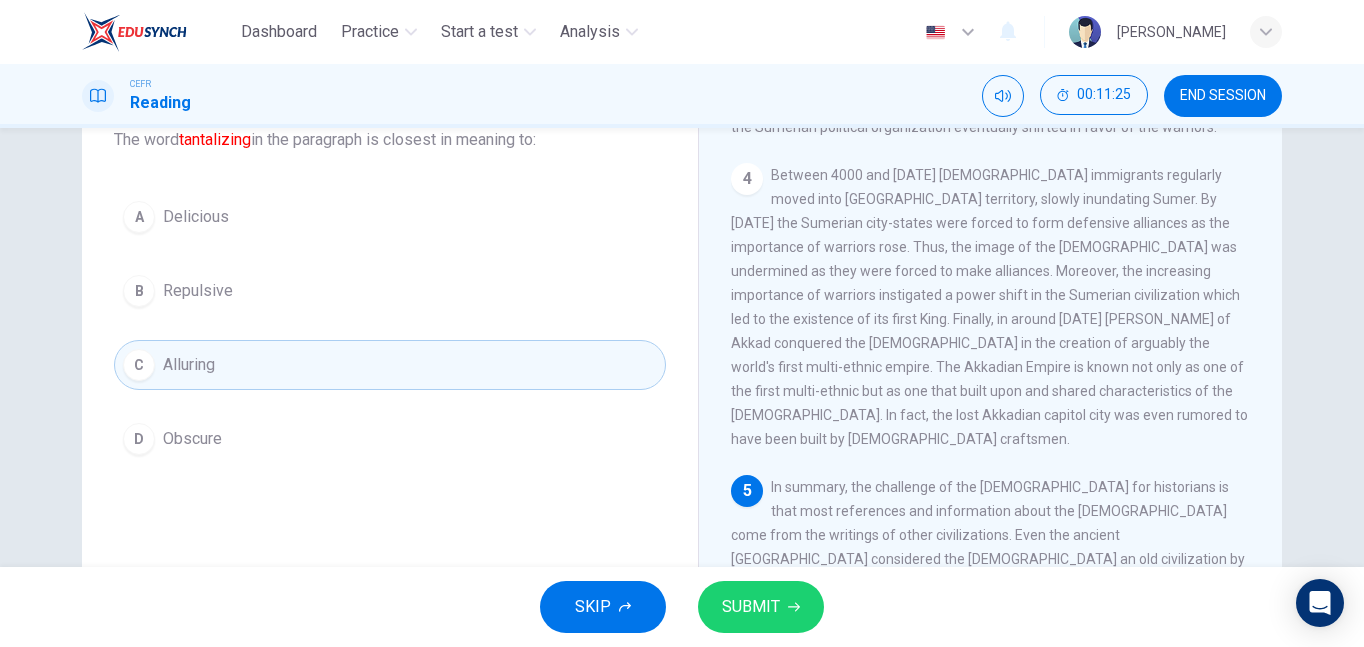 click on "SUBMIT" at bounding box center [761, 607] 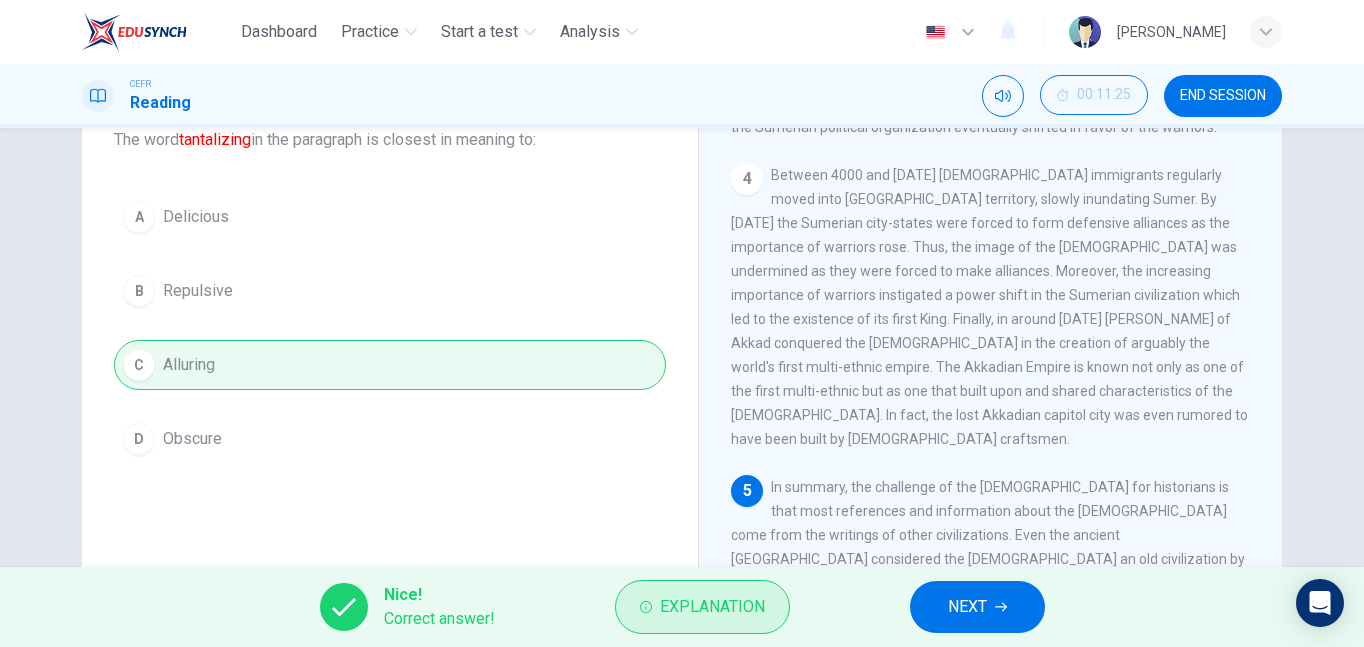 click on "Explanation" at bounding box center (712, 607) 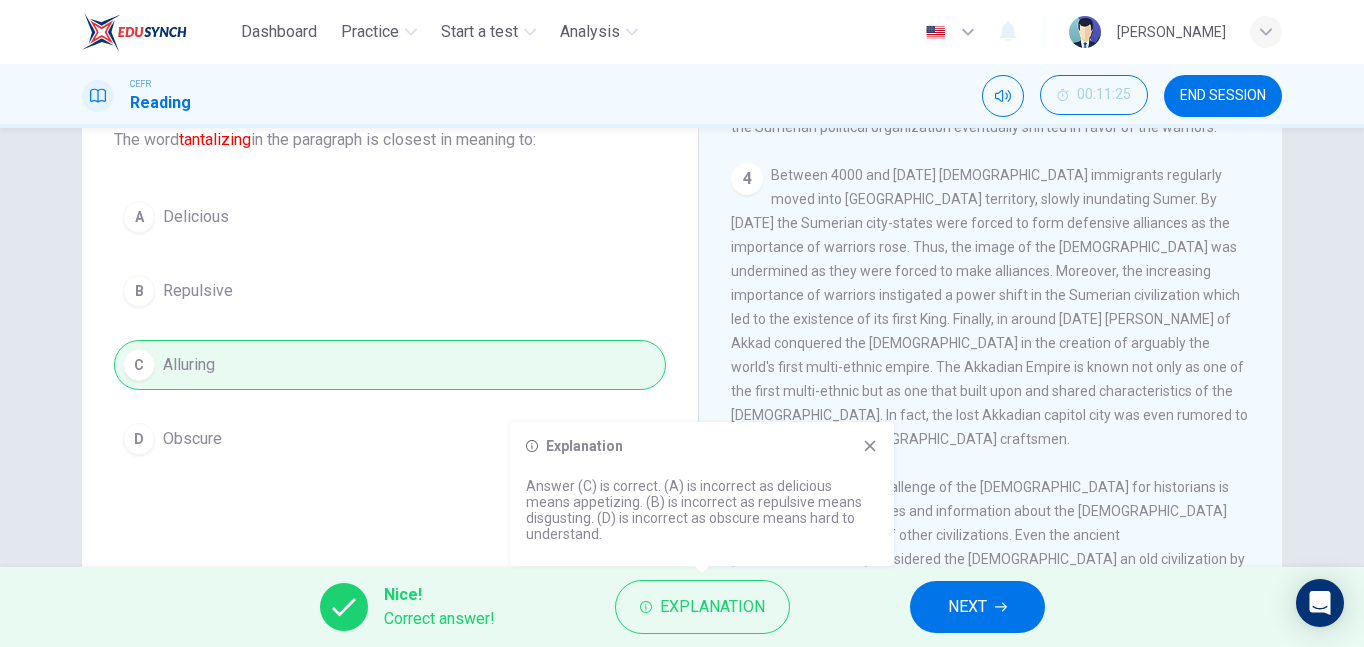 click on "NEXT" at bounding box center (967, 607) 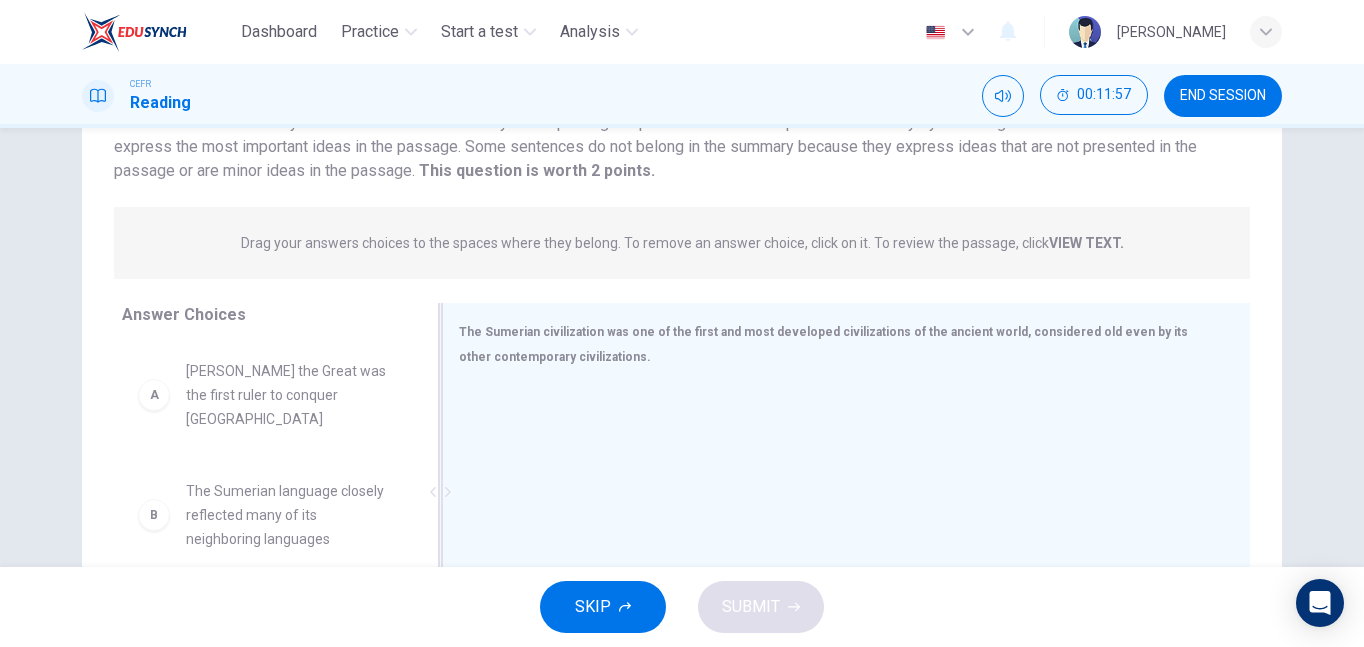 scroll, scrollTop: 136, scrollLeft: 0, axis: vertical 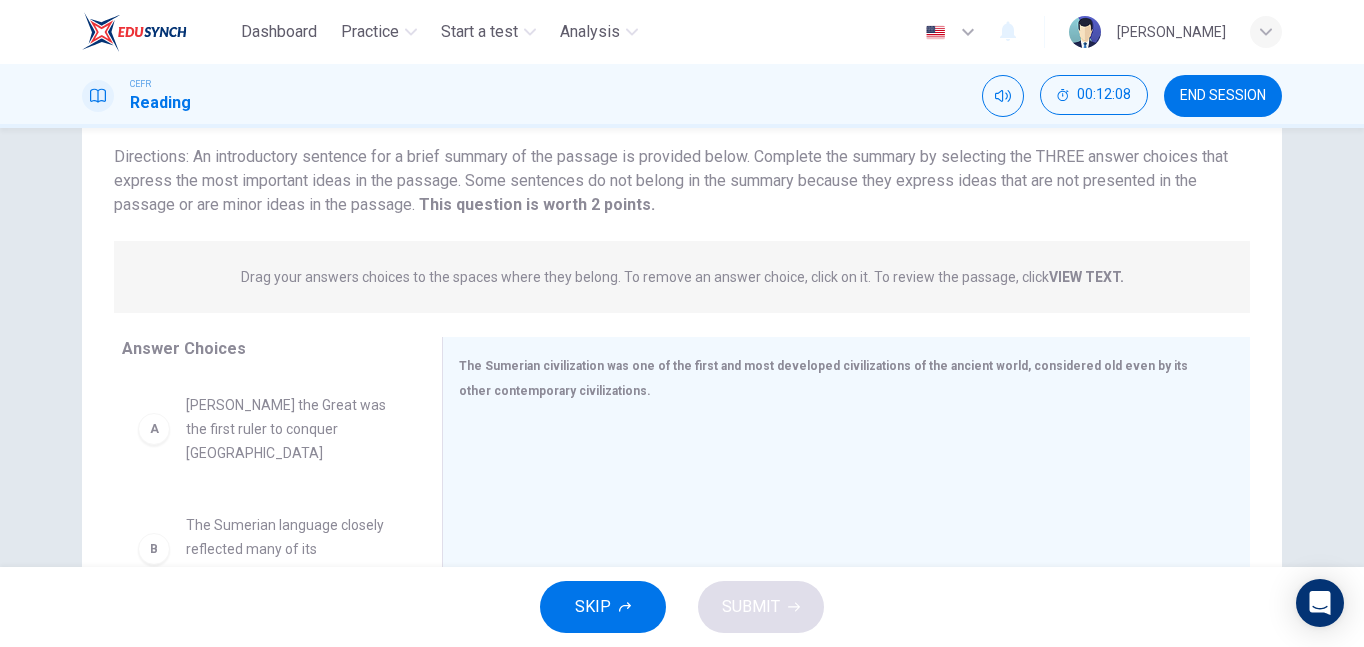 click on "VIEW TEXT." at bounding box center (1086, 277) 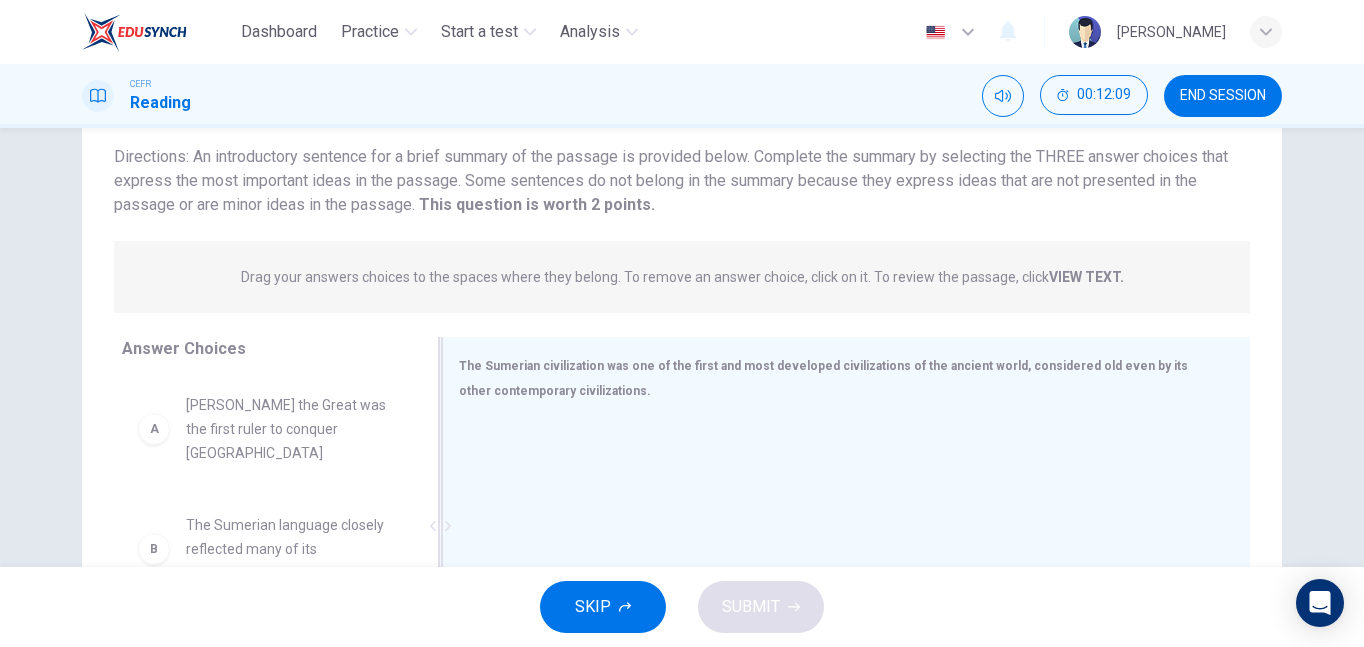 scroll, scrollTop: 336, scrollLeft: 0, axis: vertical 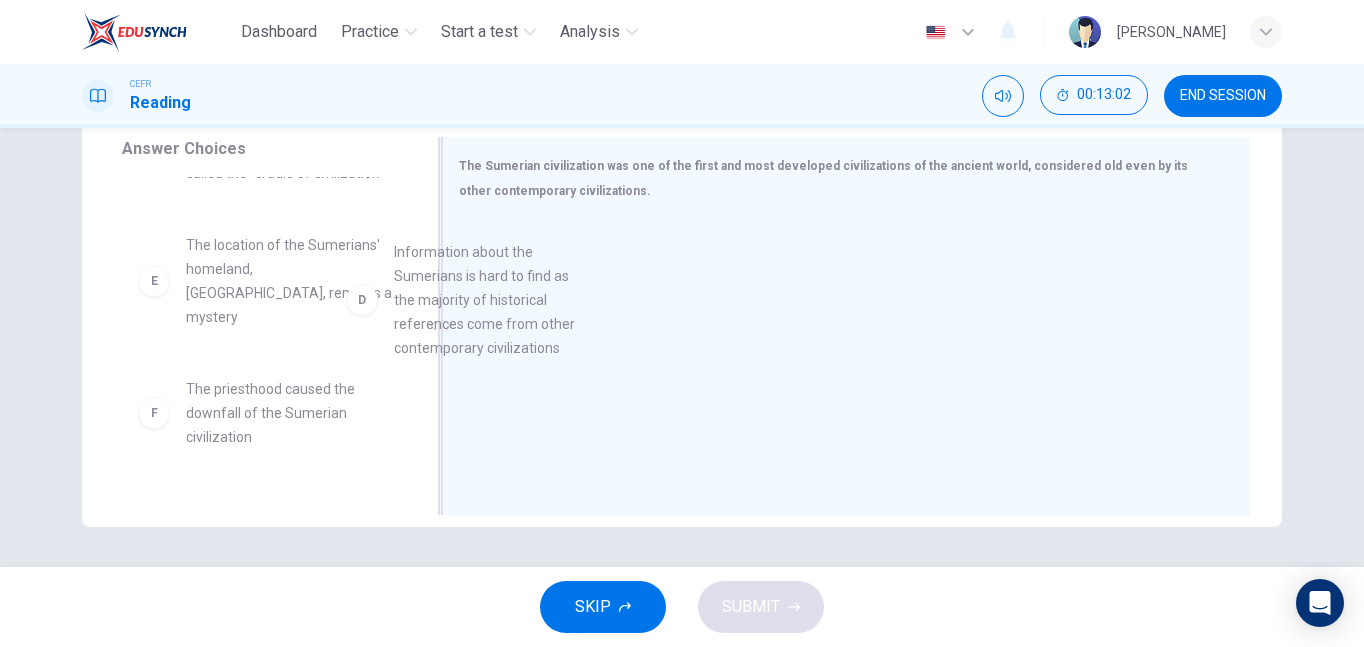 drag, startPoint x: 303, startPoint y: 282, endPoint x: 737, endPoint y: 300, distance: 434.3731 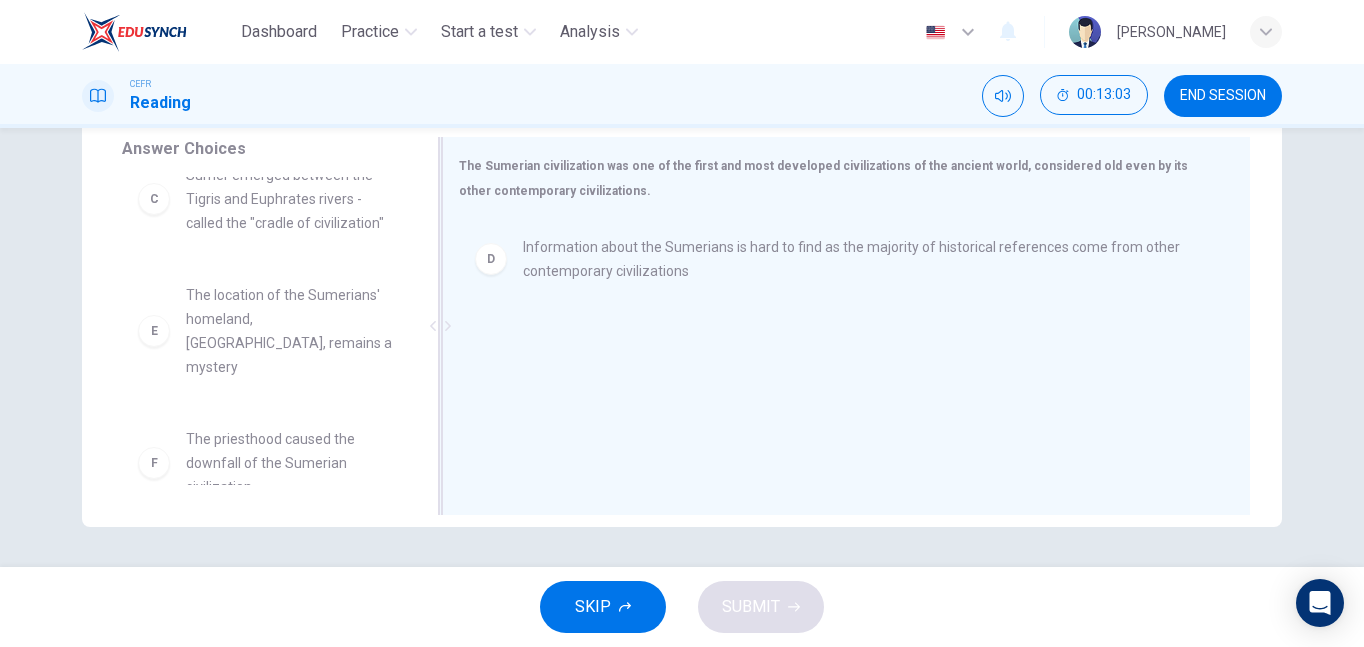scroll, scrollTop: 252, scrollLeft: 0, axis: vertical 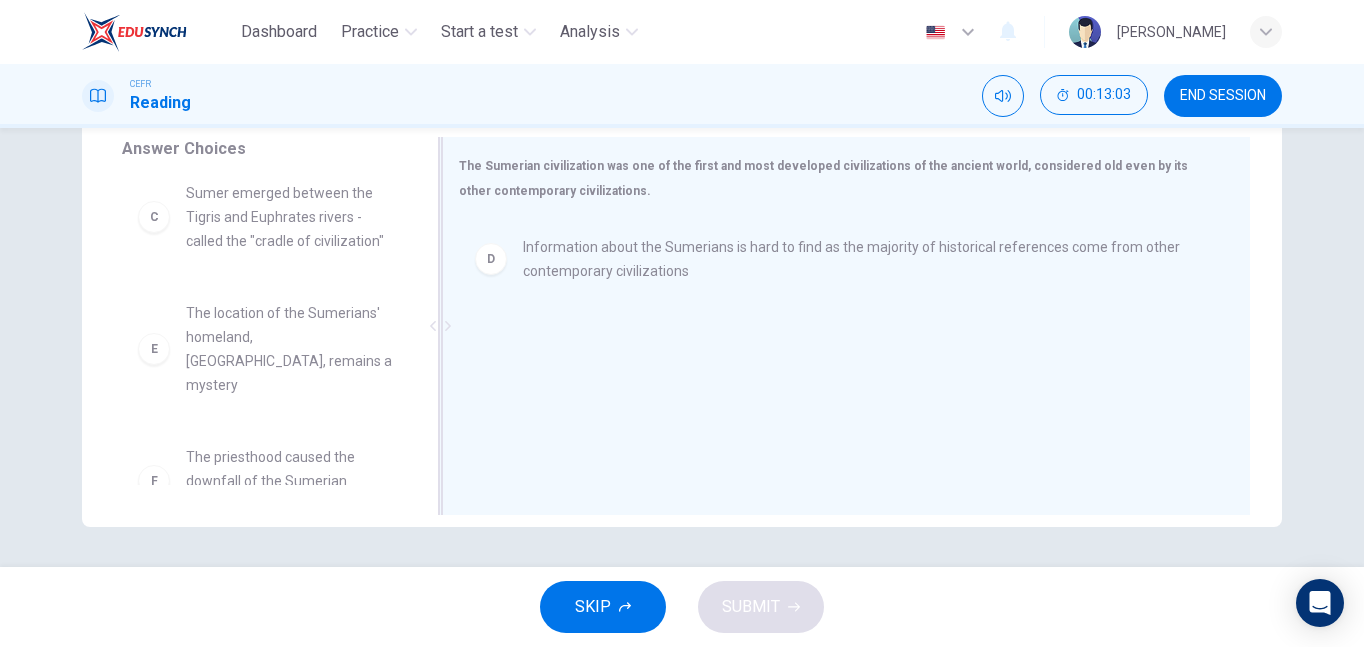 drag, startPoint x: 754, startPoint y: 268, endPoint x: 770, endPoint y: 256, distance: 20 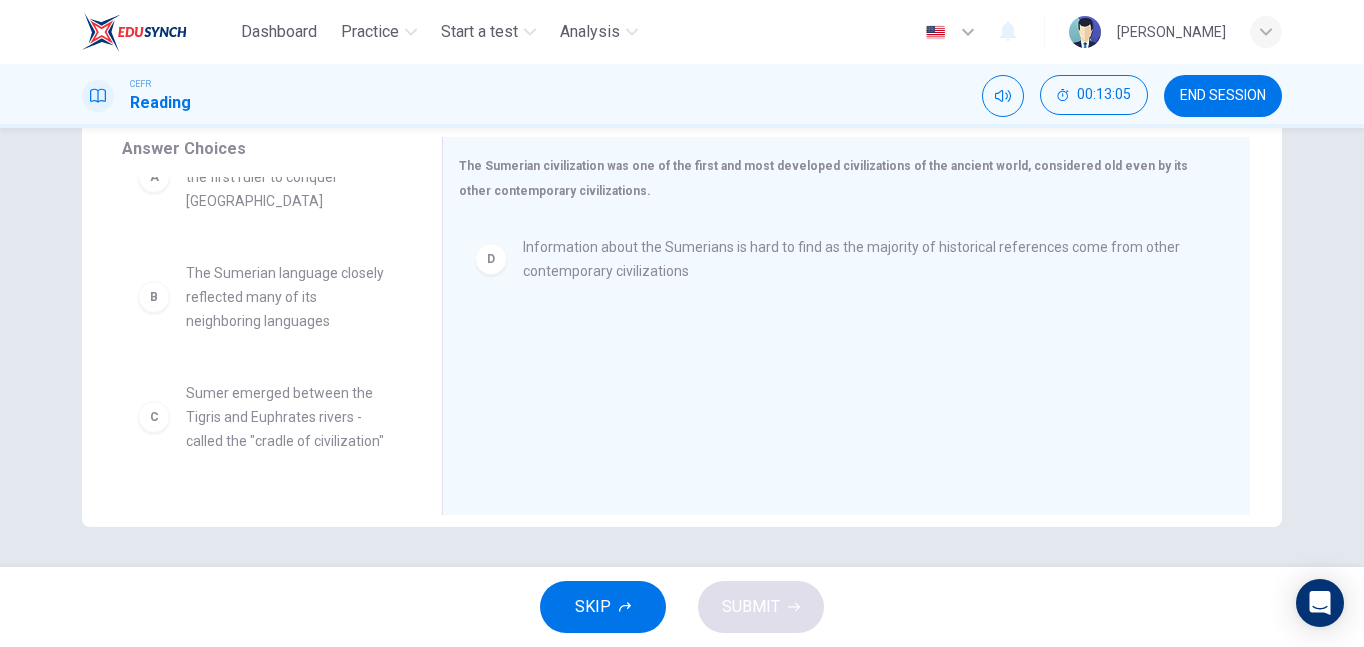 scroll, scrollTop: 0, scrollLeft: 0, axis: both 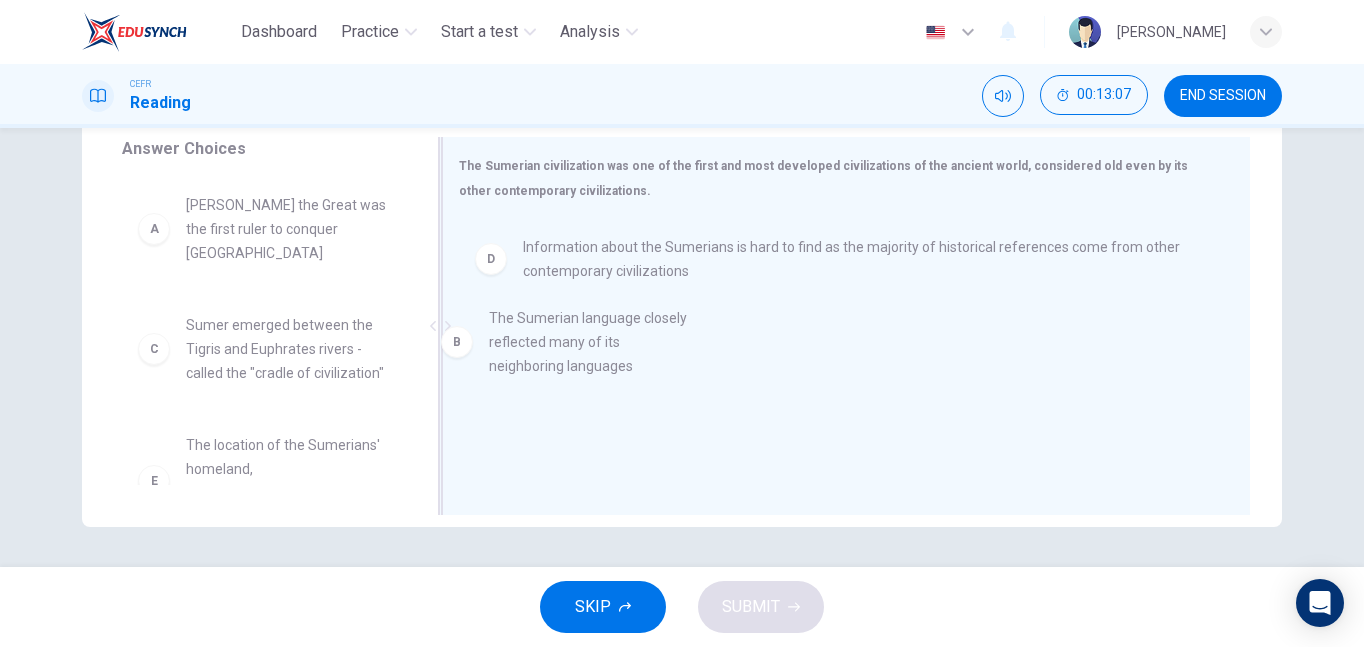 drag, startPoint x: 267, startPoint y: 338, endPoint x: 657, endPoint y: 359, distance: 390.56497 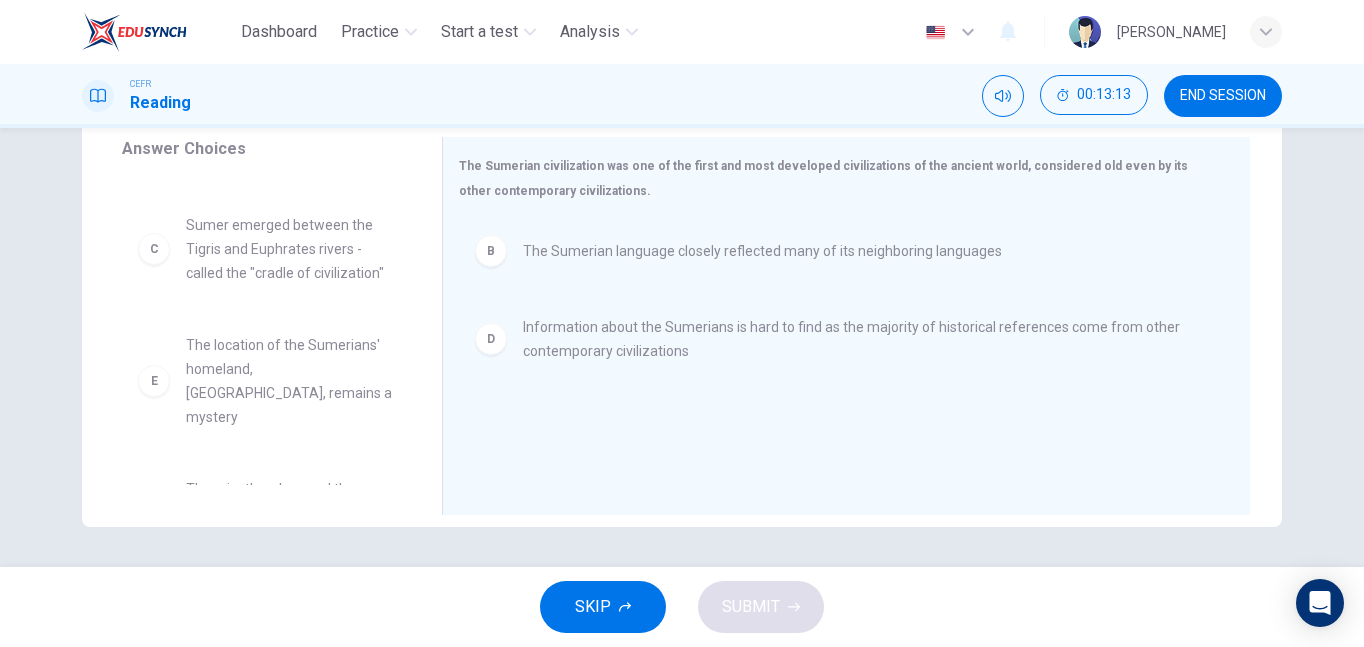 scroll, scrollTop: 132, scrollLeft: 0, axis: vertical 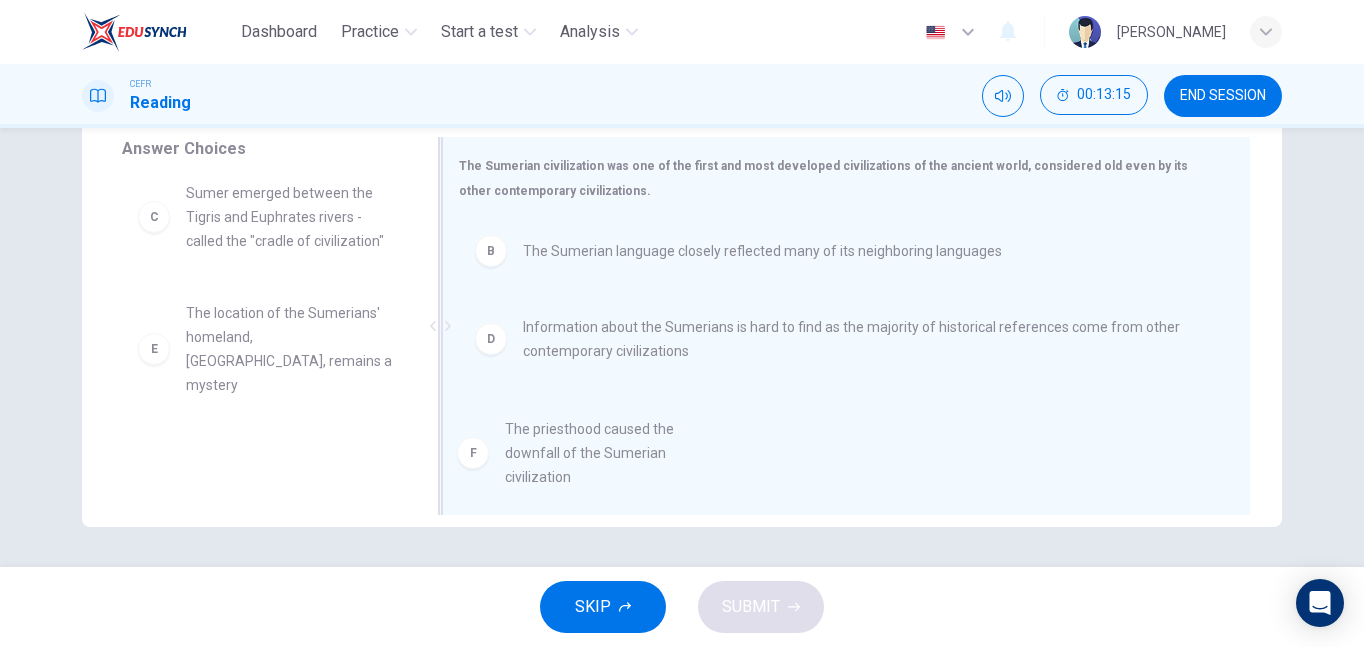 drag, startPoint x: 250, startPoint y: 420, endPoint x: 591, endPoint y: 415, distance: 341.03665 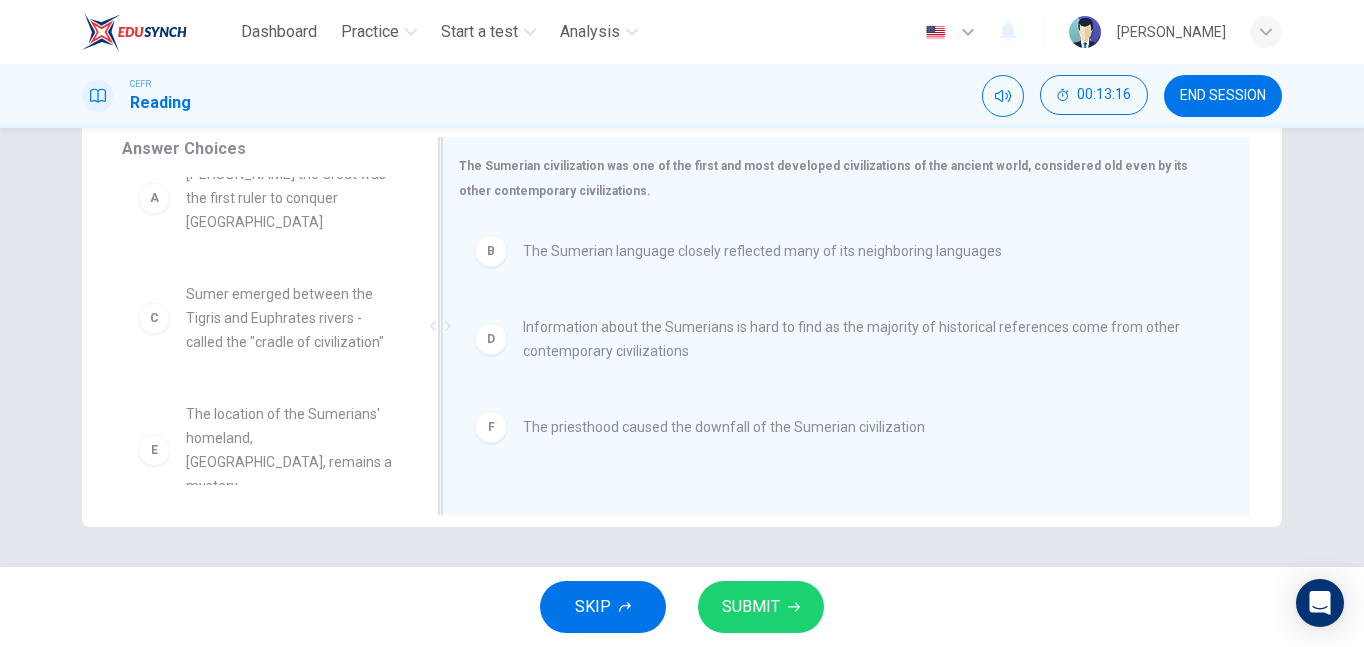 scroll, scrollTop: 12, scrollLeft: 0, axis: vertical 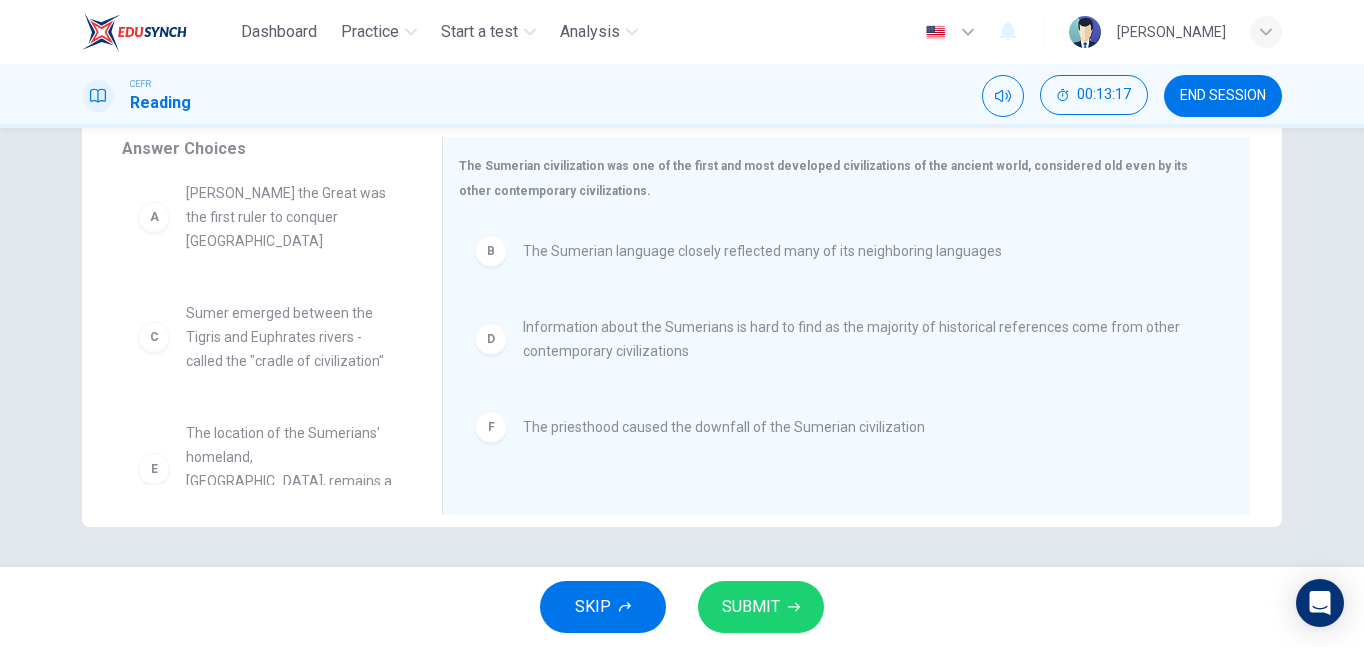 click on "SUBMIT" at bounding box center (761, 607) 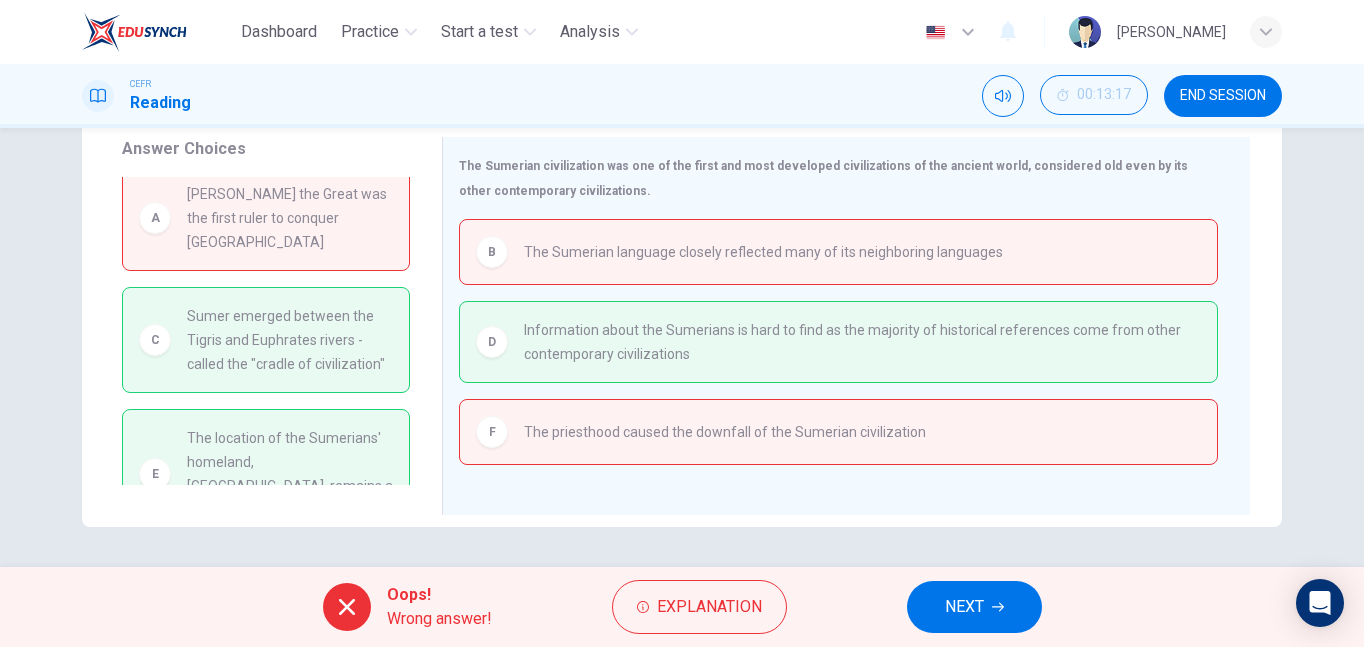 scroll, scrollTop: 18, scrollLeft: 0, axis: vertical 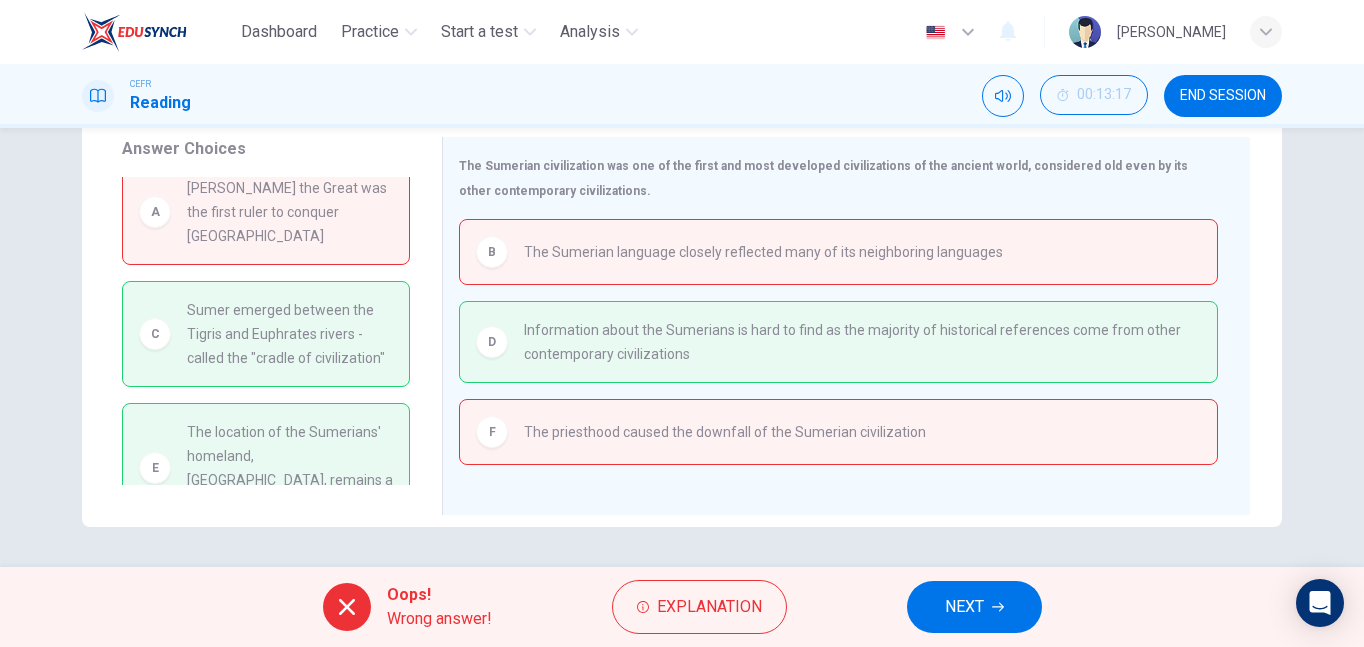 click on "NEXT" at bounding box center (974, 607) 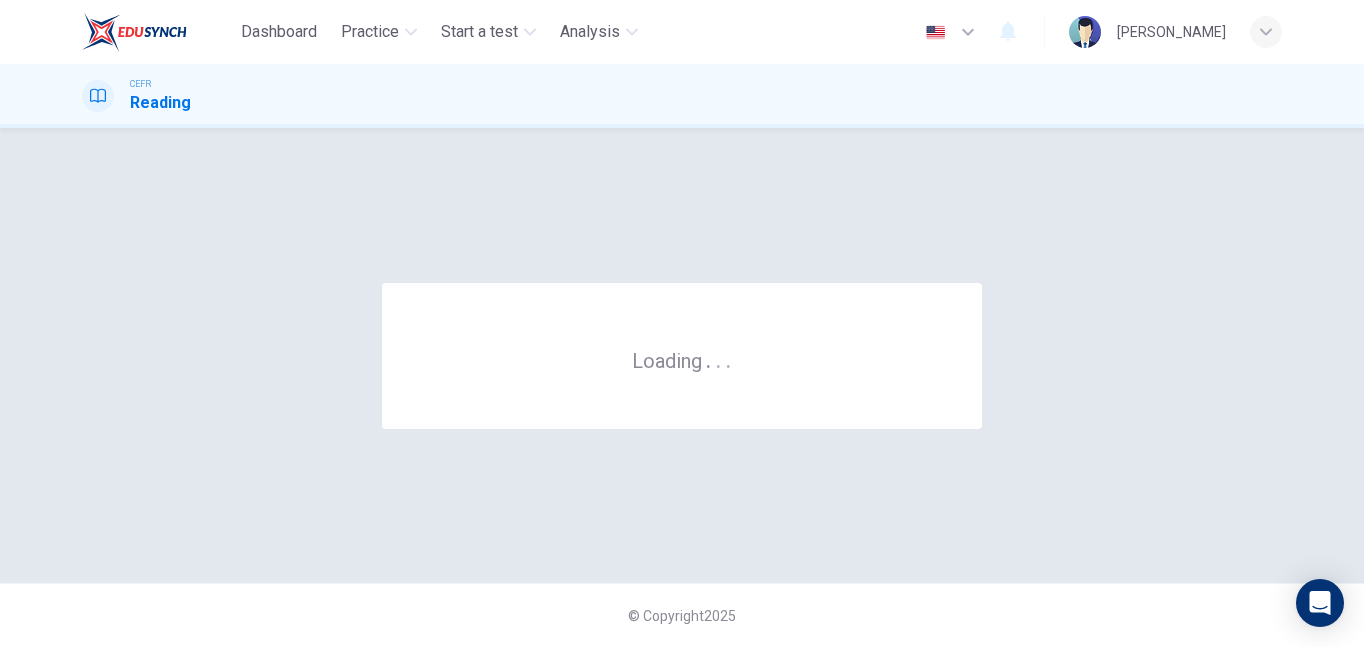 scroll, scrollTop: 0, scrollLeft: 0, axis: both 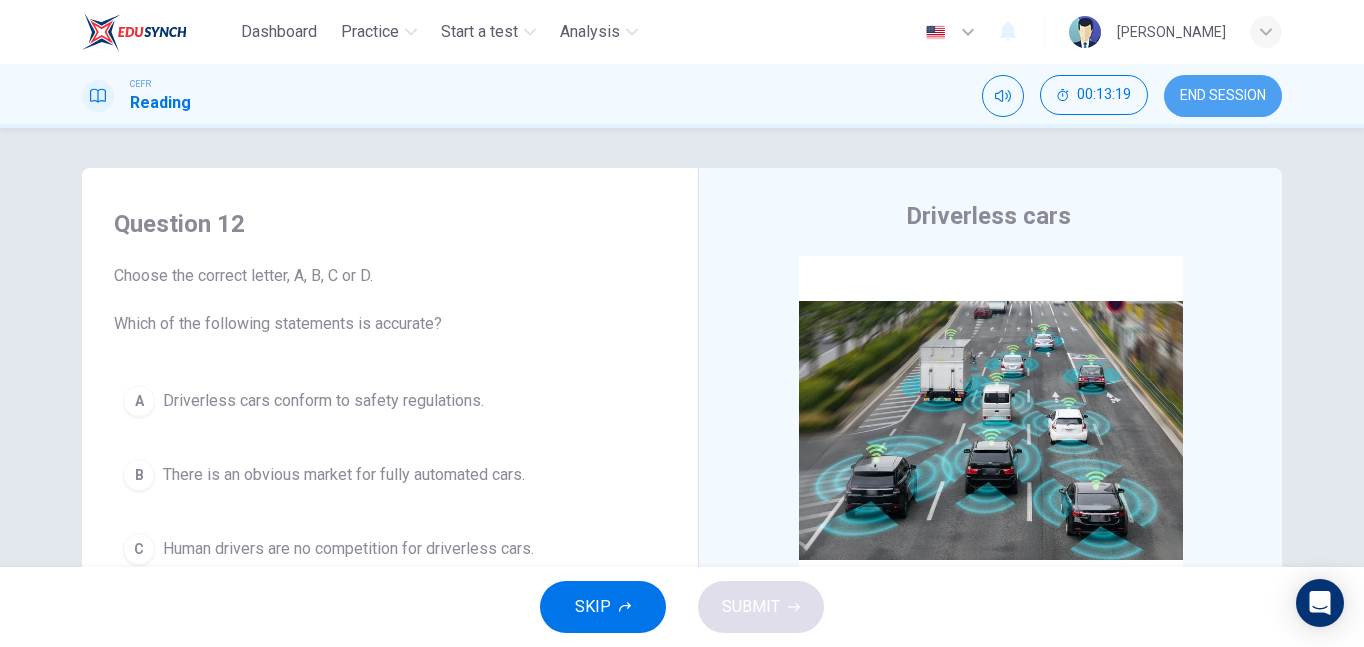 click on "END SESSION" at bounding box center [1223, 96] 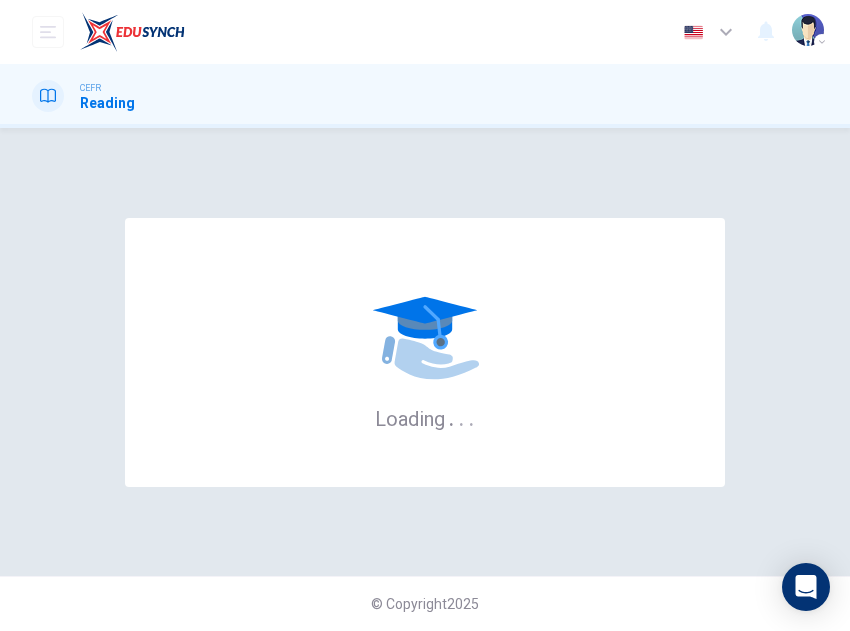 scroll, scrollTop: 0, scrollLeft: 0, axis: both 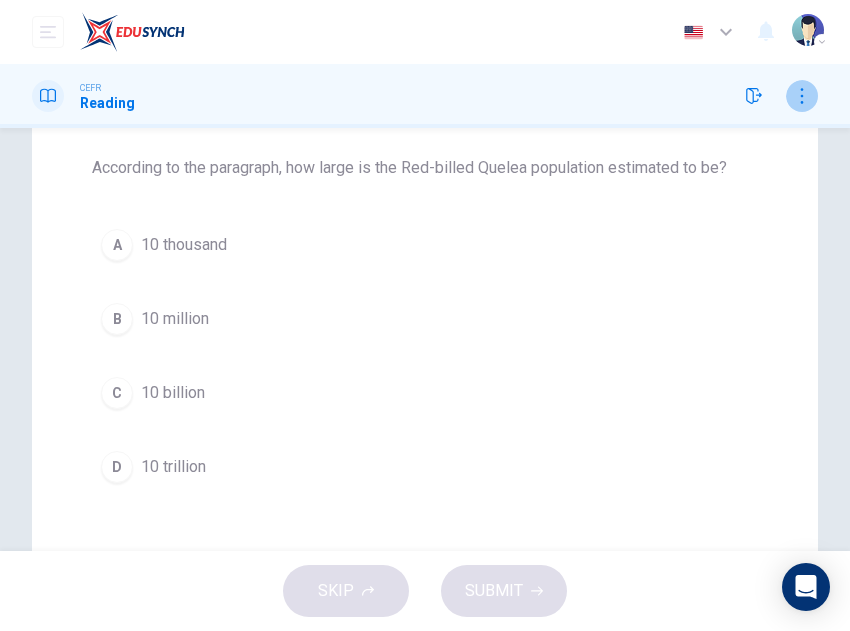 click 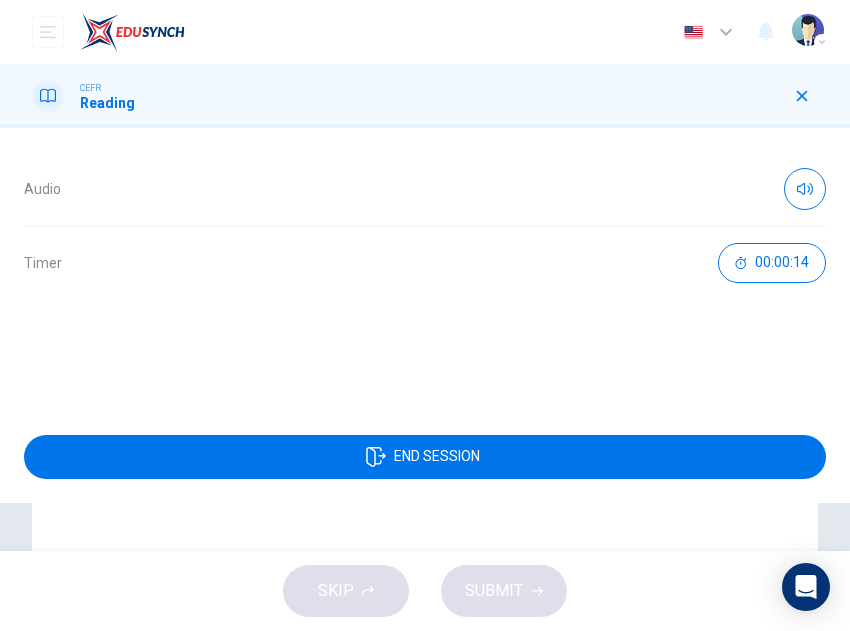 drag, startPoint x: 626, startPoint y: 449, endPoint x: 507, endPoint y: 95, distance: 373.4662 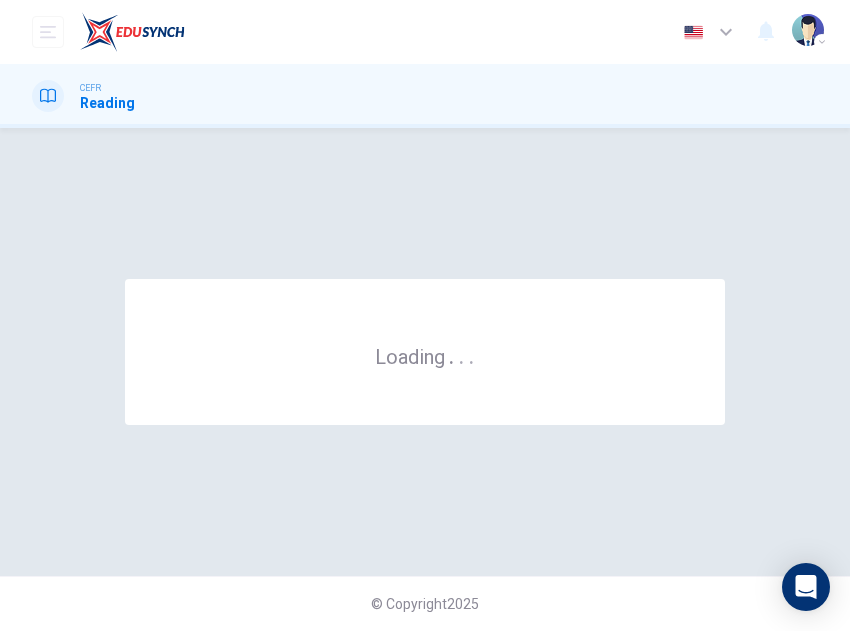 scroll, scrollTop: 0, scrollLeft: 0, axis: both 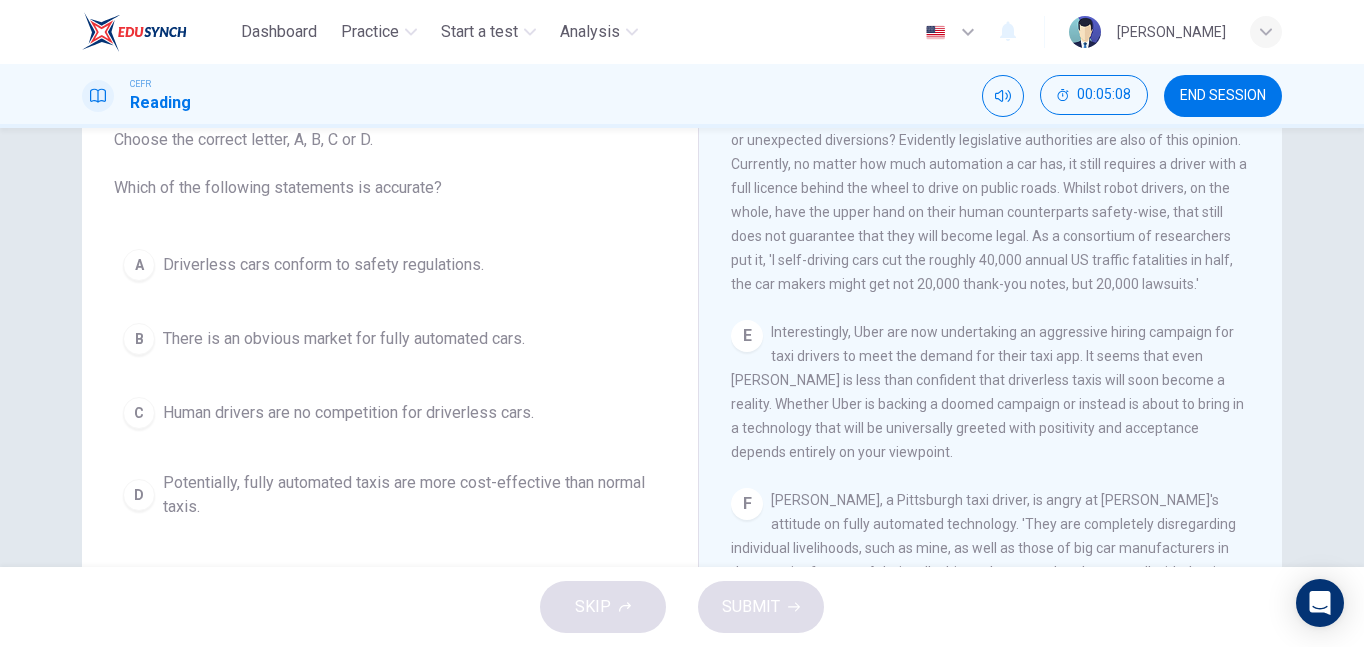click on "There is an obvious market for fully automated cars." at bounding box center [344, 339] 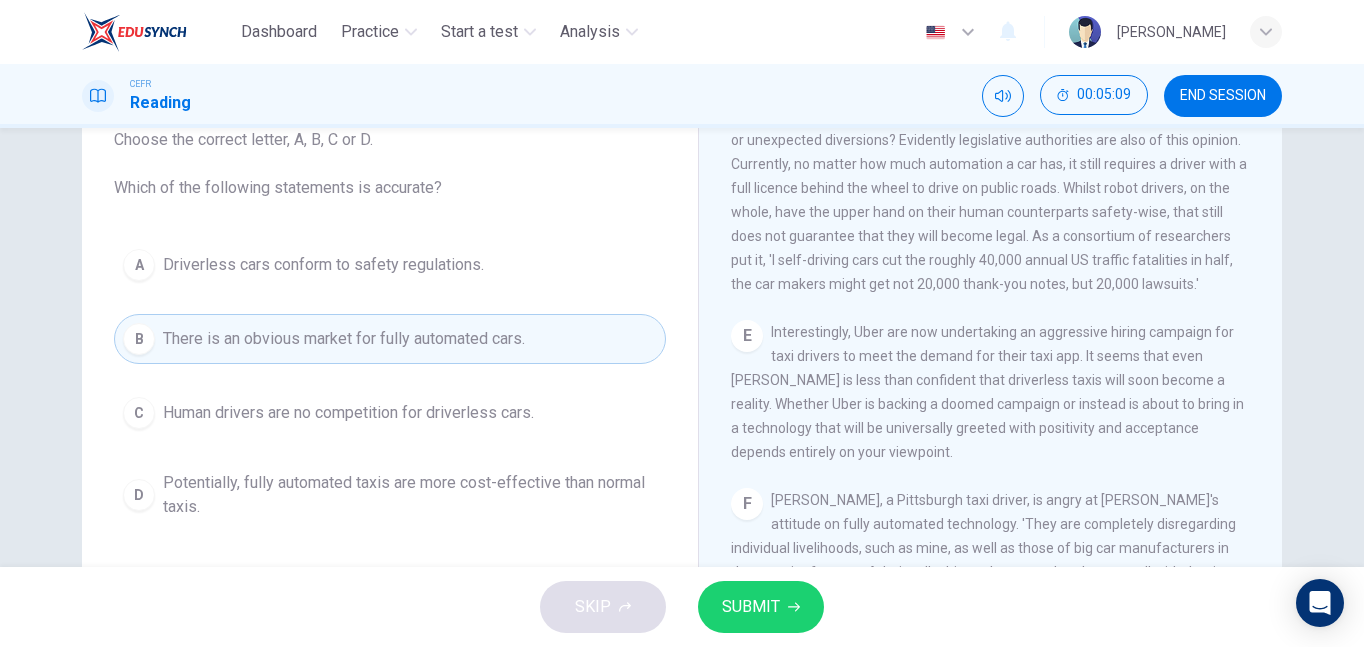 click on "SUBMIT" at bounding box center (751, 607) 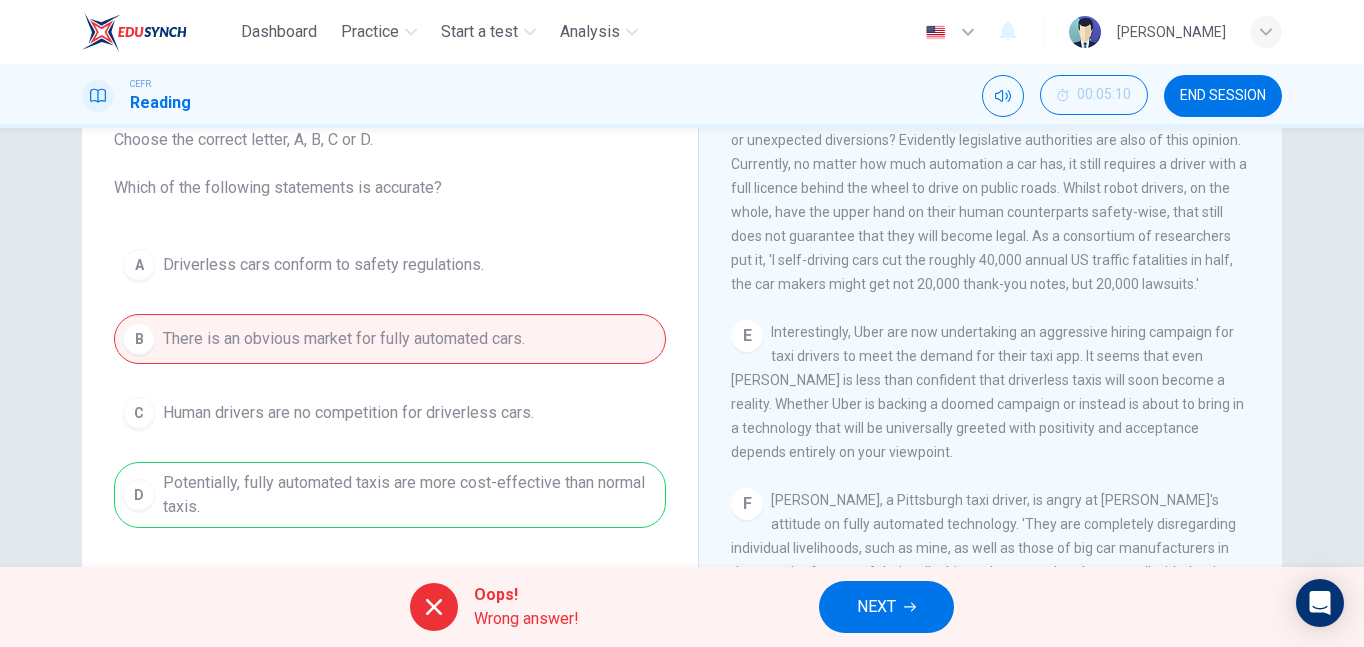 click on "NEXT" at bounding box center [876, 607] 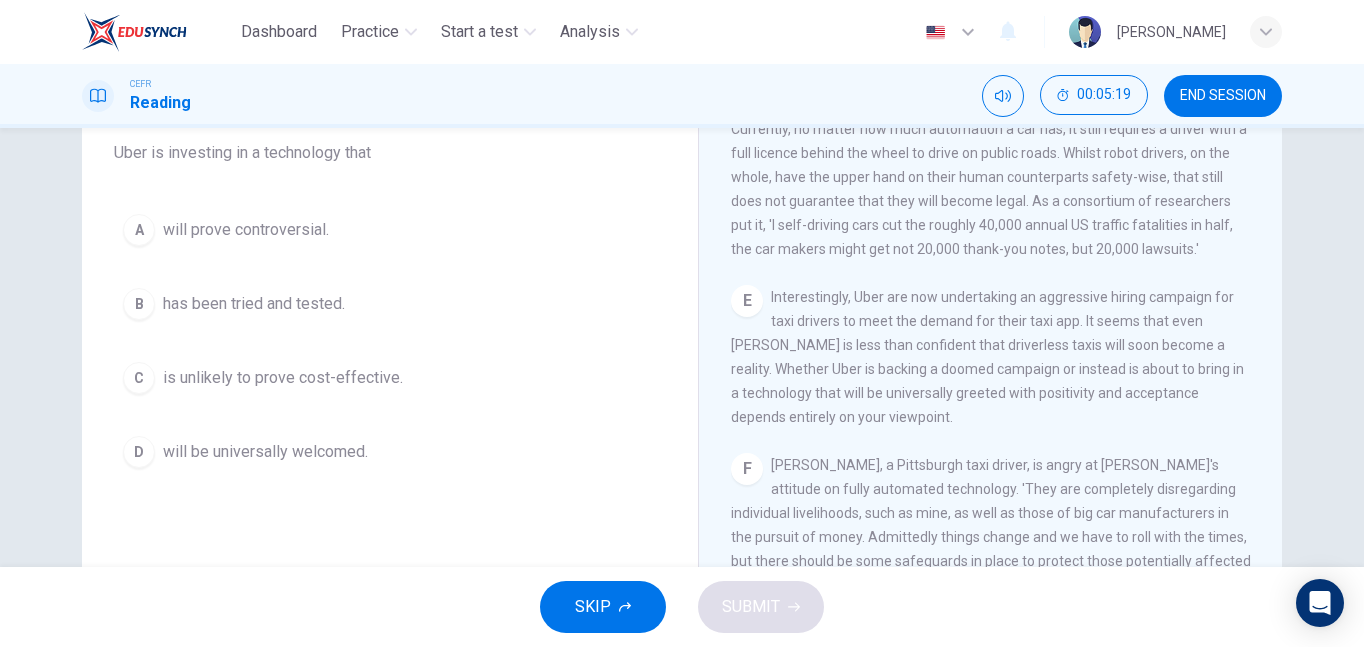 scroll, scrollTop: 136, scrollLeft: 0, axis: vertical 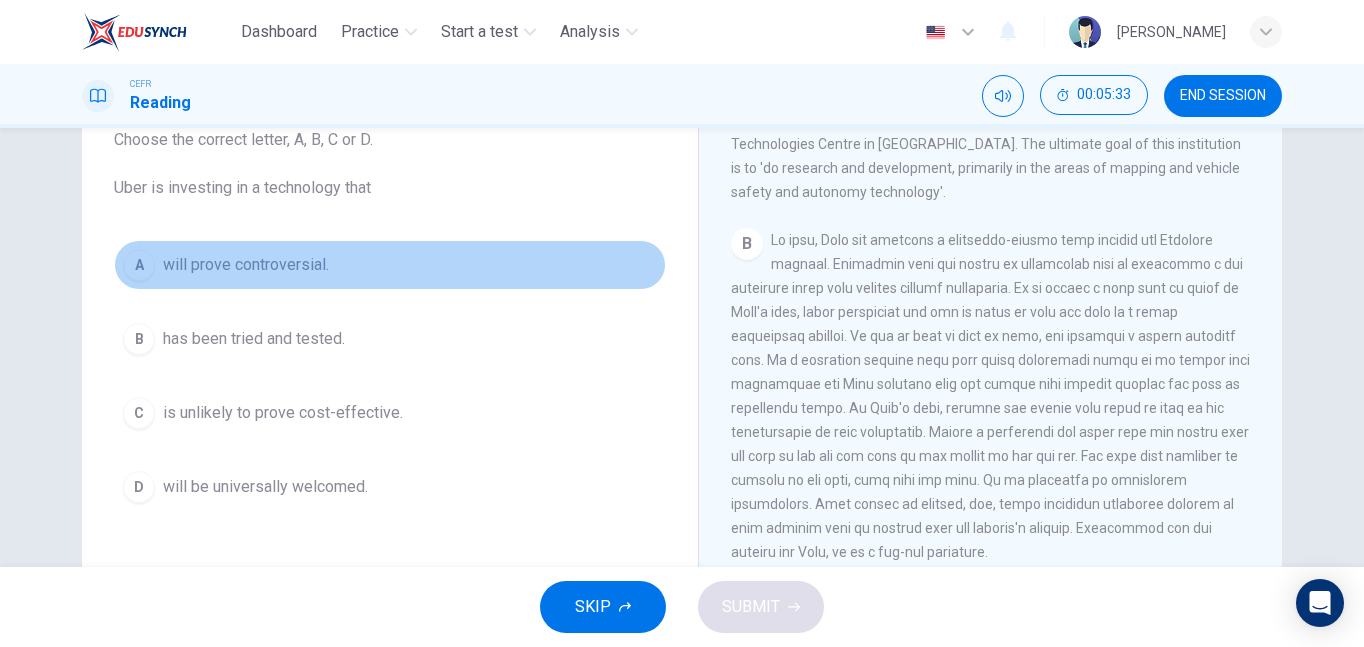 click on "will prove controversial." at bounding box center (246, 265) 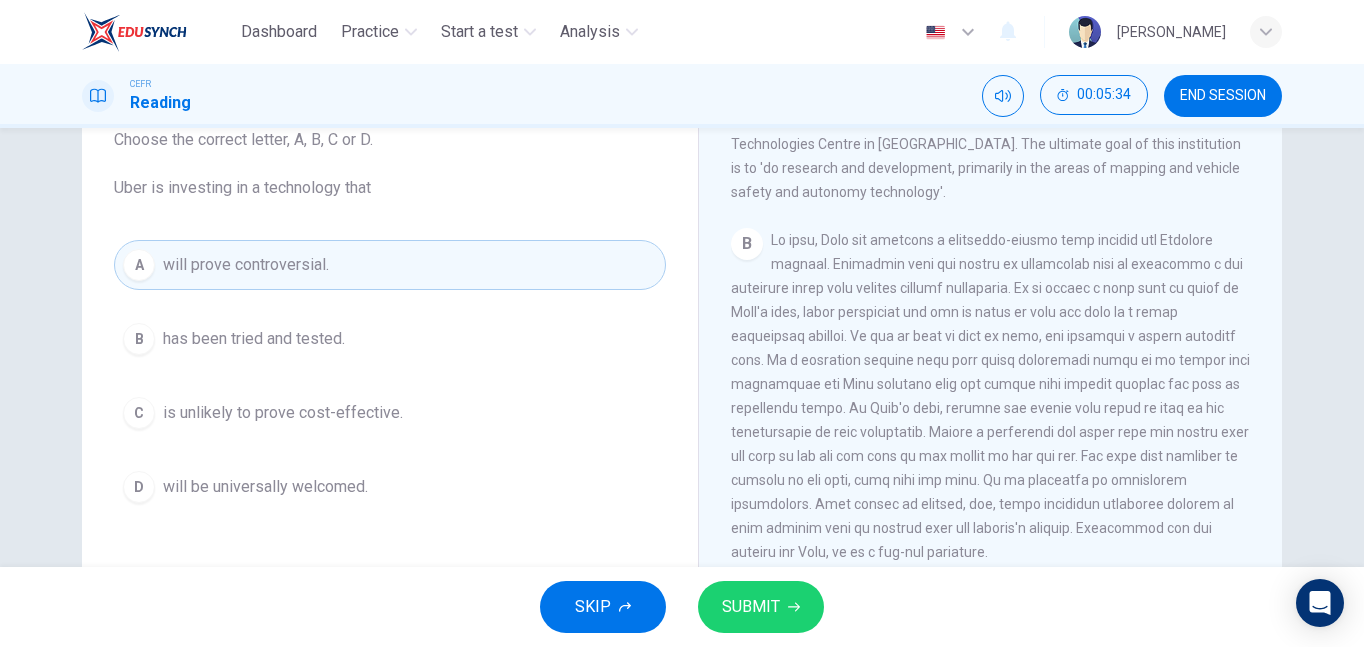 click on "SUBMIT" at bounding box center (761, 607) 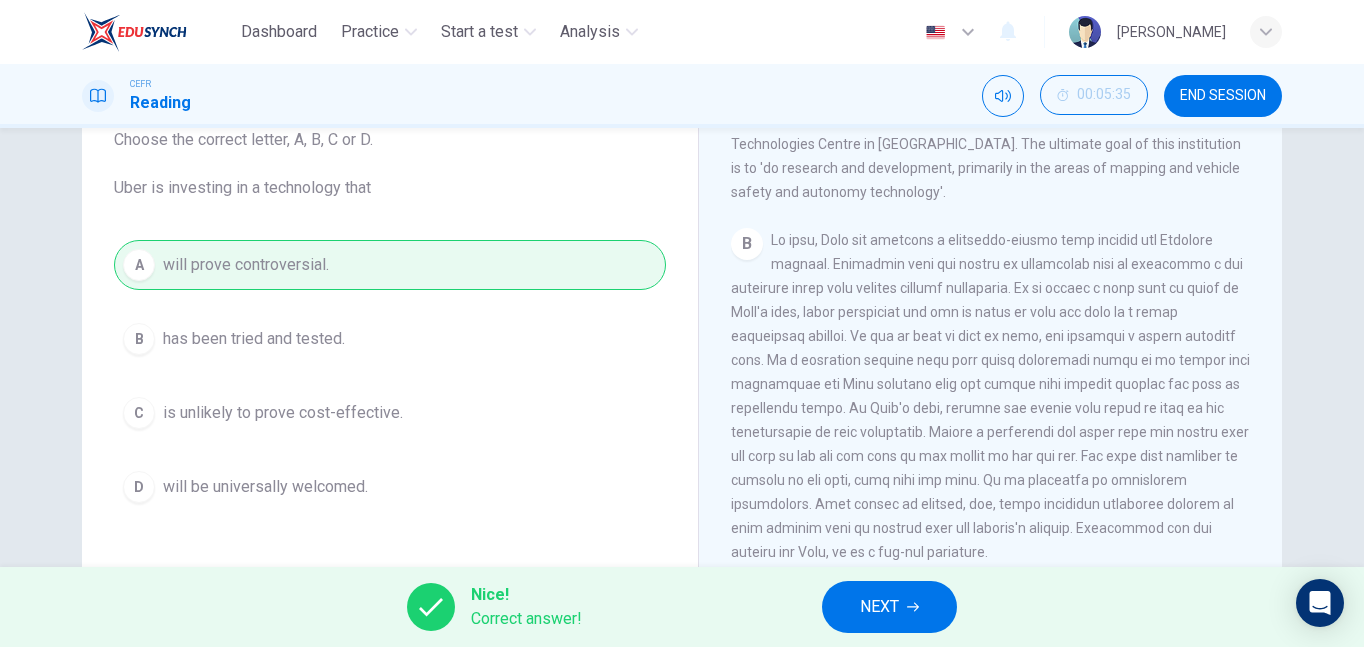 click on "NEXT" at bounding box center [889, 607] 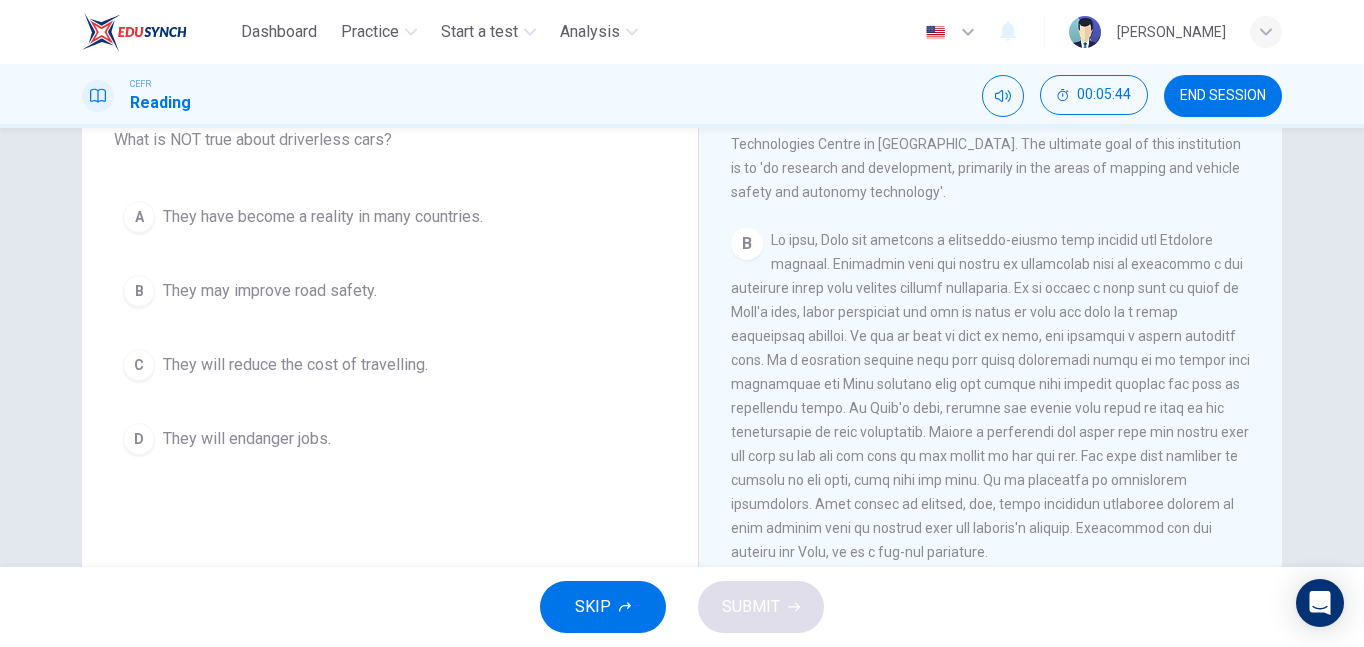 click on "They have become a reality in many countries." at bounding box center [323, 217] 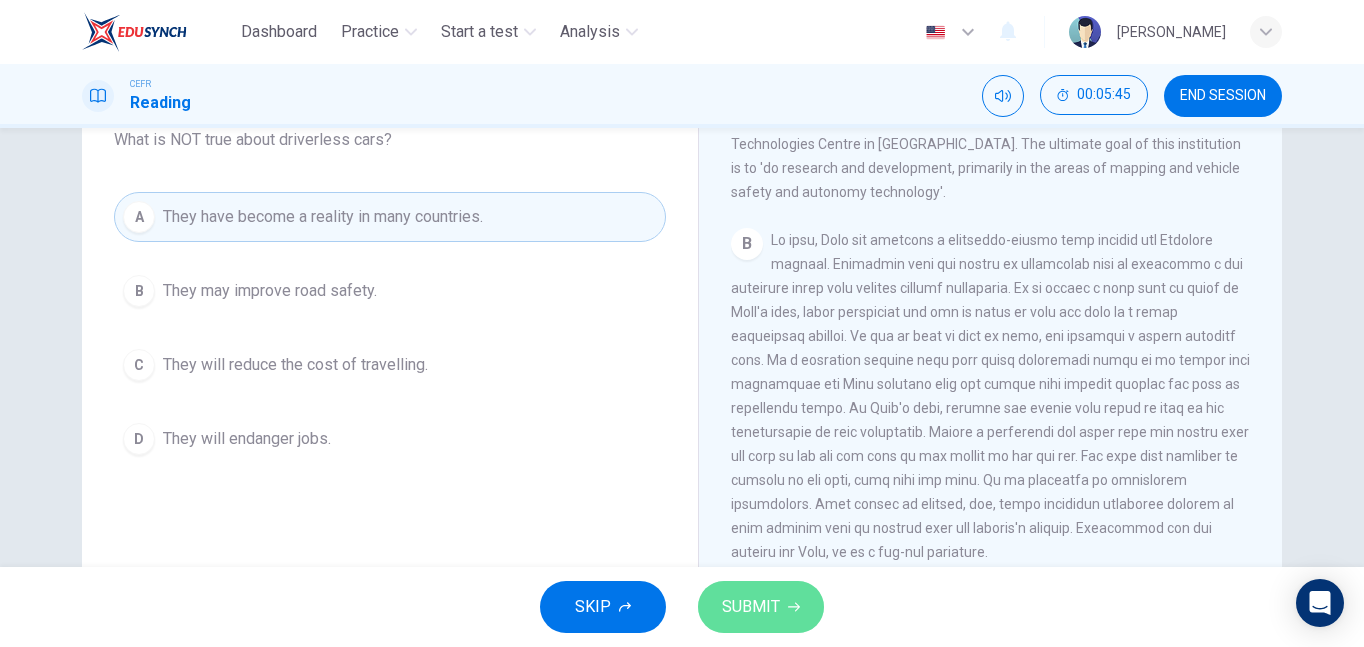 click on "SUBMIT" at bounding box center [761, 607] 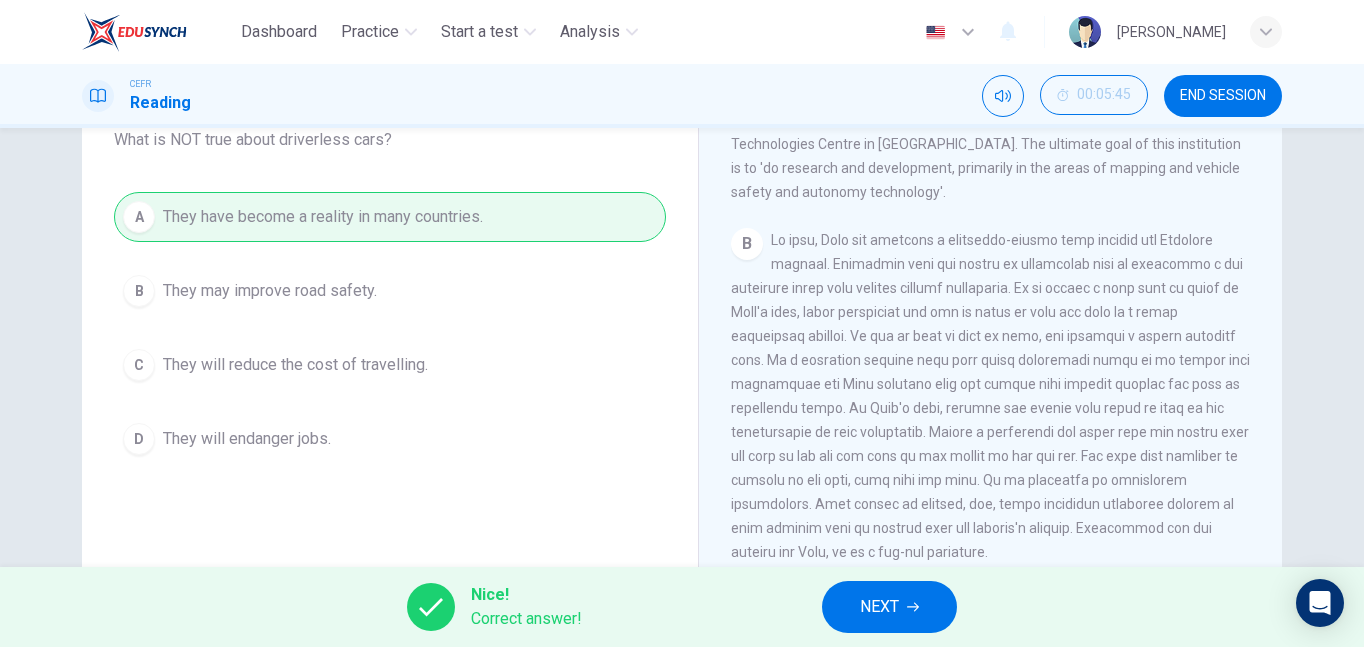 click 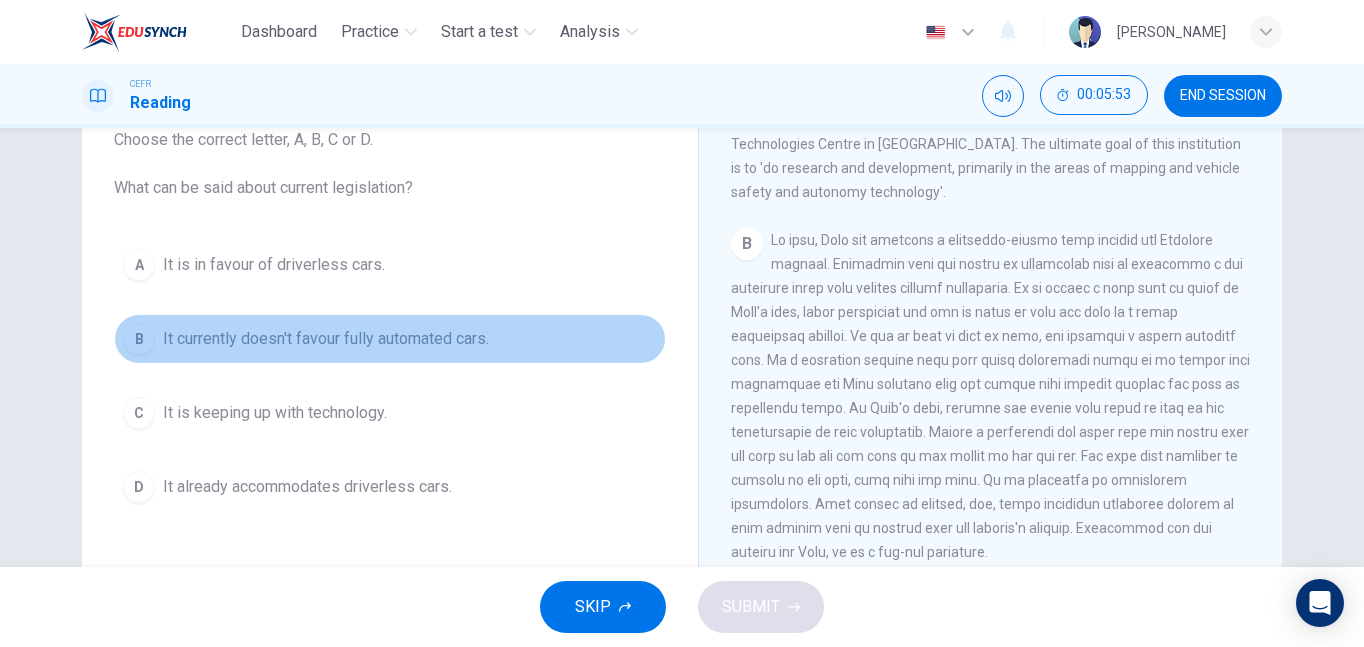 click on "It currently doesn't favour fully automated cars." at bounding box center (326, 339) 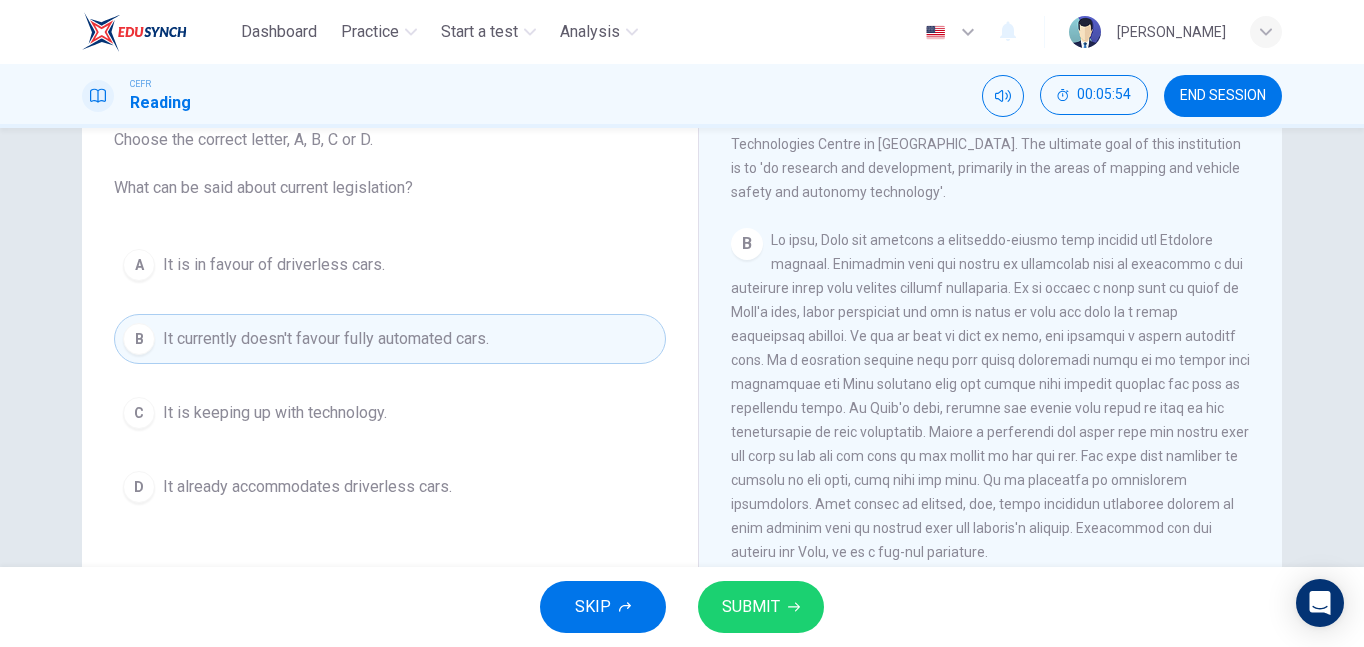 click on "SUBMIT" at bounding box center [751, 607] 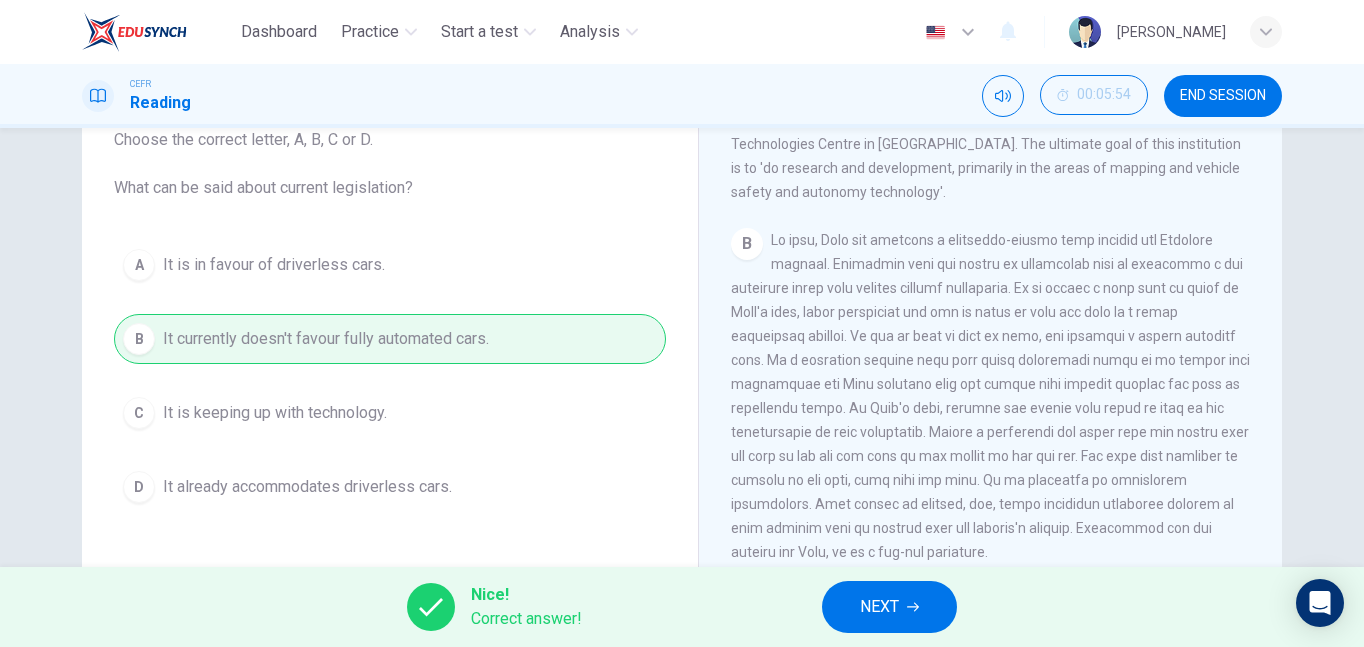 click on "NEXT" at bounding box center (889, 607) 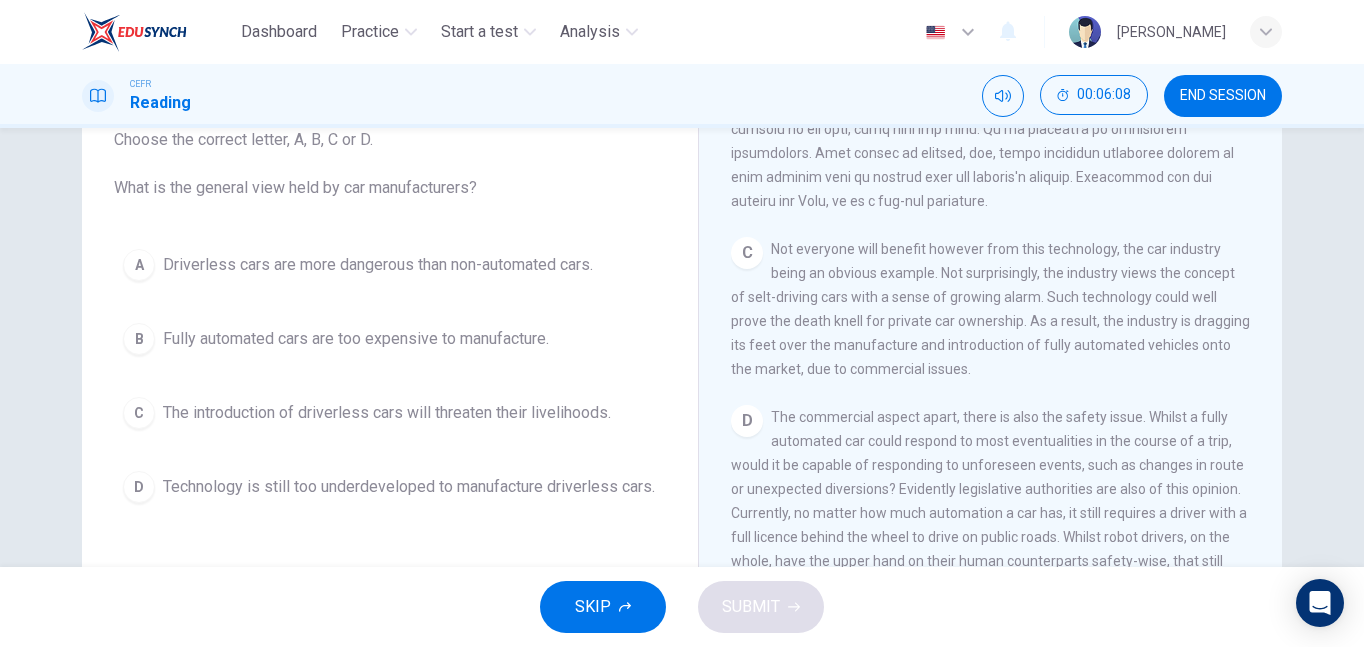 scroll, scrollTop: 881, scrollLeft: 0, axis: vertical 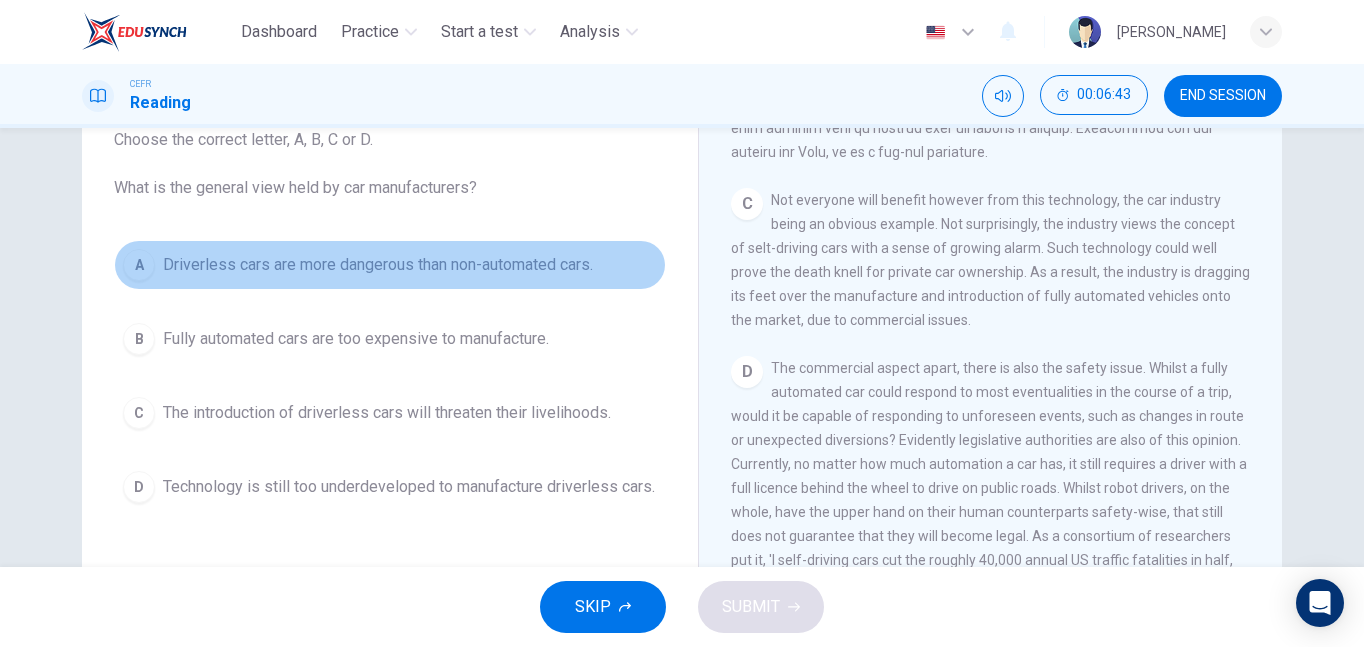 click on "Driverless cars are more dangerous than non-automated cars." at bounding box center (378, 265) 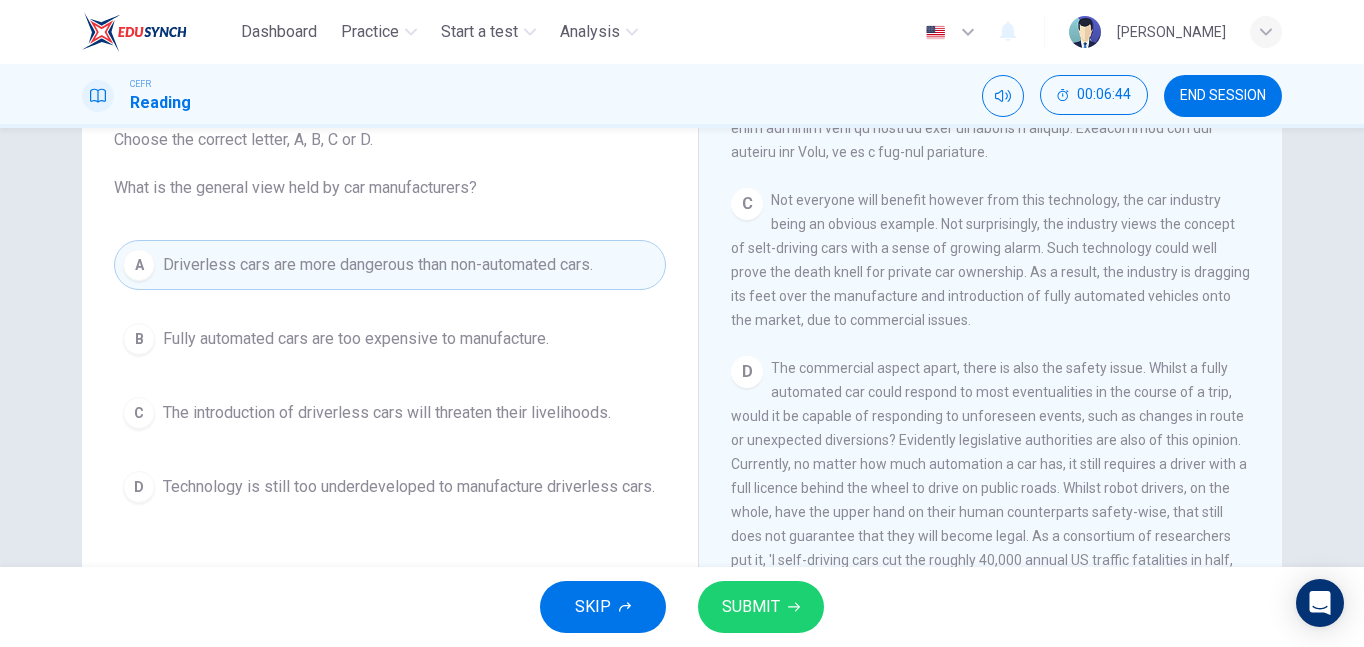 click on "SUBMIT" at bounding box center (751, 607) 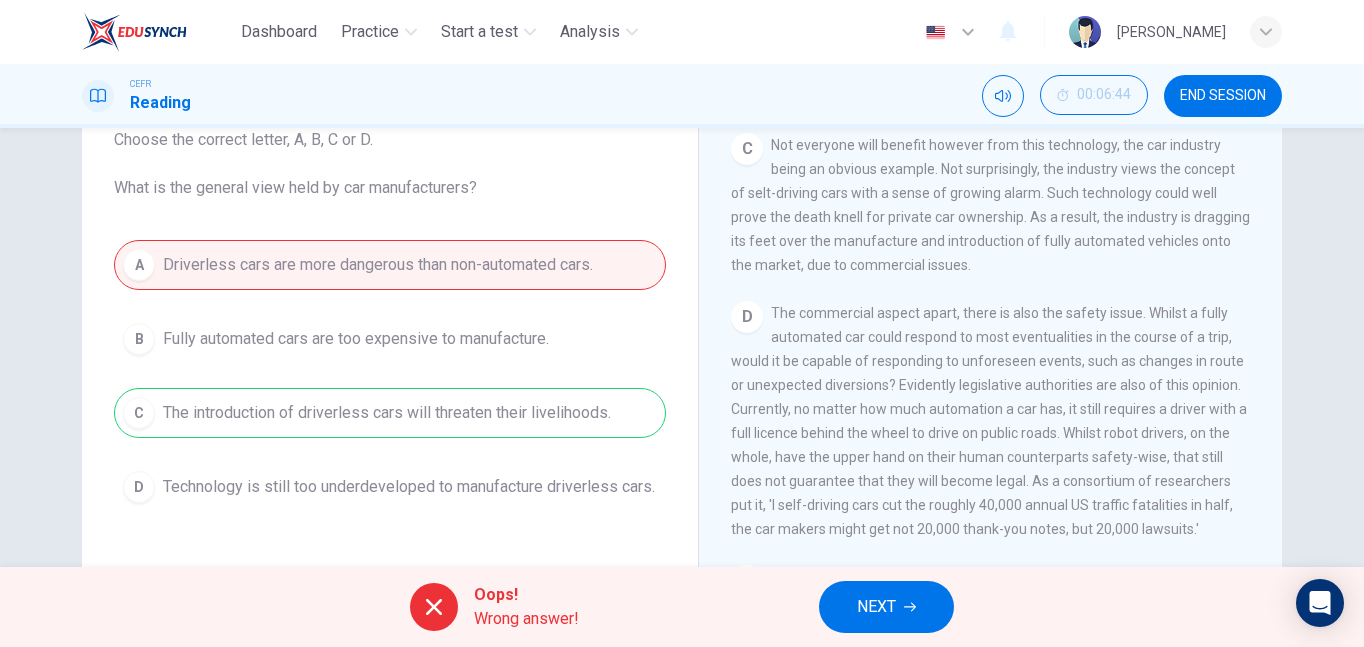 scroll, scrollTop: 981, scrollLeft: 0, axis: vertical 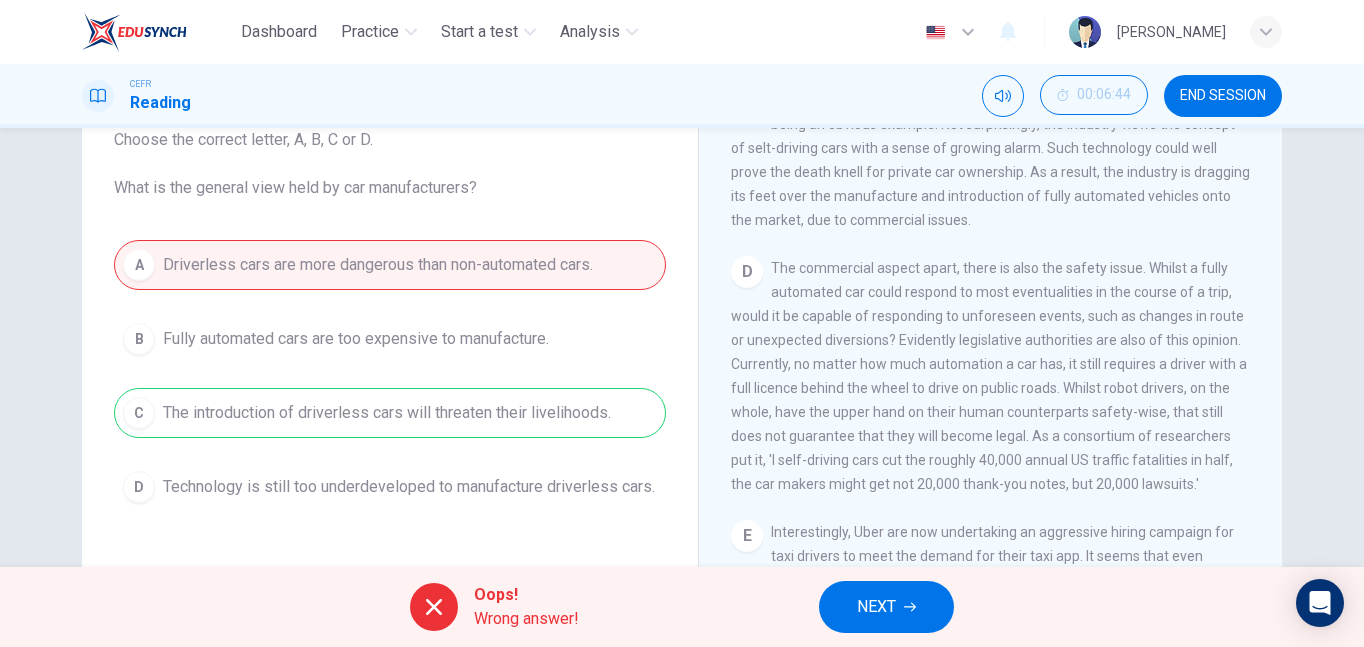 click on "NEXT" at bounding box center (886, 607) 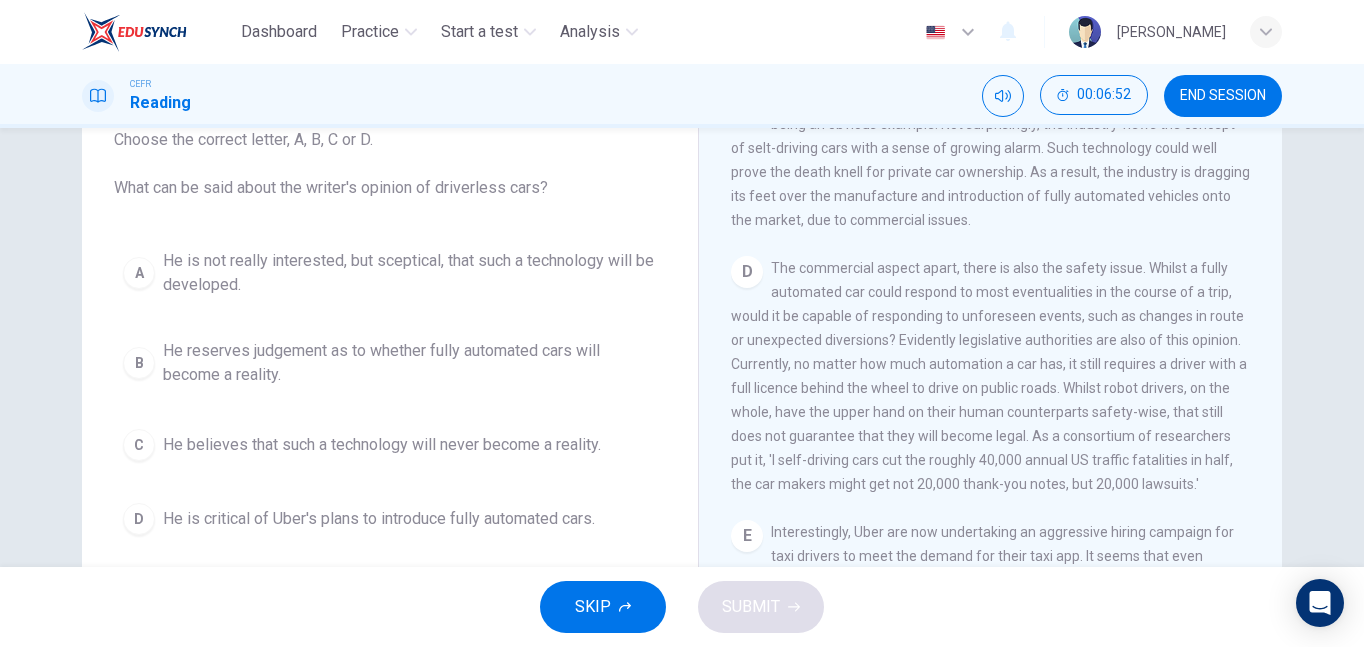 scroll, scrollTop: 236, scrollLeft: 0, axis: vertical 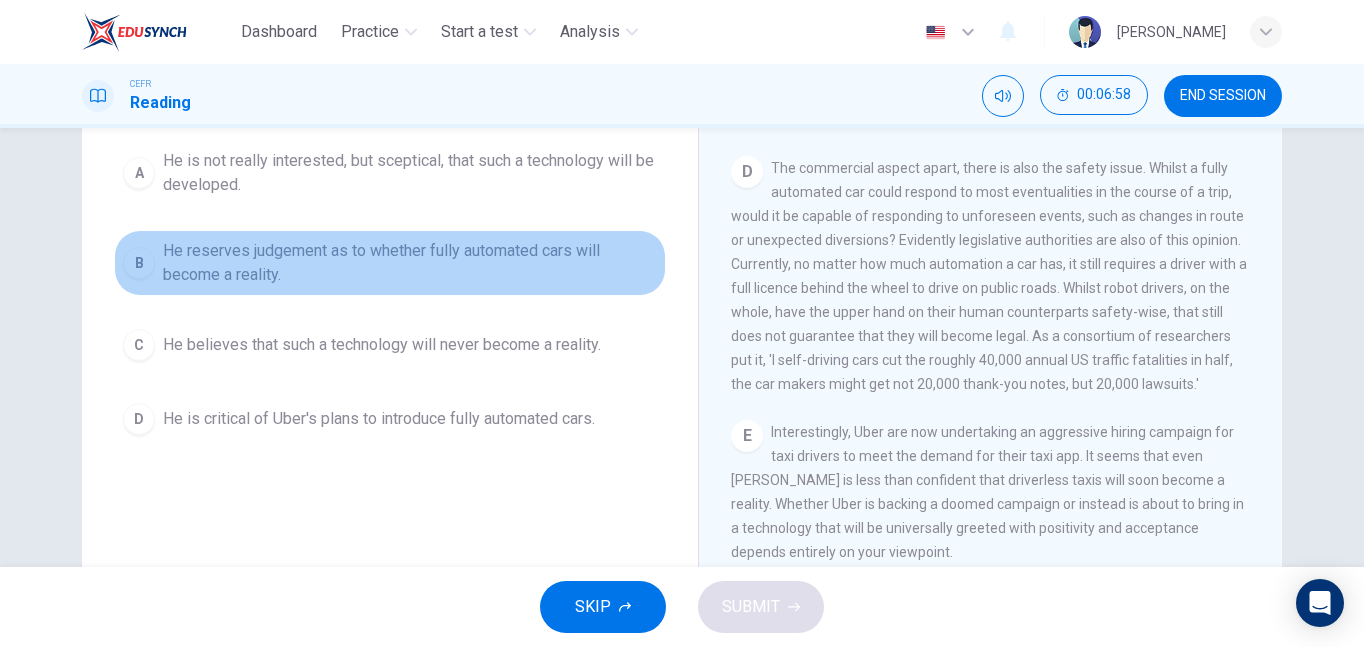 click on "He reserves judgement as to whether fully automated cars will become a reality." at bounding box center [410, 263] 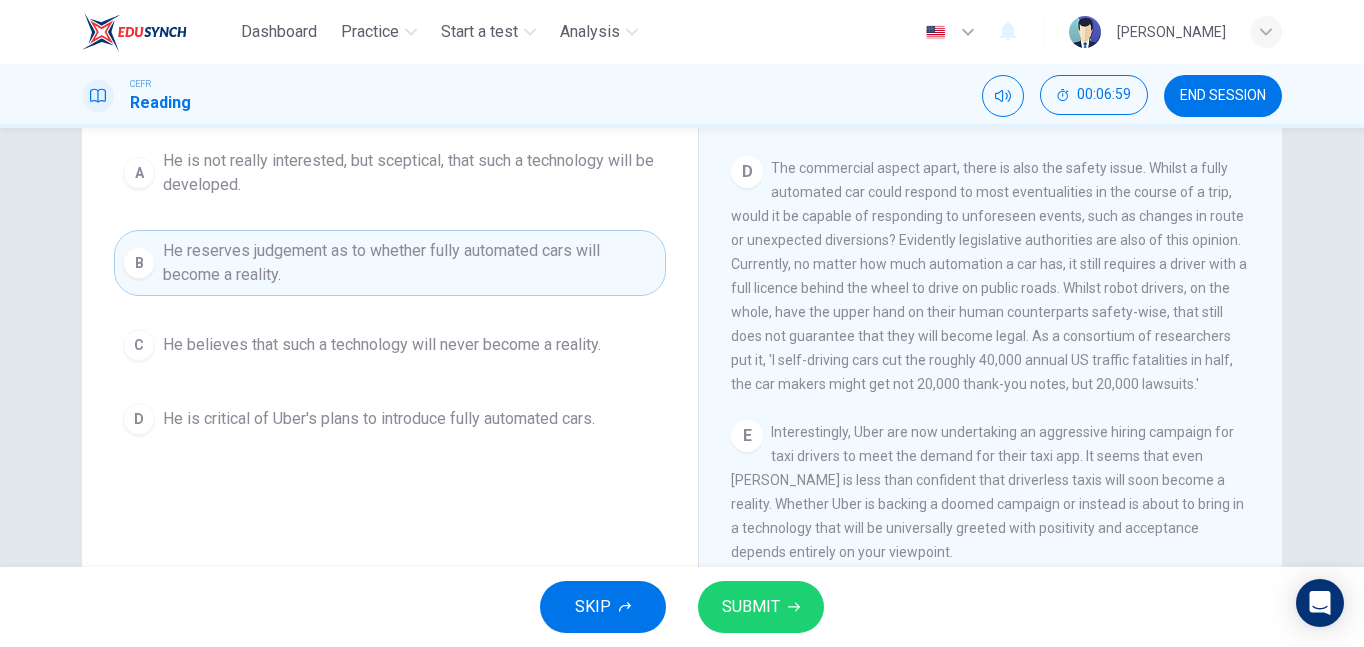 click on "SUBMIT" at bounding box center [751, 607] 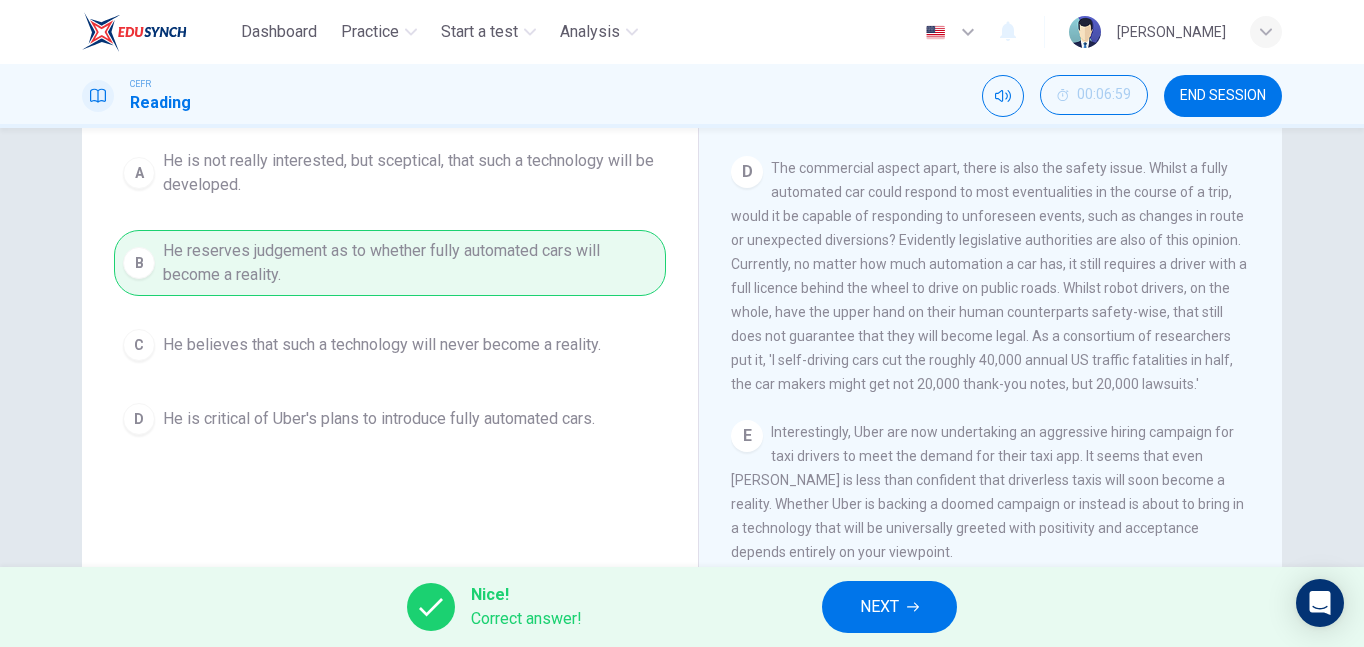 click on "NEXT" at bounding box center (889, 607) 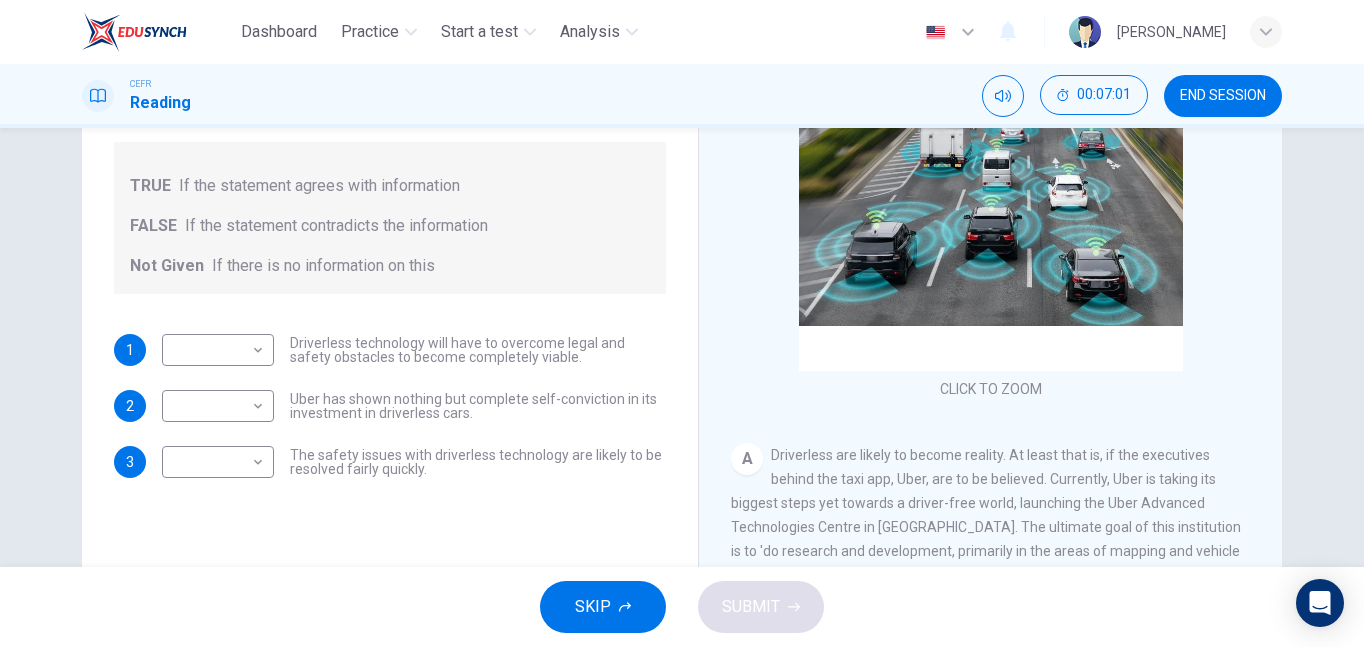 scroll, scrollTop: 236, scrollLeft: 0, axis: vertical 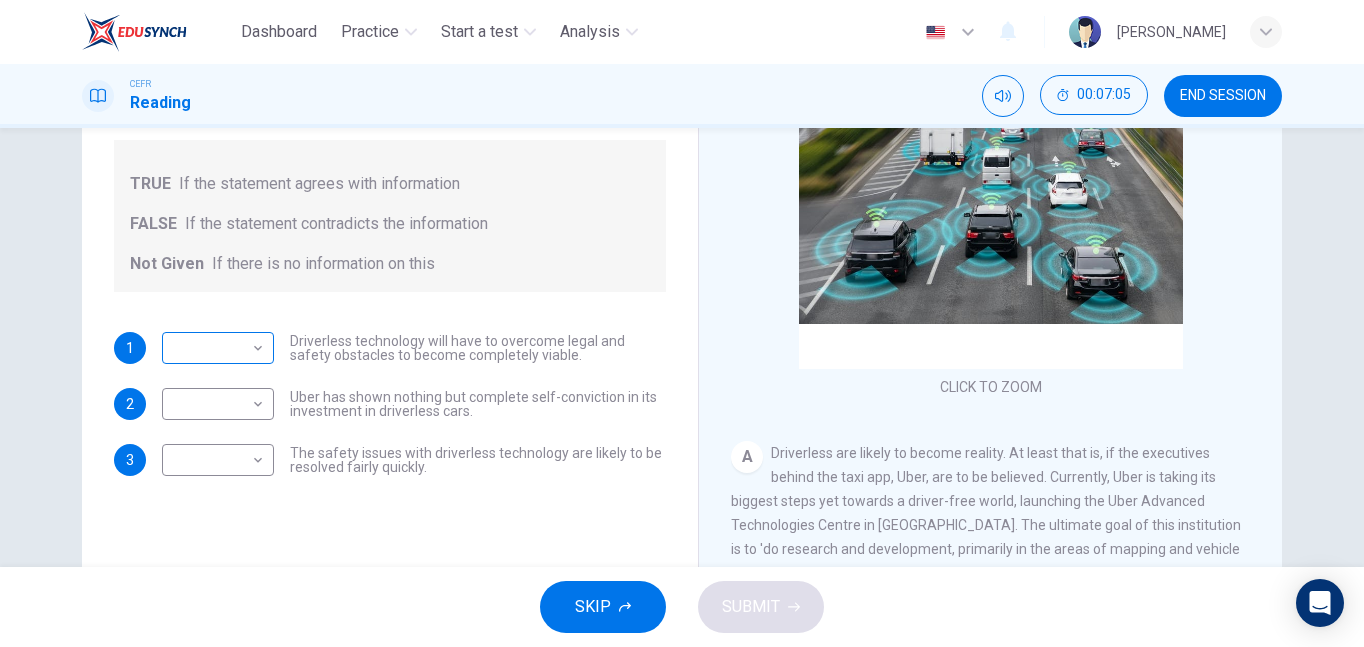 click on "Dashboard Practice Start a test Analysis English en ​ SITI NUR MAIZATUL AKMAL BINTI ROSLEE CEFR Reading 00:07:05 END SESSION Question 7 Do the following statements agree with the information given in the text? For questions following questions, write TRUE If the statement agrees with information FALSE If the statement contradicts the information Not Given If there is no information on this 1 ​ ​ Driverless technology will have to overcome legal and safety obstacles to become completely viable. 2 ​ ​ Uber has shown nothing but complete self-conviction in its investment in driverless cars. 3 ​ ​ The safety issues with driverless technology are likely to be resolved fairly quickly. Driverless cars CLICK TO ZOOM Click to Zoom A B C D E F G H SKIP SUBMIT EduSynch - Online Language Proficiency Testing
Dashboard Practice Start a test Analysis Notifications © Copyright  2025" at bounding box center [682, 323] 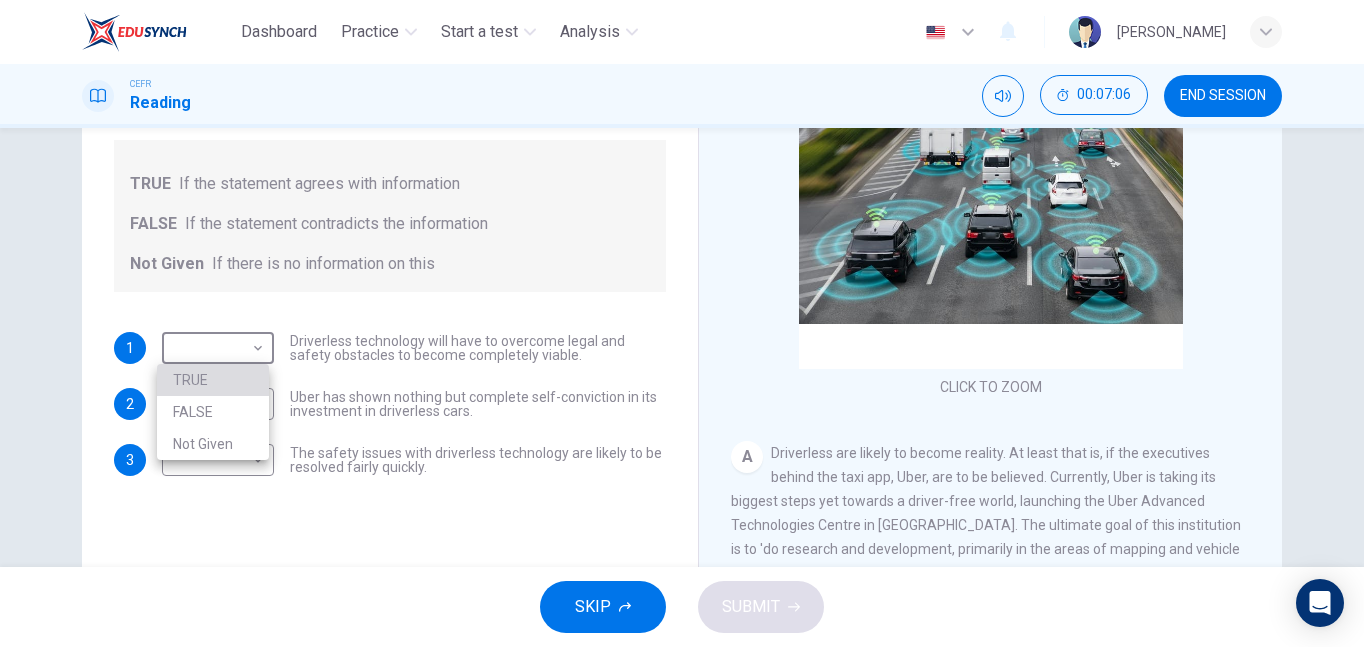 click on "TRUE" at bounding box center (213, 380) 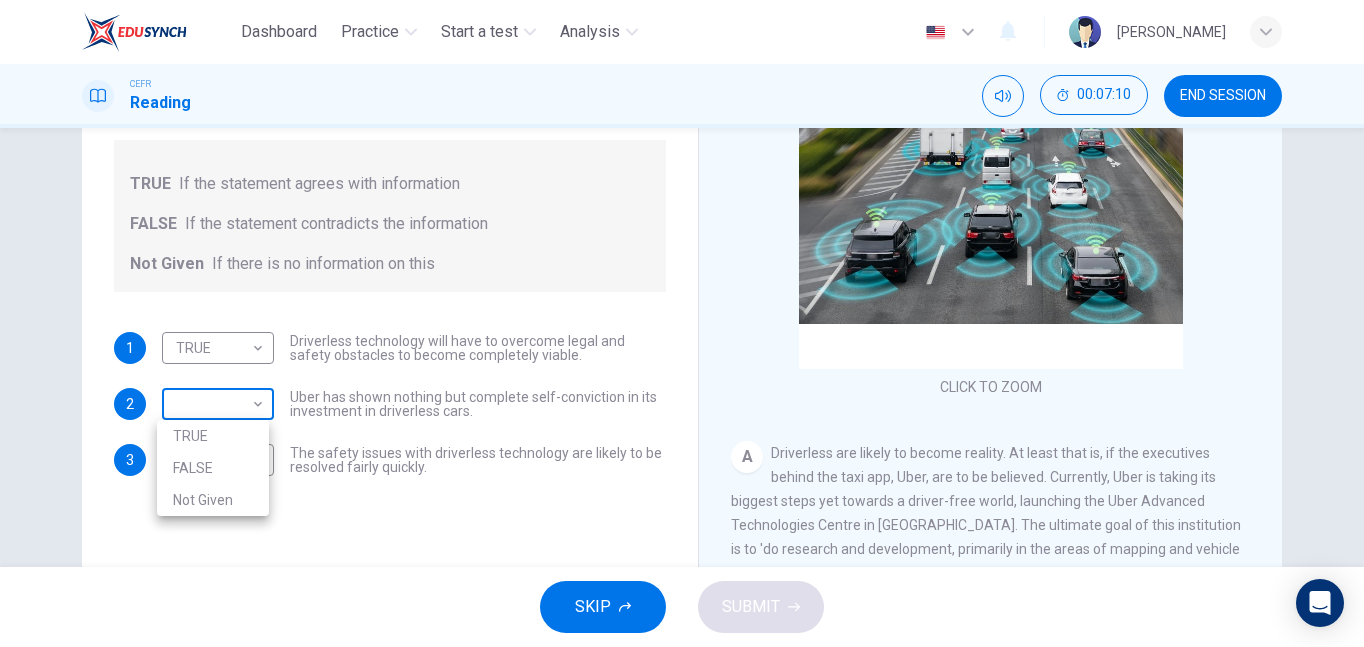 click on "Dashboard Practice Start a test Analysis English en ​ SITI NUR MAIZATUL AKMAL BINTI ROSLEE CEFR Reading 00:07:10 END SESSION Question 7 Do the following statements agree with the information given in the text? For questions following questions, write TRUE If the statement agrees with information FALSE If the statement contradicts the information Not Given If there is no information on this 1 TRUE TRUE ​ Driverless technology will have to overcome legal and safety obstacles to become completely viable. 2 ​ ​ Uber has shown nothing but complete self-conviction in its investment in driverless cars. 3 ​ ​ The safety issues with driverless technology are likely to be resolved fairly quickly. Driverless cars CLICK TO ZOOM Click to Zoom A B C D E F G H SKIP SUBMIT EduSynch - Online Language Proficiency Testing
Dashboard Practice Start a test Analysis Notifications © Copyright  2025 TRUE FALSE Not Given" at bounding box center (682, 323) 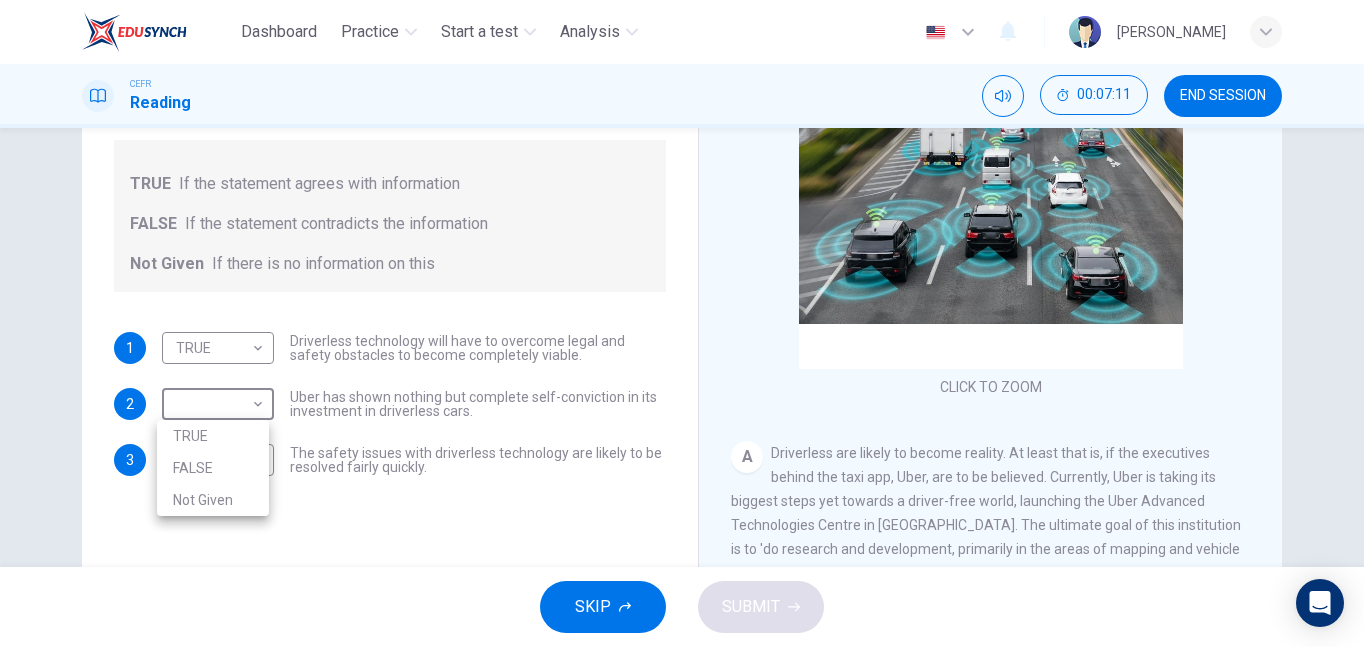 click on "FALSE" at bounding box center [213, 468] 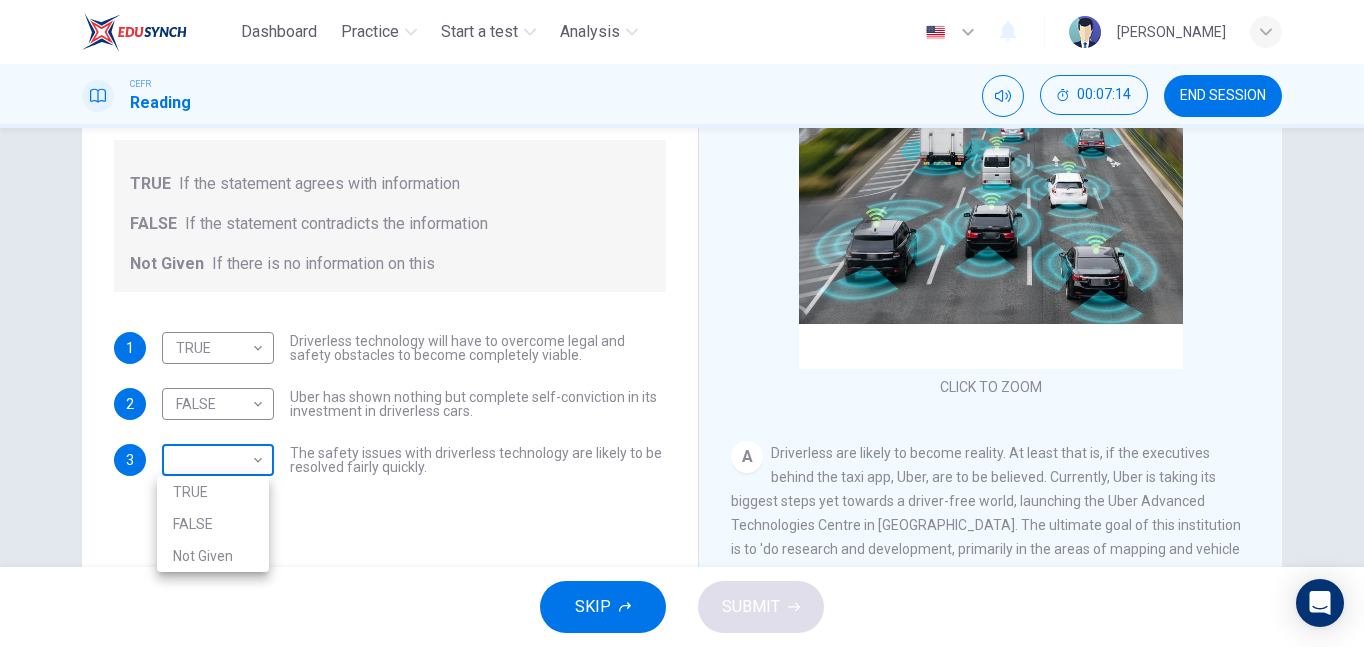 click on "Dashboard Practice Start a test Analysis English en ​ SITI NUR MAIZATUL AKMAL BINTI ROSLEE CEFR Reading 00:07:14 END SESSION Question 7 Do the following statements agree with the information given in the text? For questions following questions, write TRUE If the statement agrees with information FALSE If the statement contradicts the information Not Given If there is no information on this 1 TRUE TRUE ​ Driverless technology will have to overcome legal and safety obstacles to become completely viable. 2 FALSE FALSE ​ Uber has shown nothing but complete self-conviction in its investment in driverless cars. 3 ​ ​ The safety issues with driverless technology are likely to be resolved fairly quickly. Driverless cars CLICK TO ZOOM Click to Zoom A B C D E F G H SKIP SUBMIT EduSynch - Online Language Proficiency Testing
Dashboard Practice Start a test Analysis Notifications © Copyright  2025 TRUE FALSE Not Given" at bounding box center (682, 323) 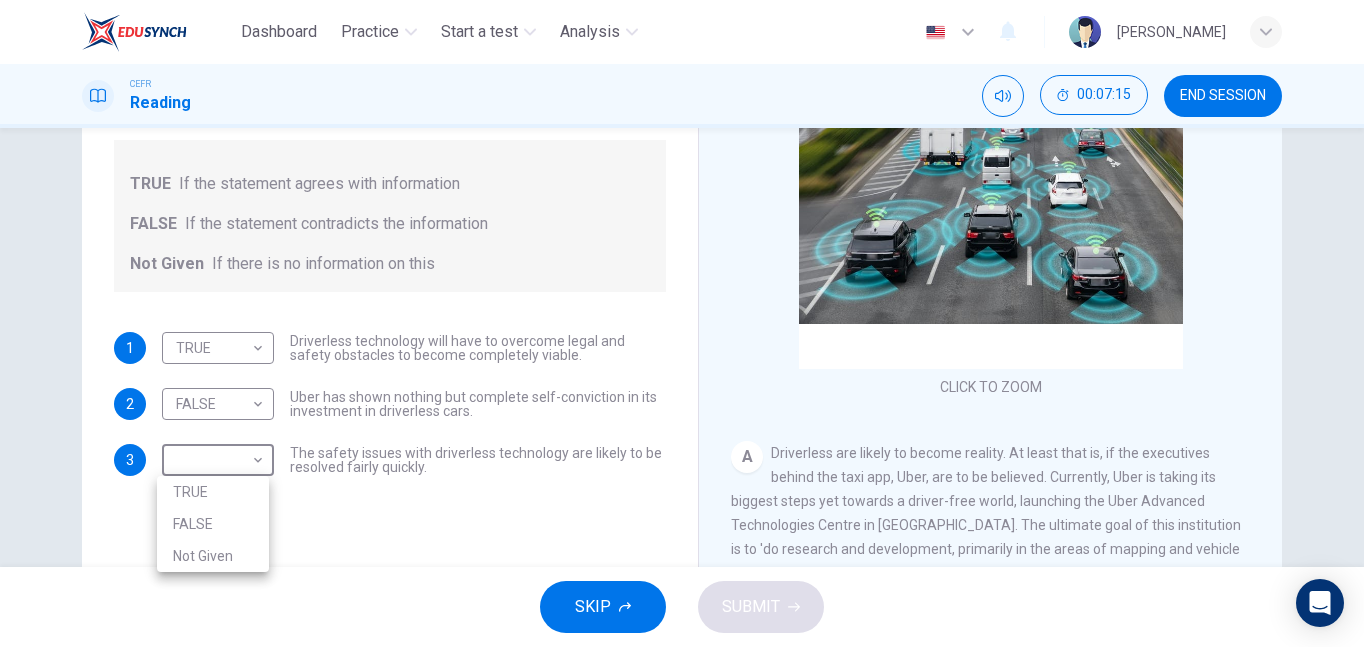 click on "FALSE" at bounding box center (213, 524) 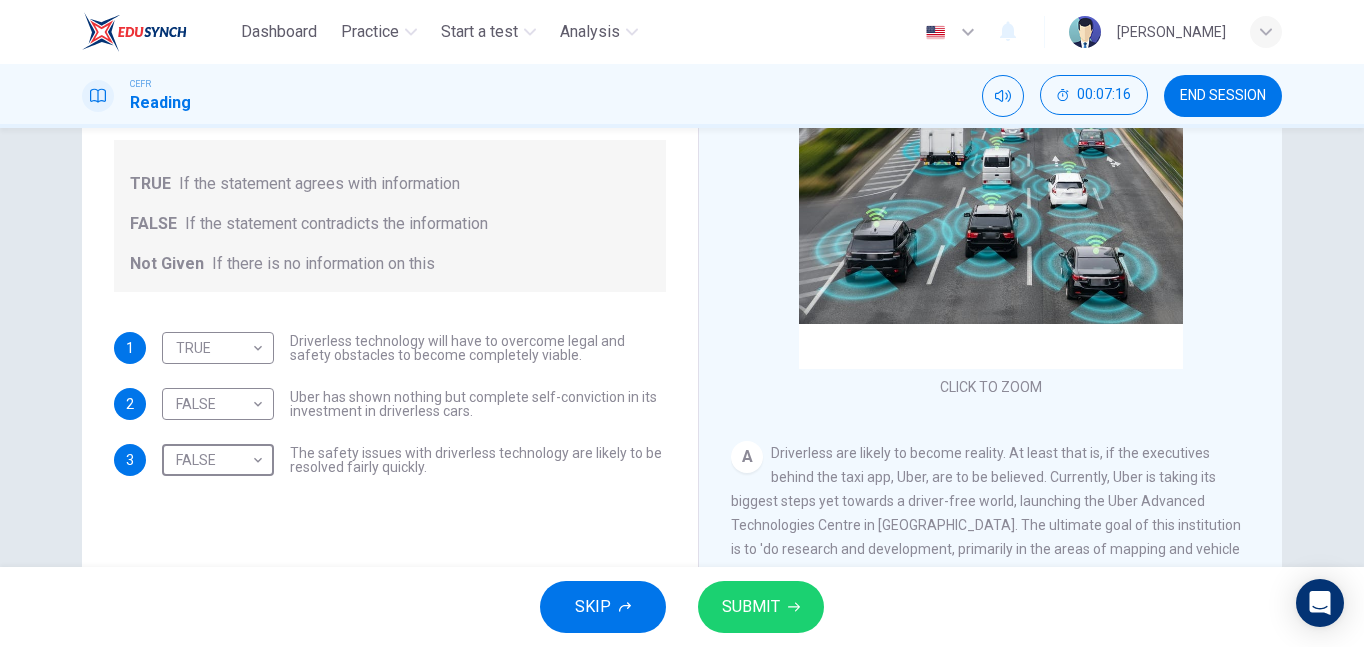 click on "SUBMIT" at bounding box center [751, 607] 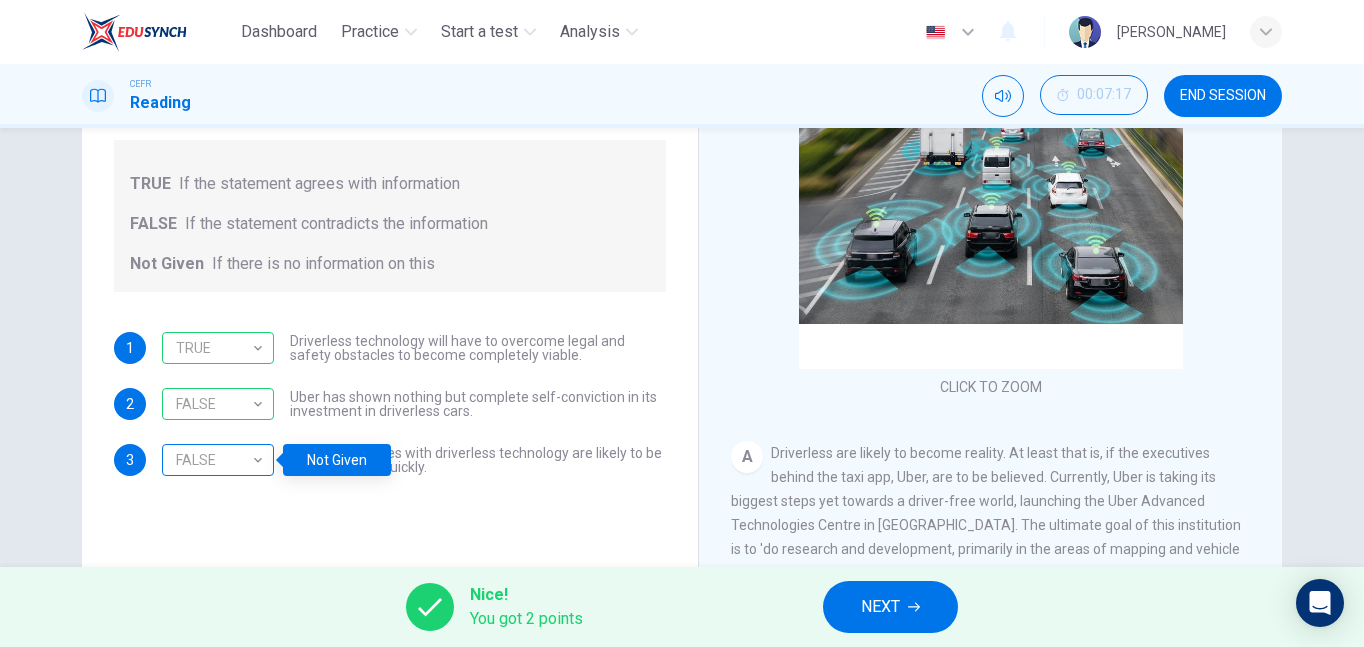 click on "FALSE" at bounding box center [214, 460] 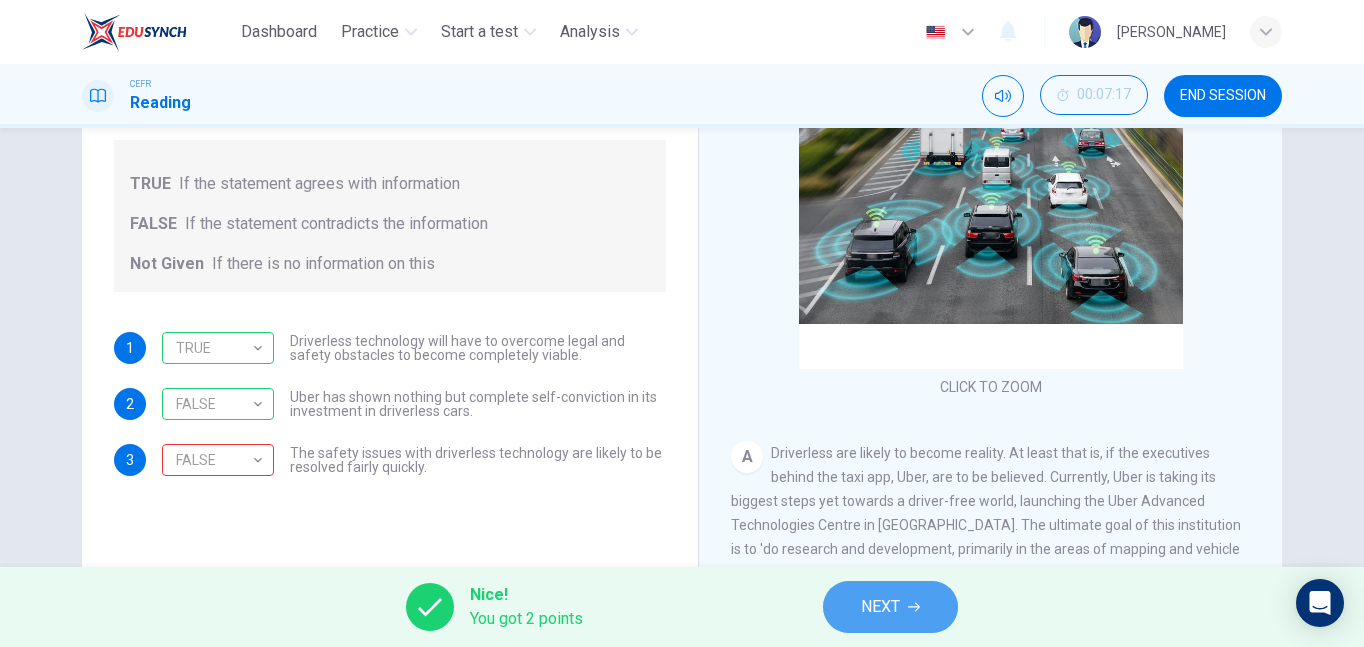 click 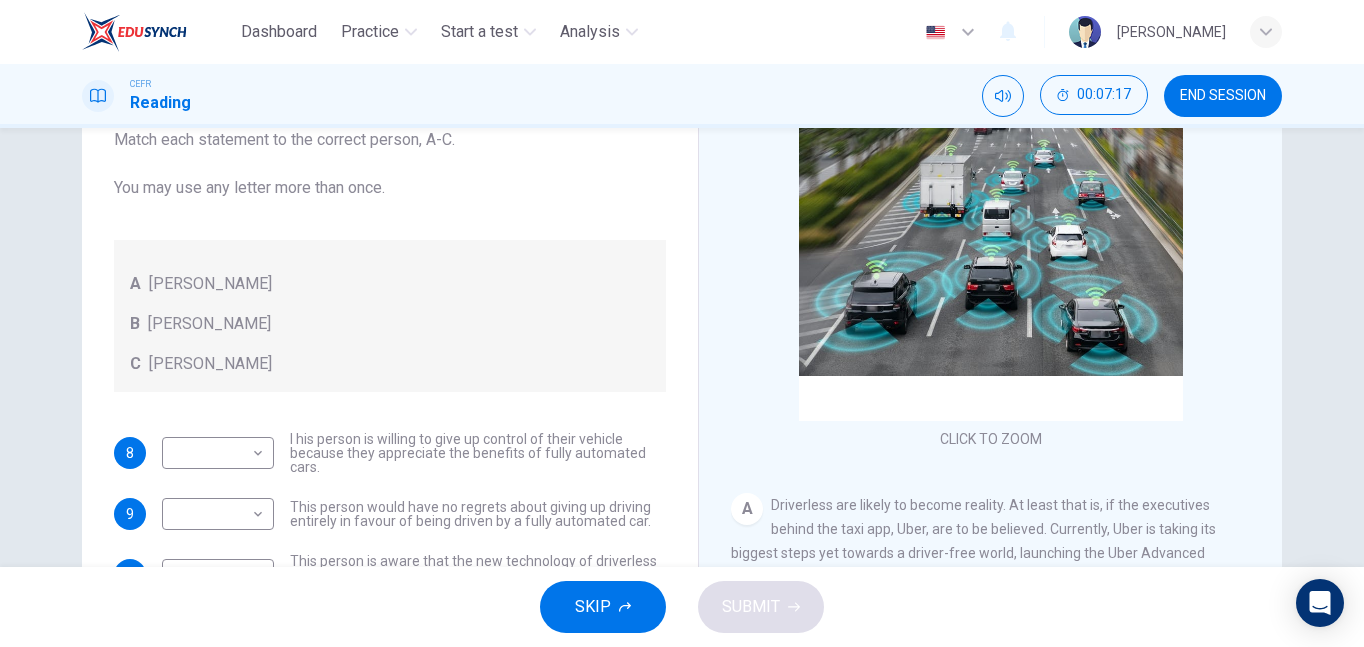 scroll, scrollTop: 84, scrollLeft: 0, axis: vertical 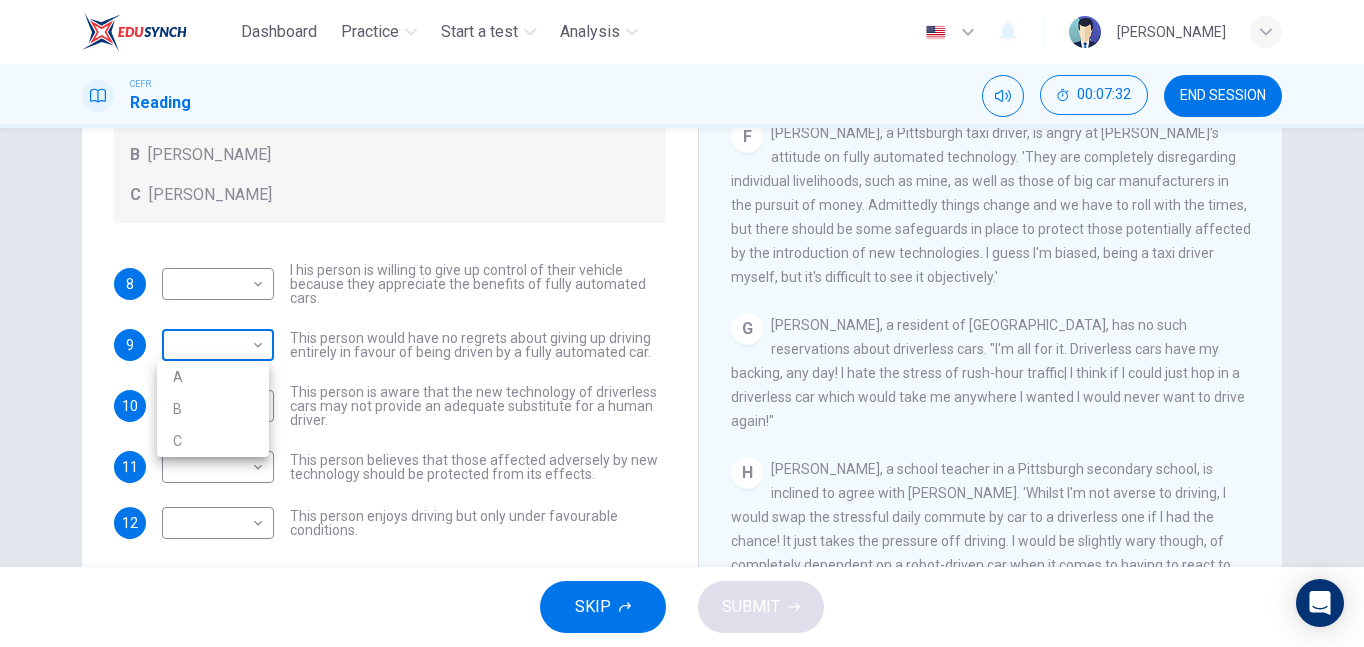 click on "Dashboard Practice Start a test Analysis English en ​ SITI NUR MAIZATUL AKMAL BINTI ROSLEE CEFR Reading 00:07:32 END SESSION Questions 8 - 12 Look at the following statements, and the list of people. Match each statement to the correct person, A-C. You may use any letter more than once.
A John Reynolds B Susie Greenacre C Jason Steiner 8 ​ ​ I his person is willing to give up control of their vehicle because they appreciate the benefits of fully automated cars. 9 ​ ​ This person would have no regrets about giving up driving entirely in favour of being driven by a fully automated car. 10 ​ ​ This person is aware that the new technology of driverless cars may not provide an adequate substitute for a human driver. 11 ​ ​ This person believes that those affected adversely by new technology should be protected from its effects. 12 ​ ​ This person enjoys driving but only under favourable conditions. Driverless cars CLICK TO ZOOM Click to Zoom A B C D E F G H SKIP SUBMIT
Dashboard 2025" at bounding box center (682, 323) 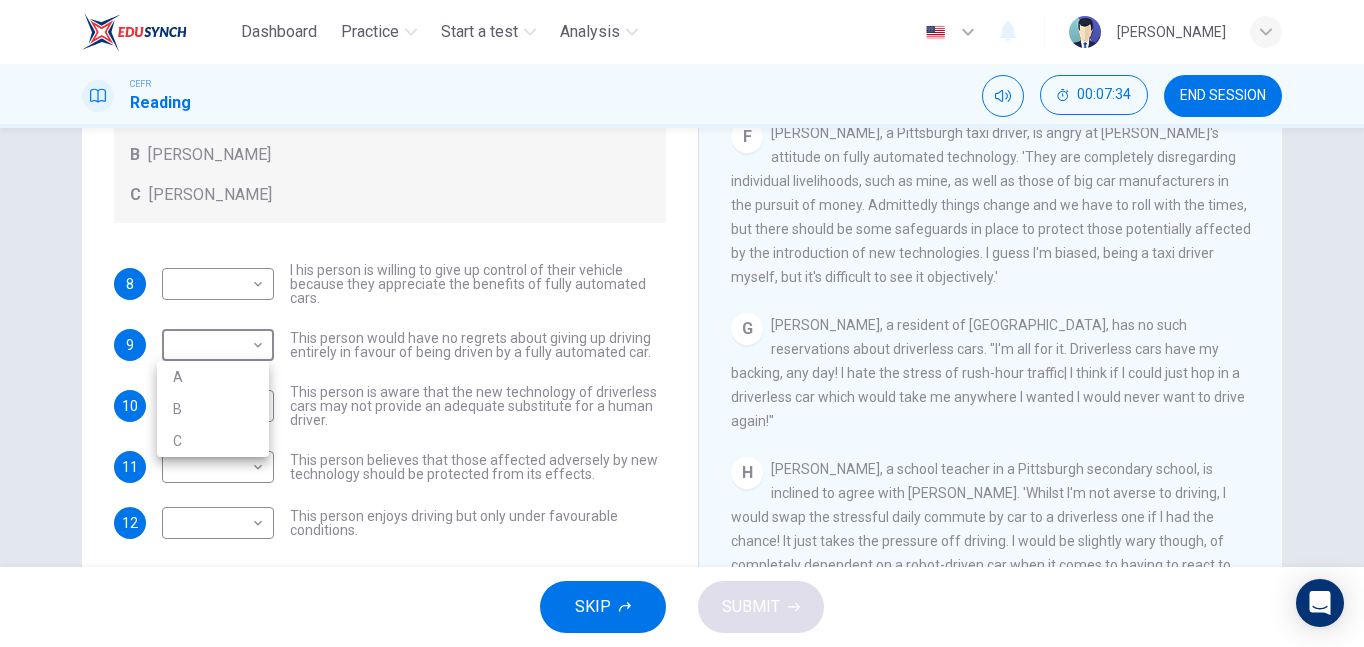 click on "B" at bounding box center [213, 409] 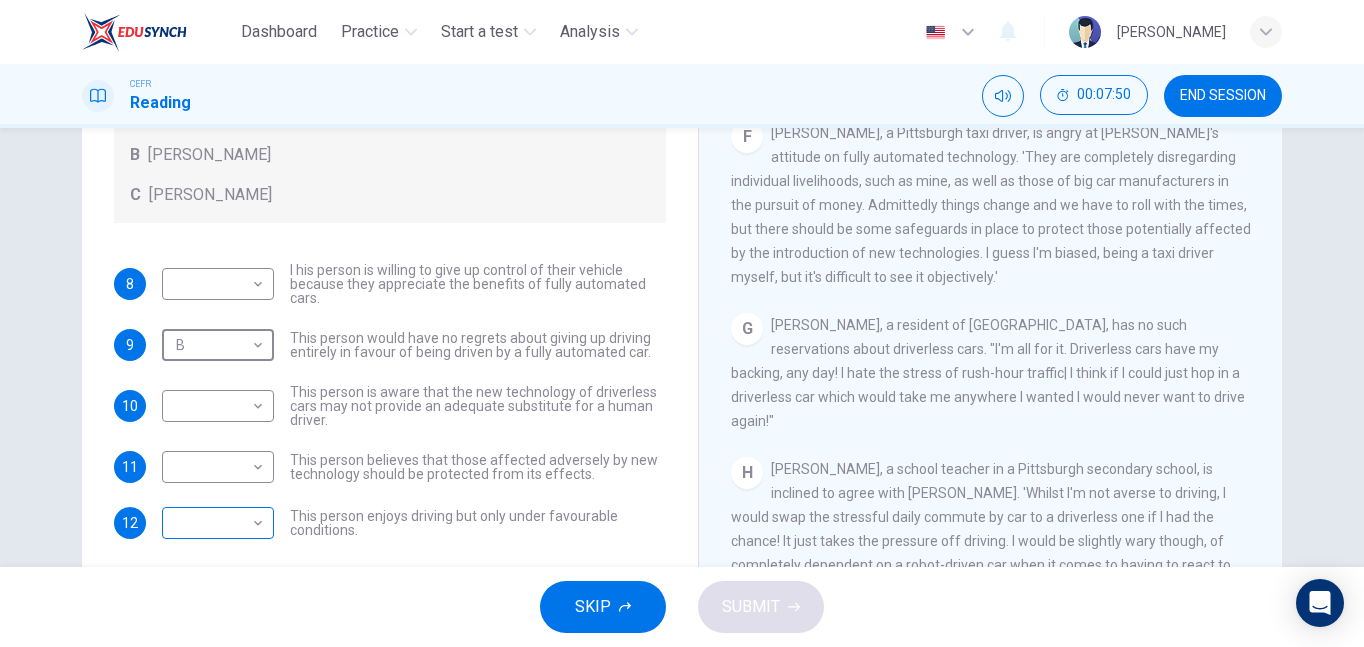 click on "Dashboard Practice Start a test Analysis English en ​ SITI NUR MAIZATUL AKMAL BINTI ROSLEE CEFR Reading 00:07:50 END SESSION Questions 8 - 12 Look at the following statements, and the list of people. Match each statement to the correct person, A-C. You may use any letter more than once.
A John Reynolds B Susie Greenacre C Jason Steiner 8 ​ ​ I his person is willing to give up control of their vehicle because they appreciate the benefits of fully automated cars. 9 B B ​ This person would have no regrets about giving up driving entirely in favour of being driven by a fully automated car. 10 ​ ​ This person is aware that the new technology of driverless cars may not provide an adequate substitute for a human driver. 11 ​ ​ This person believes that those affected adversely by new technology should be protected from its effects. 12 ​ ​ This person enjoys driving but only under favourable conditions. Driverless cars CLICK TO ZOOM Click to Zoom A B C D E F G H SKIP SUBMIT
Dashboard 2025" at bounding box center (682, 323) 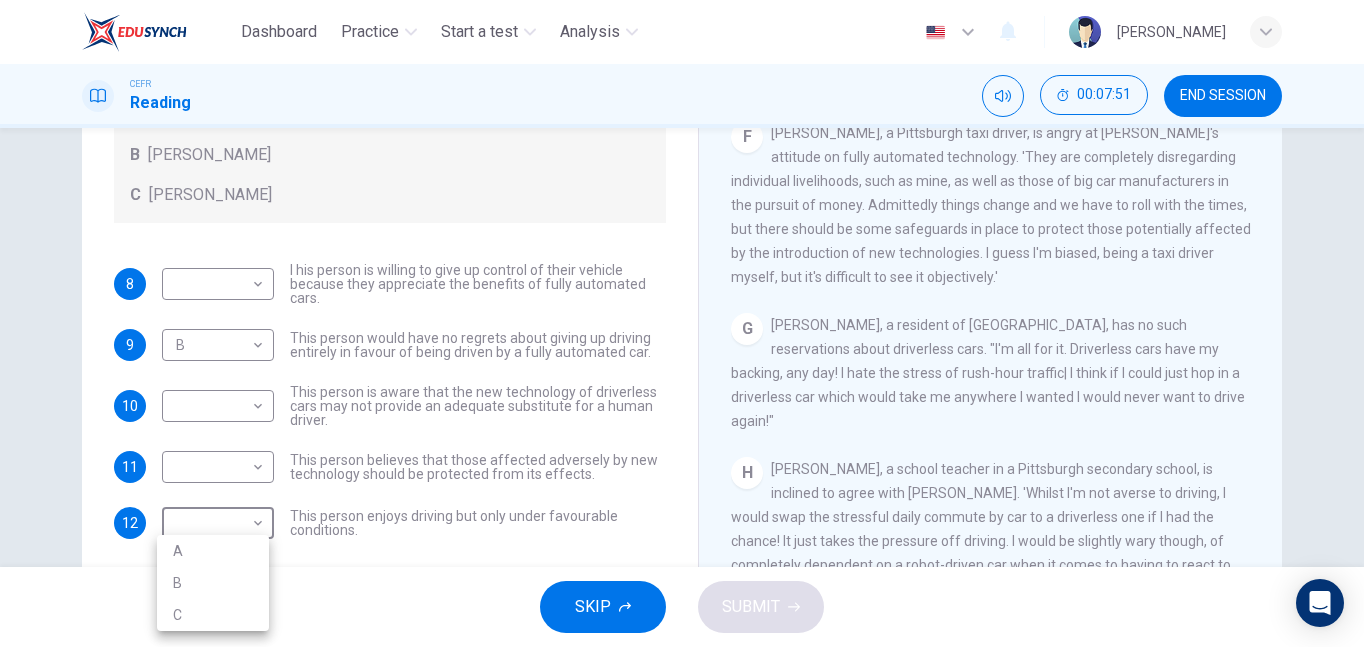 click on "C" at bounding box center (213, 615) 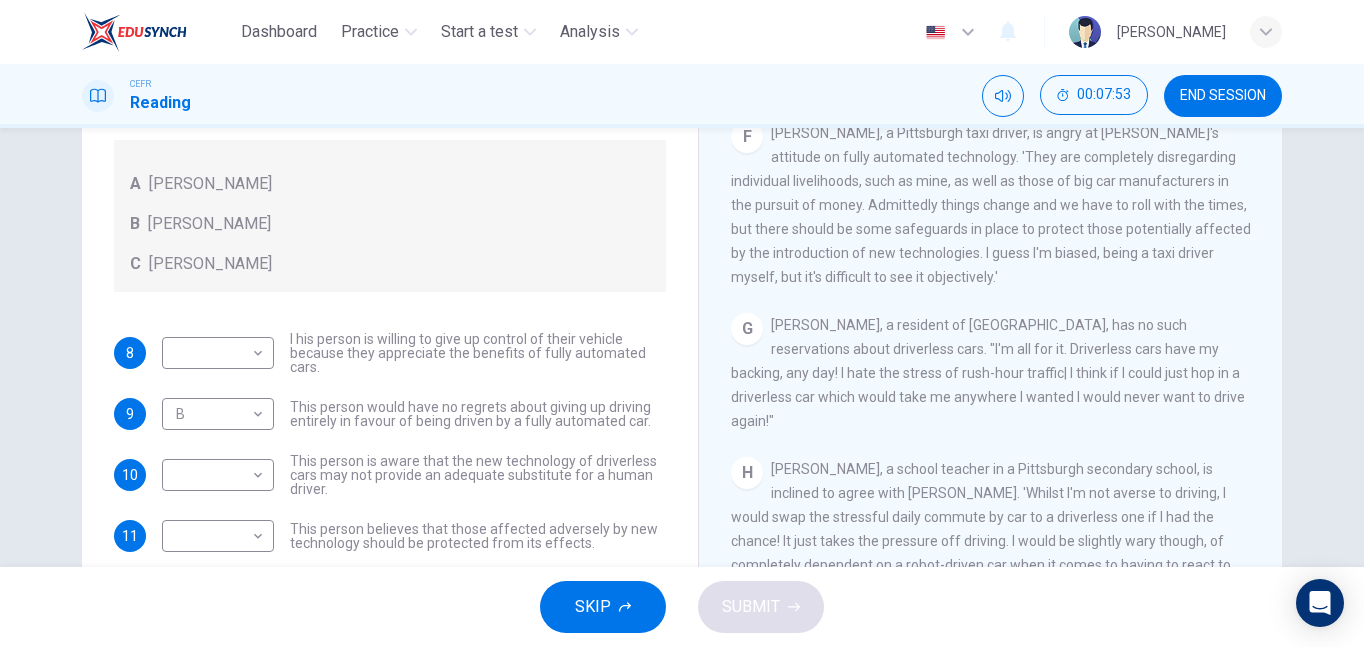 scroll, scrollTop: 69, scrollLeft: 0, axis: vertical 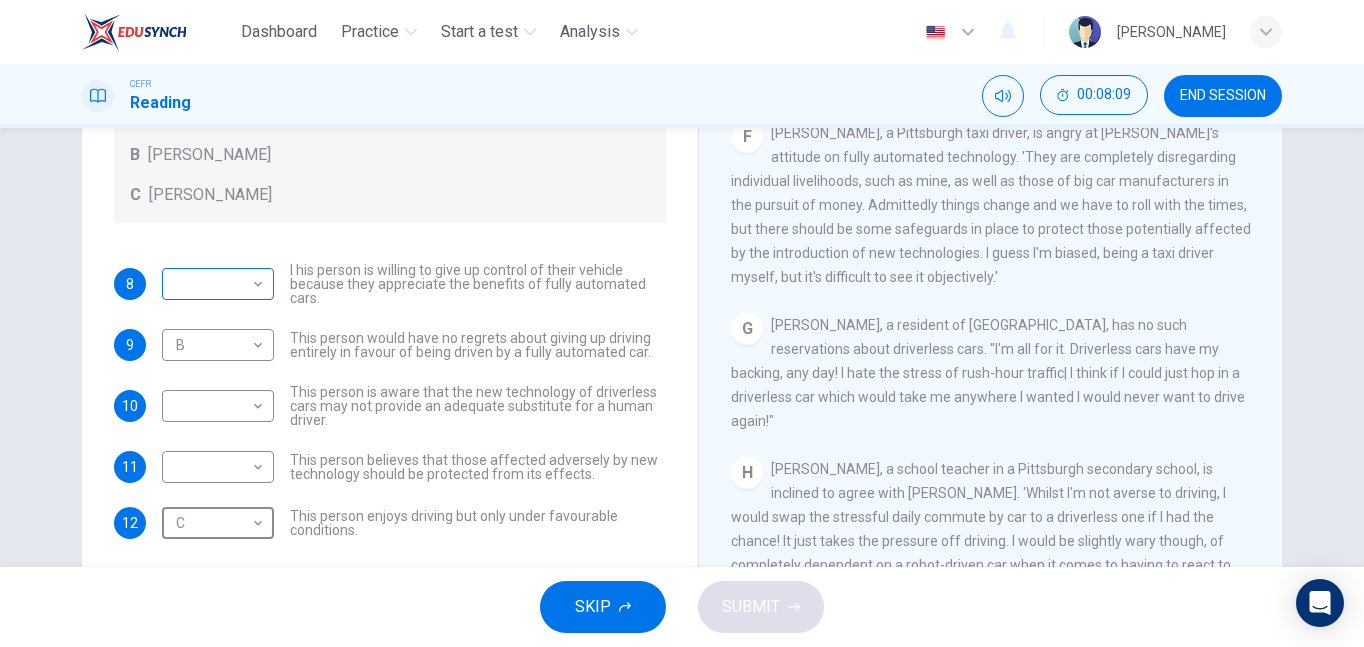 click on "Dashboard Practice Start a test Analysis English en ​ SITI NUR MAIZATUL AKMAL BINTI ROSLEE CEFR Reading 00:08:09 END SESSION Questions 8 - 12 Look at the following statements, and the list of people. Match each statement to the correct person, A-C. You may use any letter more than once.
A John Reynolds B Susie Greenacre C Jason Steiner 8 ​ ​ I his person is willing to give up control of their vehicle because they appreciate the benefits of fully automated cars. 9 B B ​ This person would have no regrets about giving up driving entirely in favour of being driven by a fully automated car. 10 ​ ​ This person is aware that the new technology of driverless cars may not provide an adequate substitute for a human driver. 11 ​ ​ This person believes that those affected adversely by new technology should be protected from its effects. 12 C C ​ This person enjoys driving but only under favourable conditions. Driverless cars CLICK TO ZOOM Click to Zoom A B C D E F G H SKIP SUBMIT
Dashboard 2025" at bounding box center (682, 323) 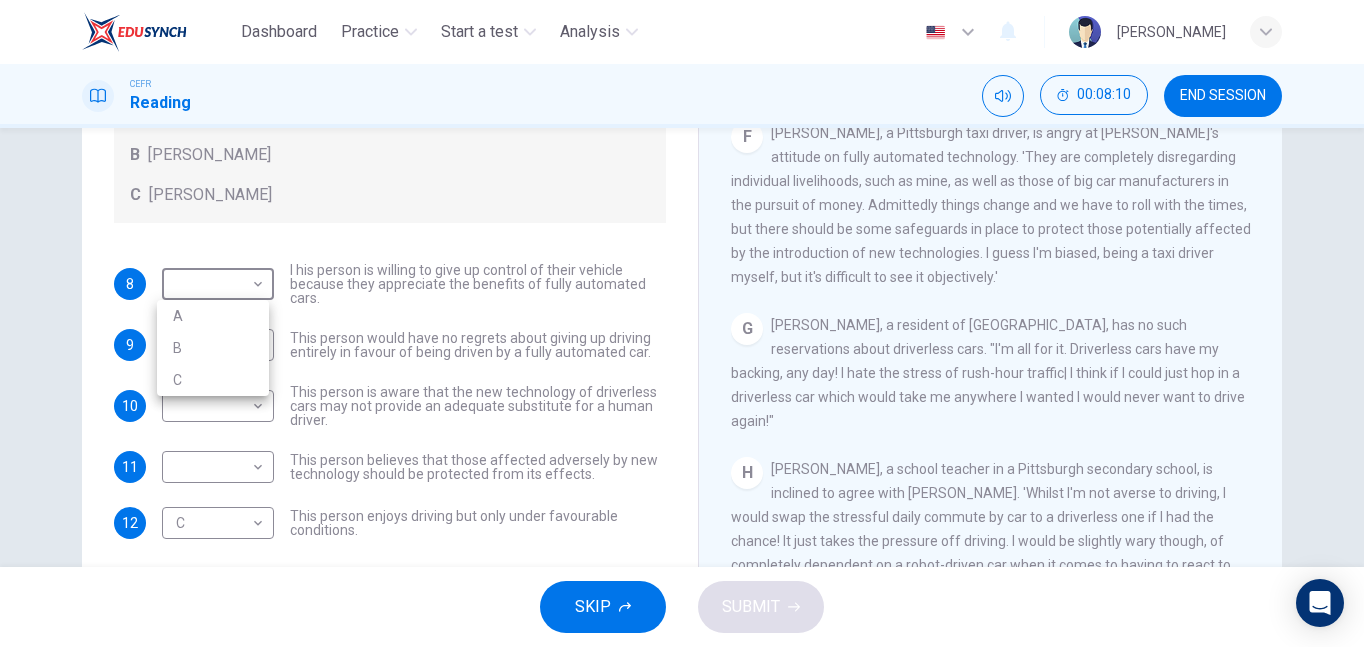 click on "B" at bounding box center [213, 348] 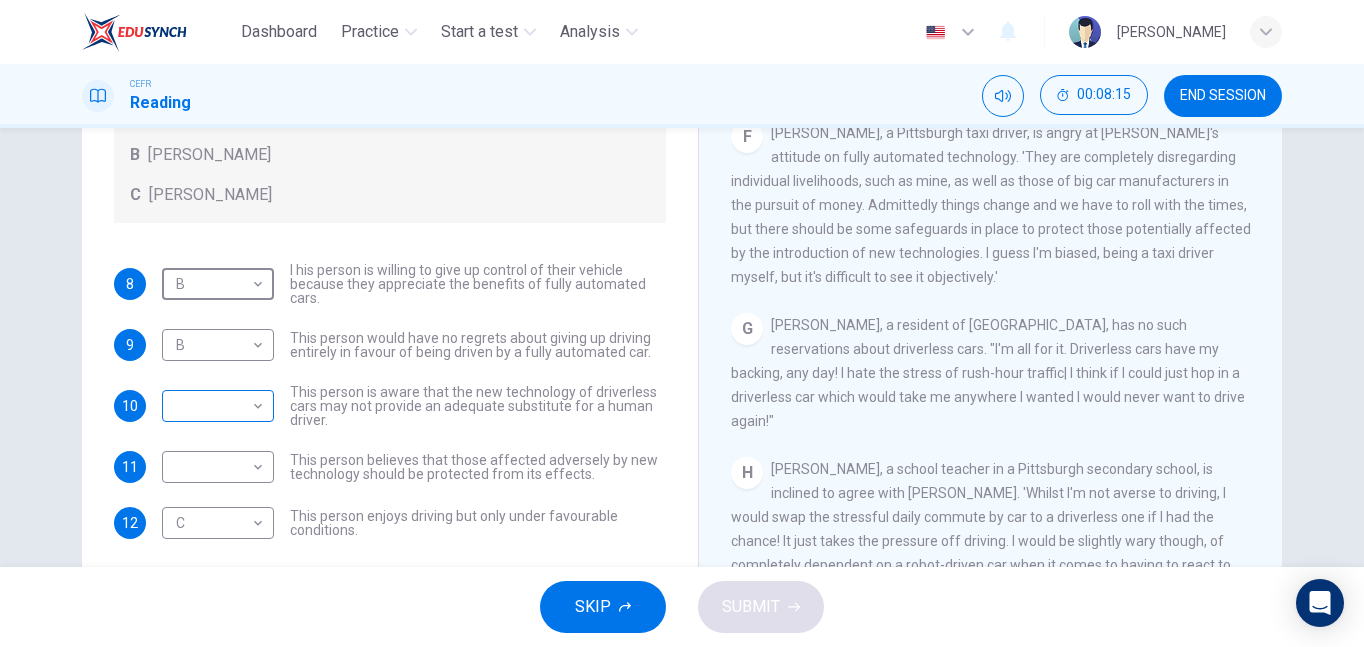click on "Dashboard Practice Start a test Analysis English en ​ SITI NUR MAIZATUL AKMAL BINTI ROSLEE CEFR Reading 00:08:15 END SESSION Questions 8 - 12 Look at the following statements, and the list of people. Match each statement to the correct person, A-C. You may use any letter more than once.
A John Reynolds B Susie Greenacre C Jason Steiner 8 B B ​ I his person is willing to give up control of their vehicle because they appreciate the benefits of fully automated cars. 9 B B ​ This person would have no regrets about giving up driving entirely in favour of being driven by a fully automated car. 10 ​ ​ This person is aware that the new technology of driverless cars may not provide an adequate substitute for a human driver. 11 ​ ​ This person believes that those affected adversely by new technology should be protected from its effects. 12 C C ​ This person enjoys driving but only under favourable conditions. Driverless cars CLICK TO ZOOM Click to Zoom A B C D E F G H SKIP SUBMIT
Dashboard 2025" at bounding box center (682, 323) 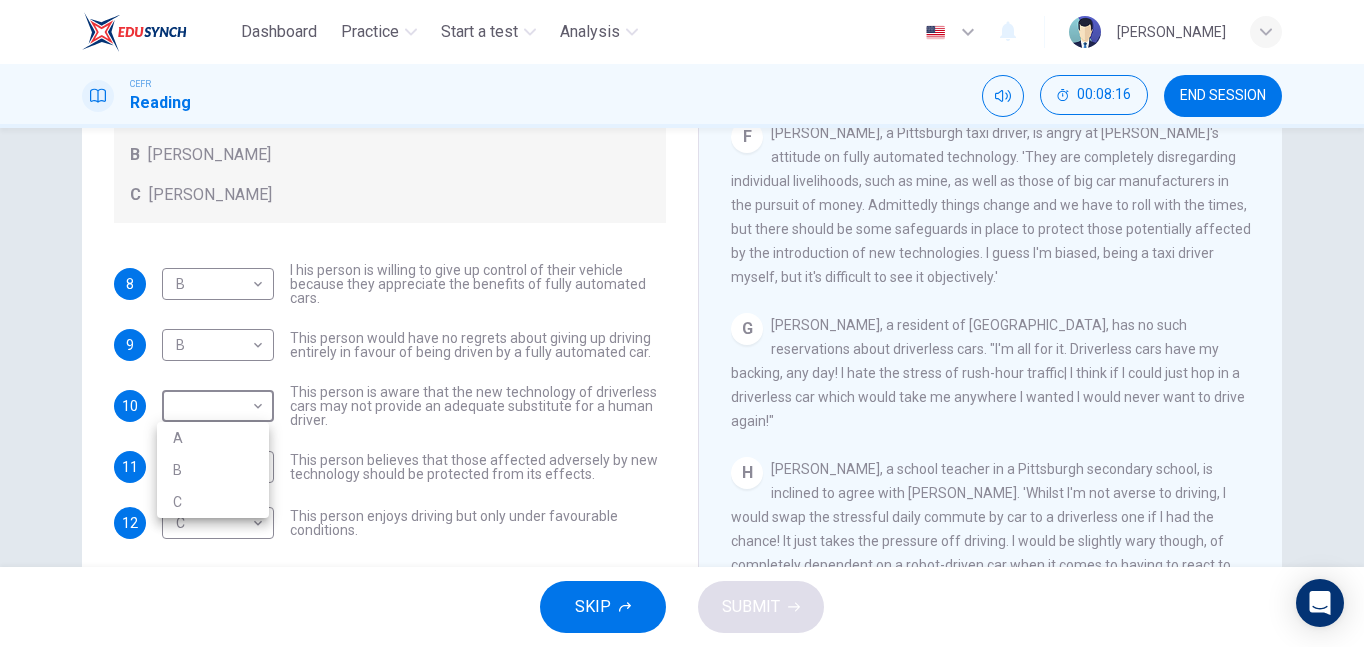 click on "B" at bounding box center (213, 470) 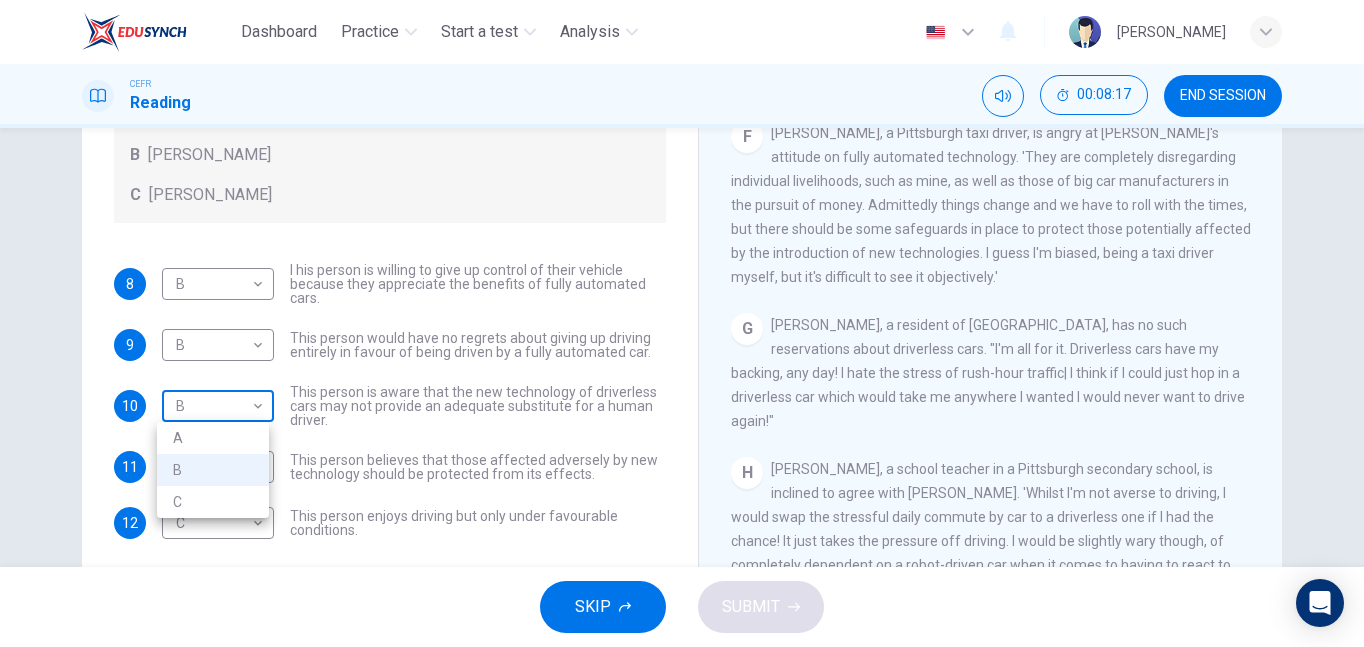 click on "Dashboard Practice Start a test Analysis English en ​ SITI NUR MAIZATUL AKMAL BINTI ROSLEE CEFR Reading 00:08:17 END SESSION Questions 8 - 12 Look at the following statements, and the list of people. Match each statement to the correct person, A-C. You may use any letter more than once.
A John Reynolds B Susie Greenacre C Jason Steiner 8 B B ​ I his person is willing to give up control of their vehicle because they appreciate the benefits of fully automated cars. 9 B B ​ This person would have no regrets about giving up driving entirely in favour of being driven by a fully automated car. 10 B B ​ This person is aware that the new technology of driverless cars may not provide an adequate substitute for a human driver. 11 ​ ​ This person believes that those affected adversely by new technology should be protected from its effects. 12 C C ​ This person enjoys driving but only under favourable conditions. Driverless cars CLICK TO ZOOM Click to Zoom A B C D E F G H SKIP SUBMIT
Dashboard 2025" at bounding box center (682, 323) 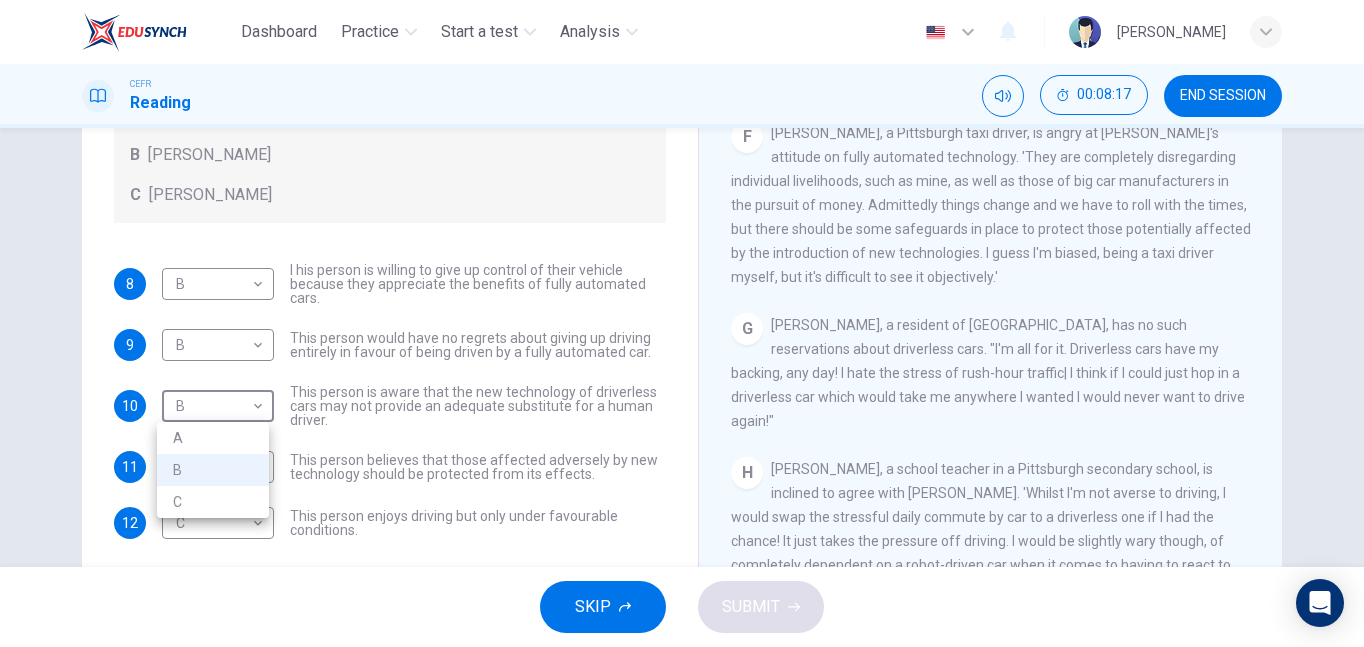 click on "A" at bounding box center (213, 438) 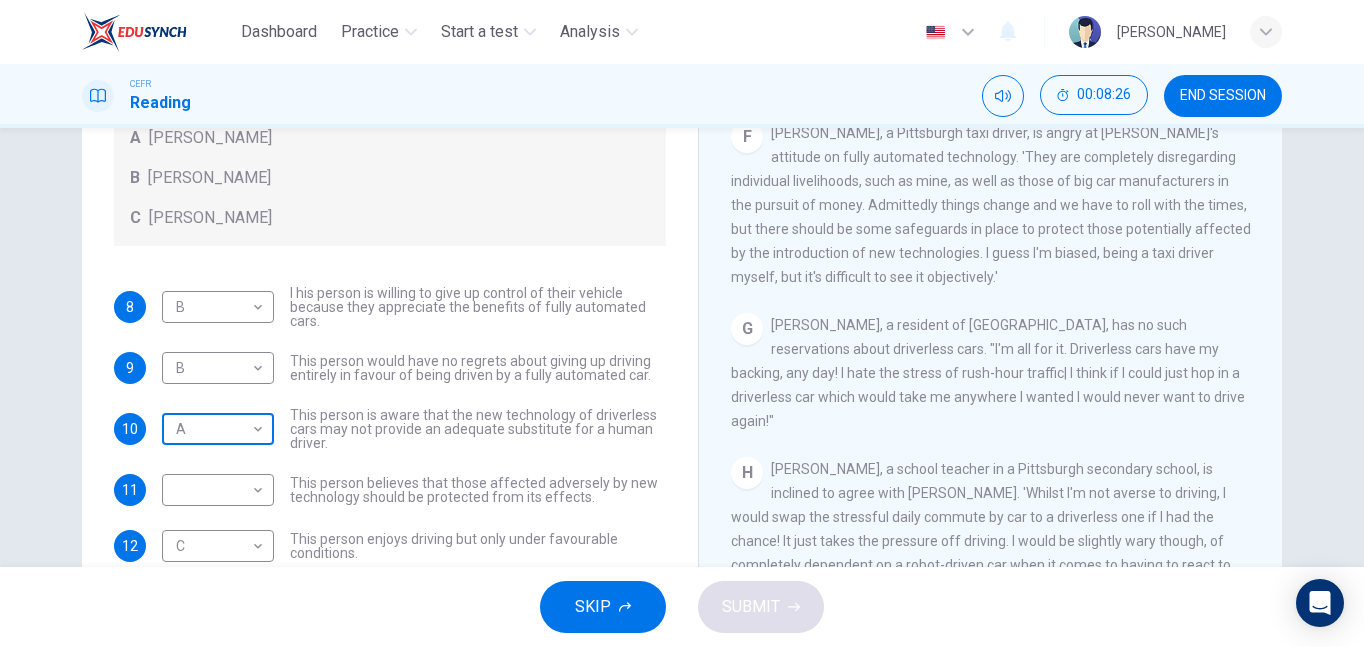 scroll, scrollTop: 69, scrollLeft: 0, axis: vertical 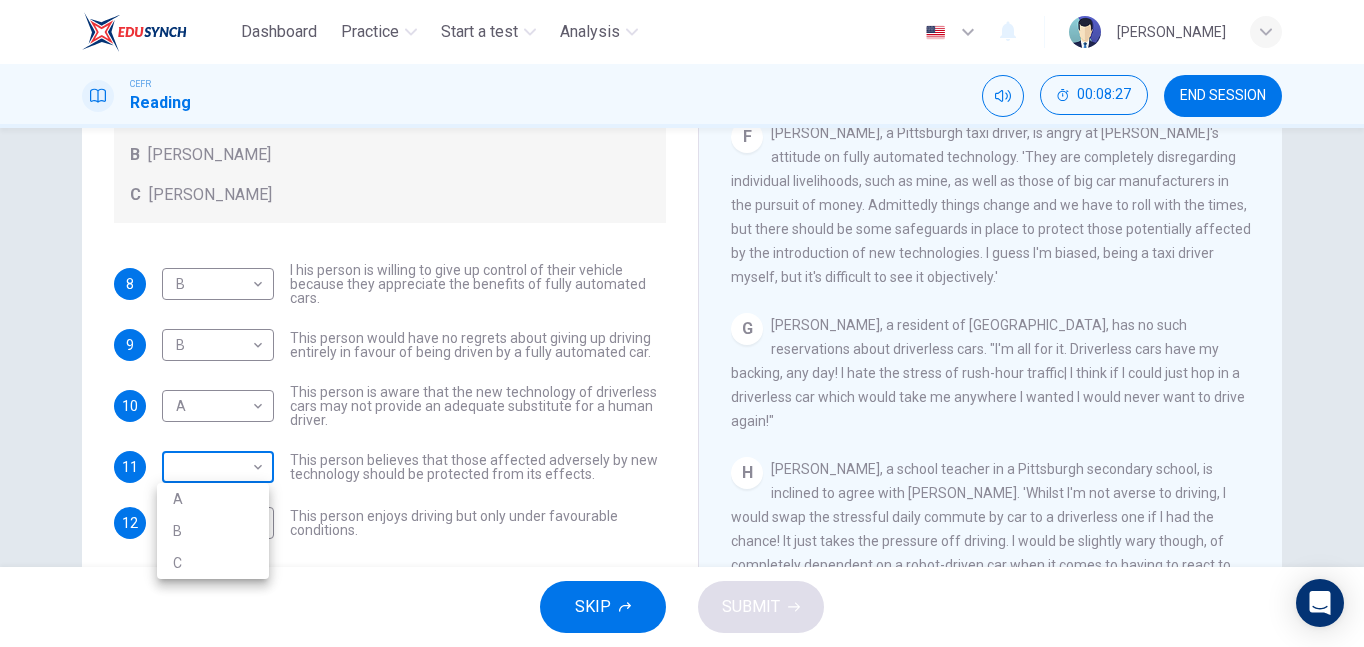 click on "Dashboard Practice Start a test Analysis English en ​ SITI NUR MAIZATUL AKMAL BINTI ROSLEE CEFR Reading 00:08:27 END SESSION Questions 8 - 12 Look at the following statements, and the list of people. Match each statement to the correct person, A-C. You may use any letter more than once.
A John Reynolds B Susie Greenacre C Jason Steiner 8 B B ​ I his person is willing to give up control of their vehicle because they appreciate the benefits of fully automated cars. 9 B B ​ This person would have no regrets about giving up driving entirely in favour of being driven by a fully automated car. 10 A A ​ This person is aware that the new technology of driverless cars may not provide an adequate substitute for a human driver. 11 ​ ​ This person believes that those affected adversely by new technology should be protected from its effects. 12 C C ​ This person enjoys driving but only under favourable conditions. Driverless cars CLICK TO ZOOM Click to Zoom A B C D E F G H SKIP SUBMIT
Dashboard 2025" at bounding box center [682, 323] 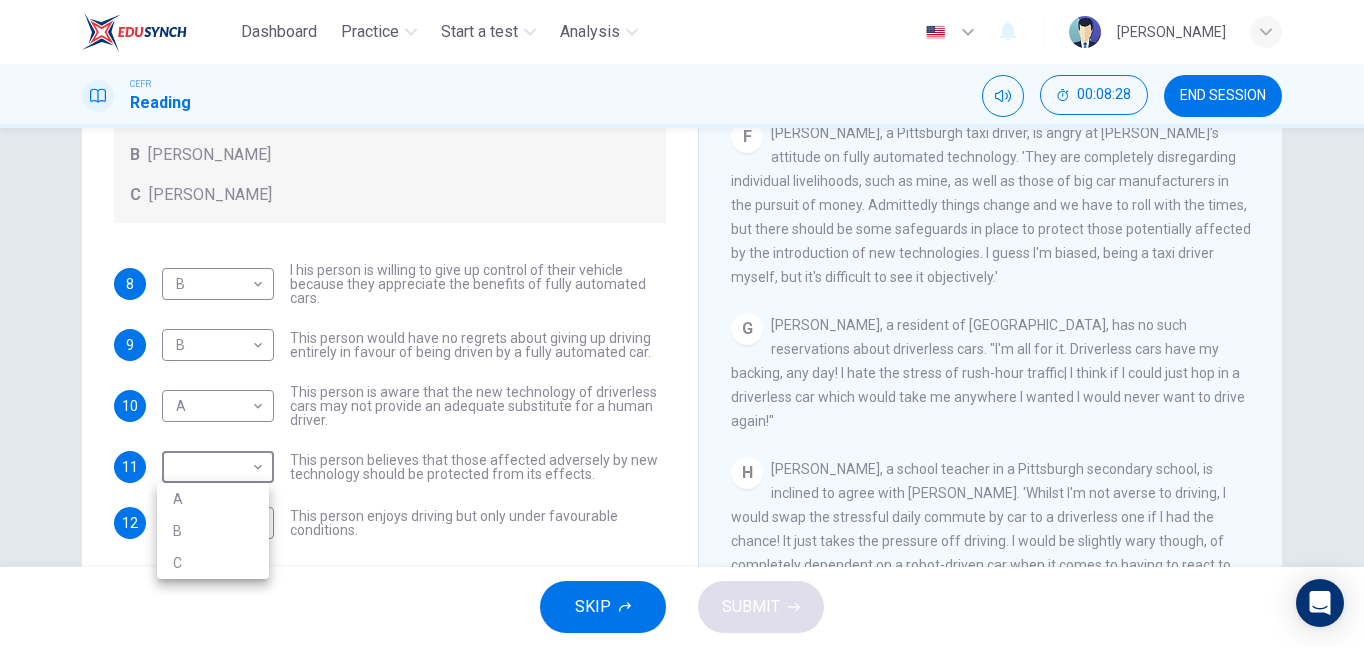 click on "A" at bounding box center (213, 499) 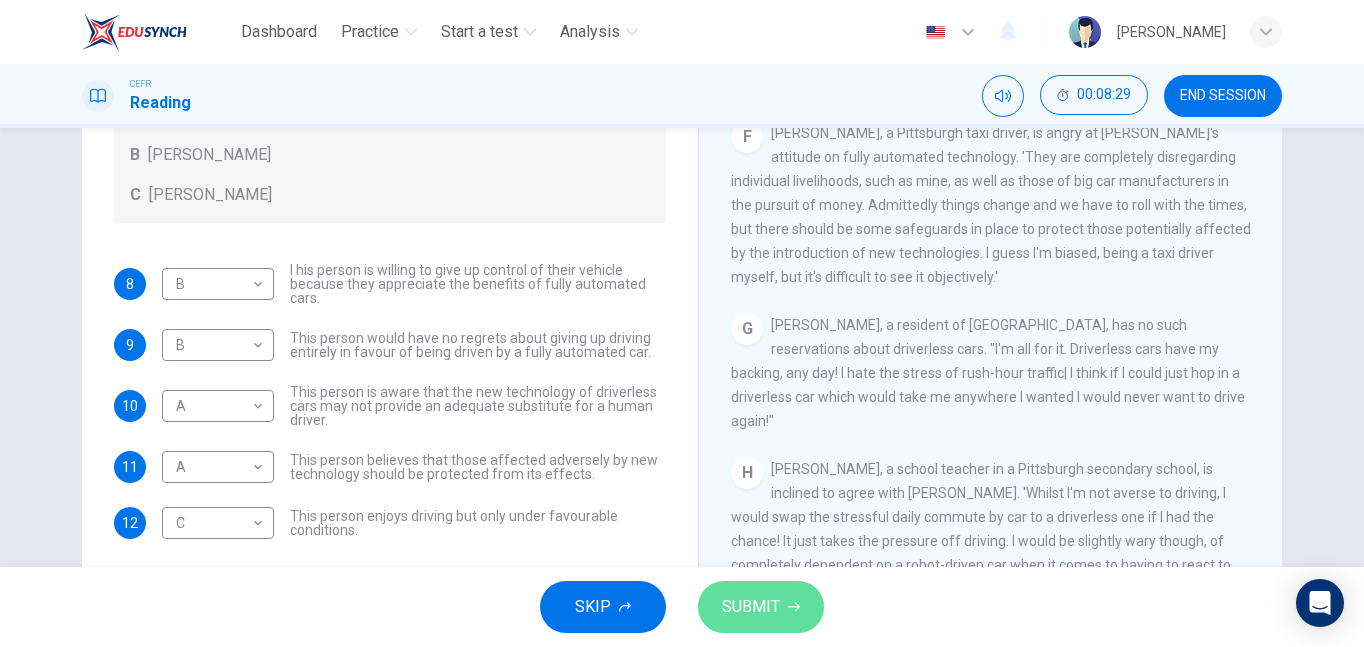 click on "SUBMIT" at bounding box center [761, 607] 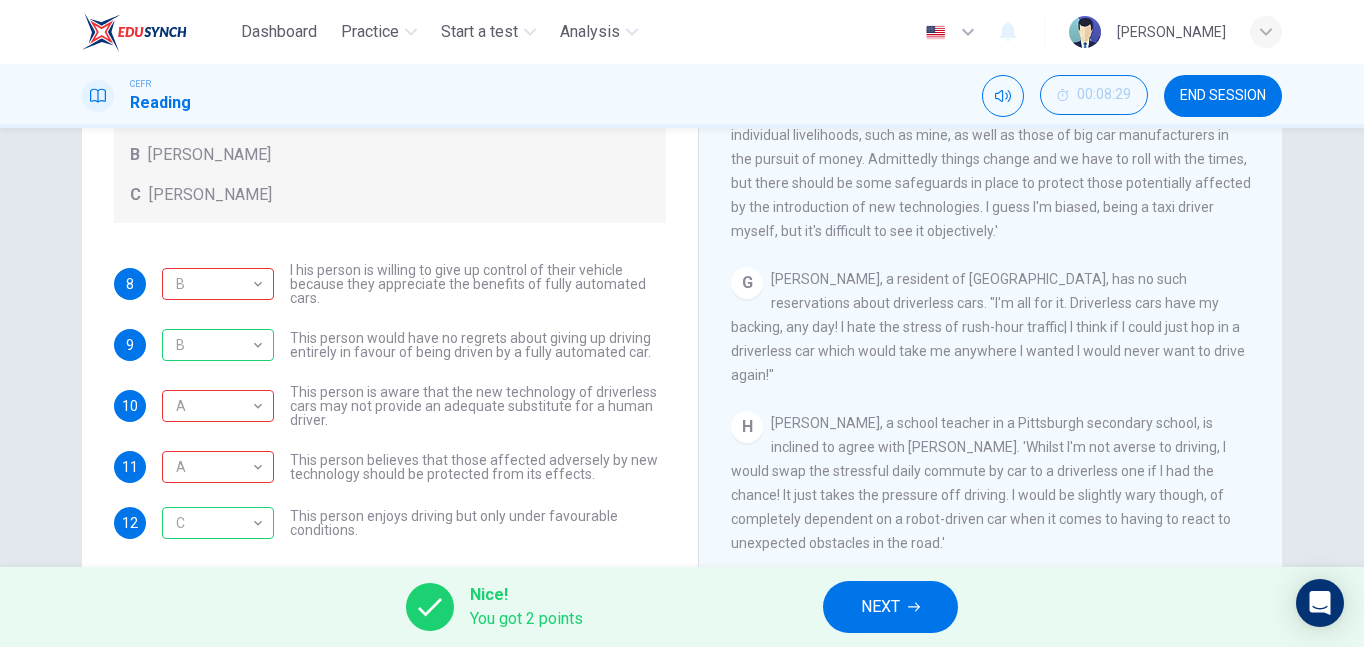 scroll, scrollTop: 1481, scrollLeft: 0, axis: vertical 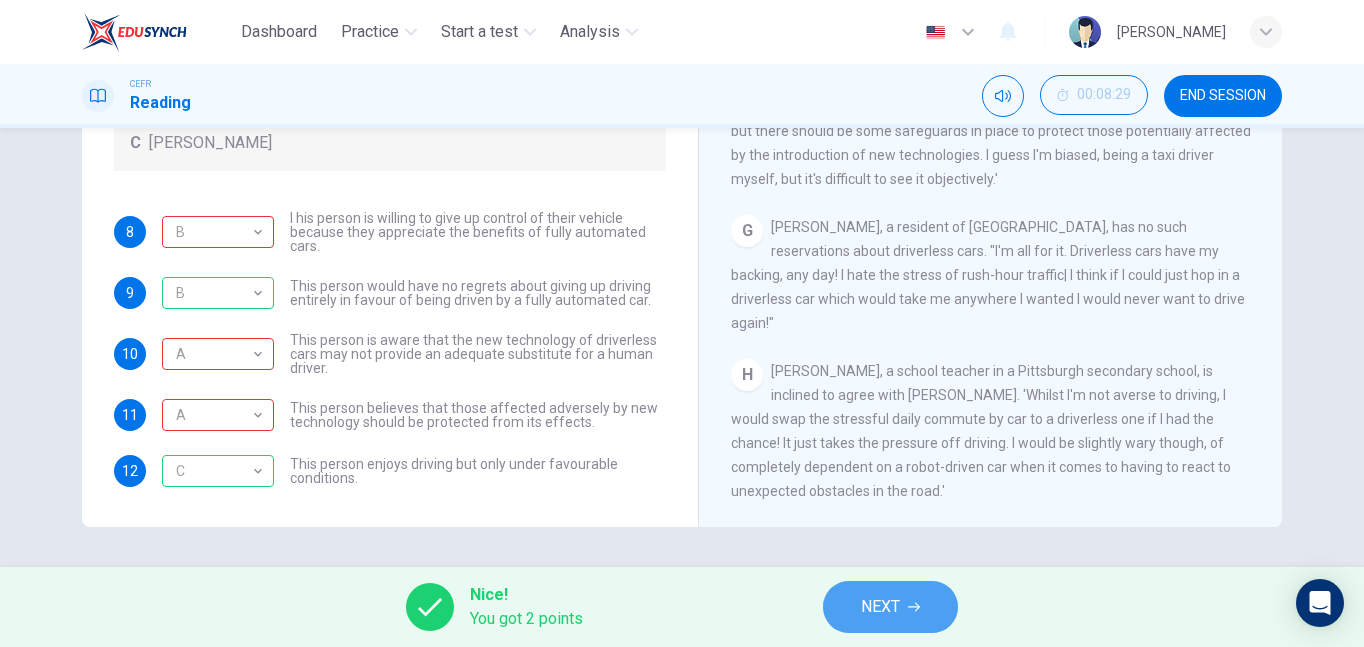 click on "NEXT" at bounding box center [880, 607] 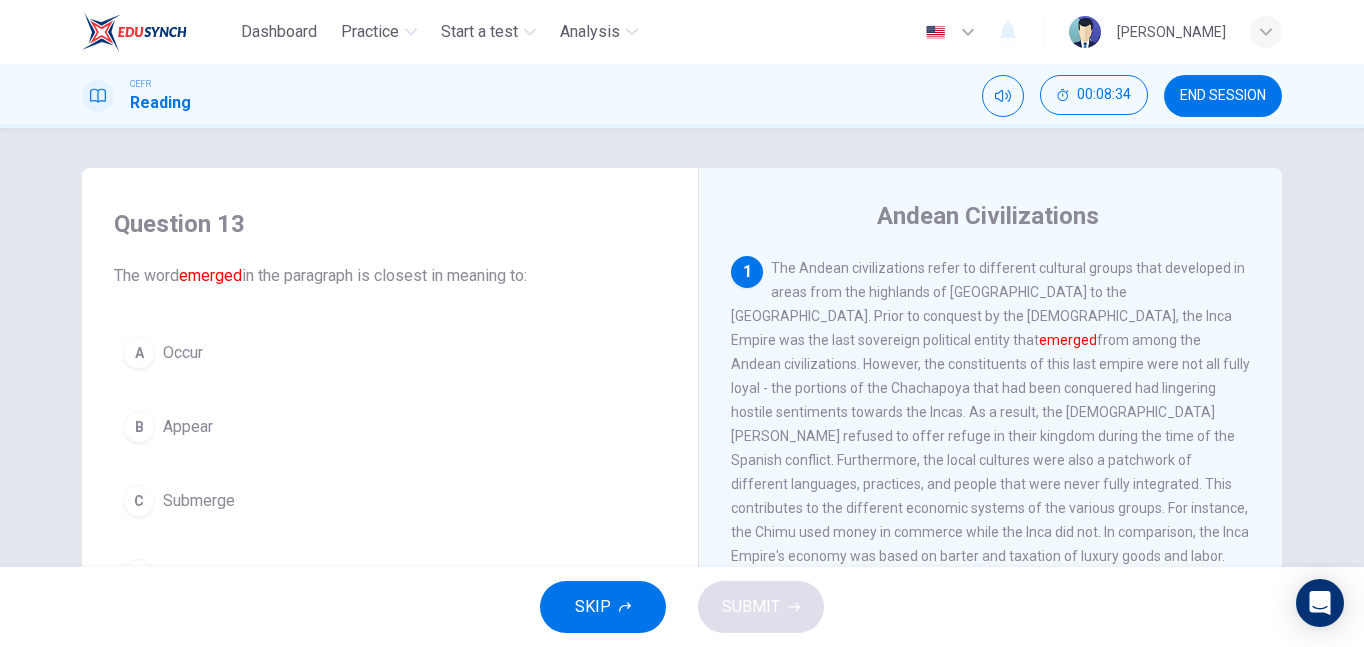 click on "B Appear" at bounding box center (390, 427) 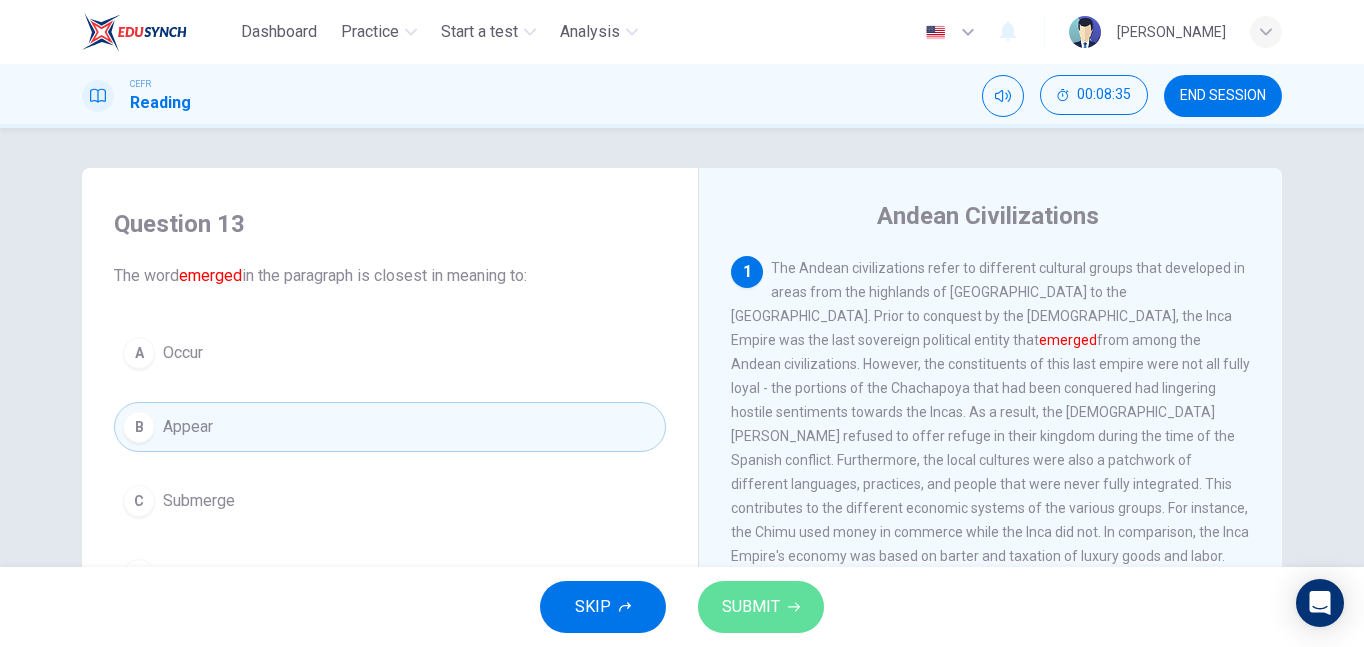 click on "SUBMIT" at bounding box center [761, 607] 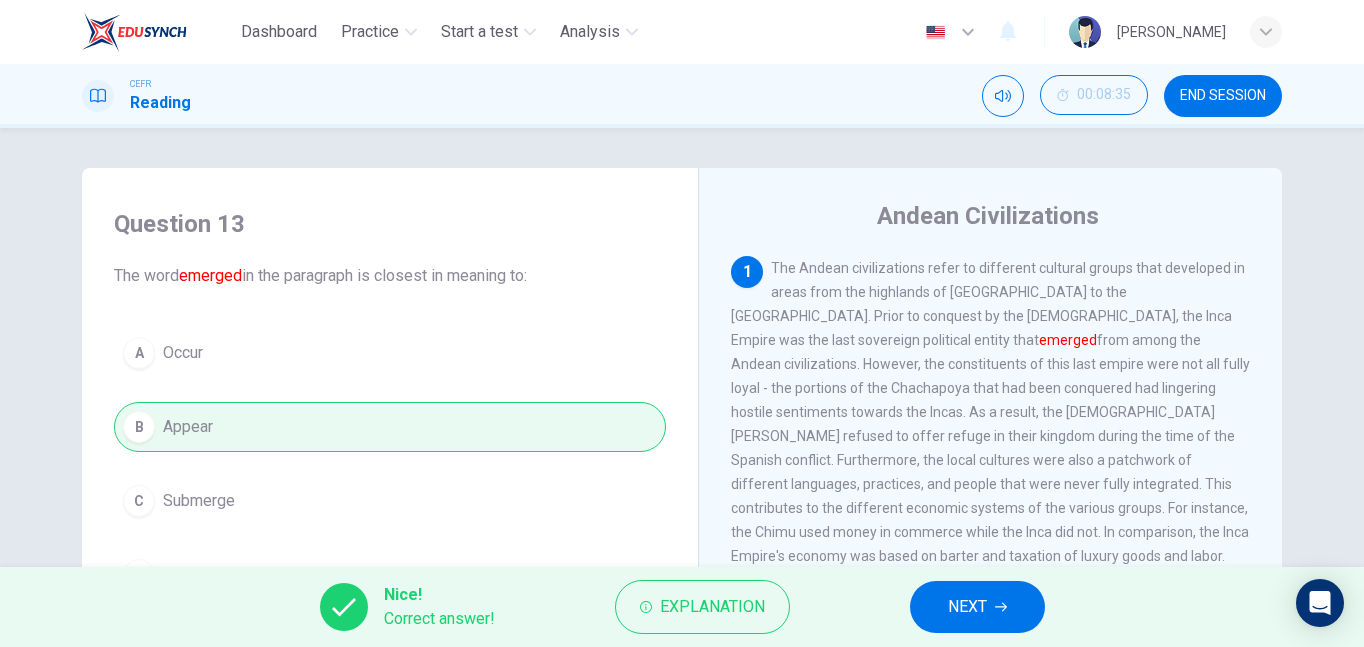 click on "NEXT" at bounding box center [967, 607] 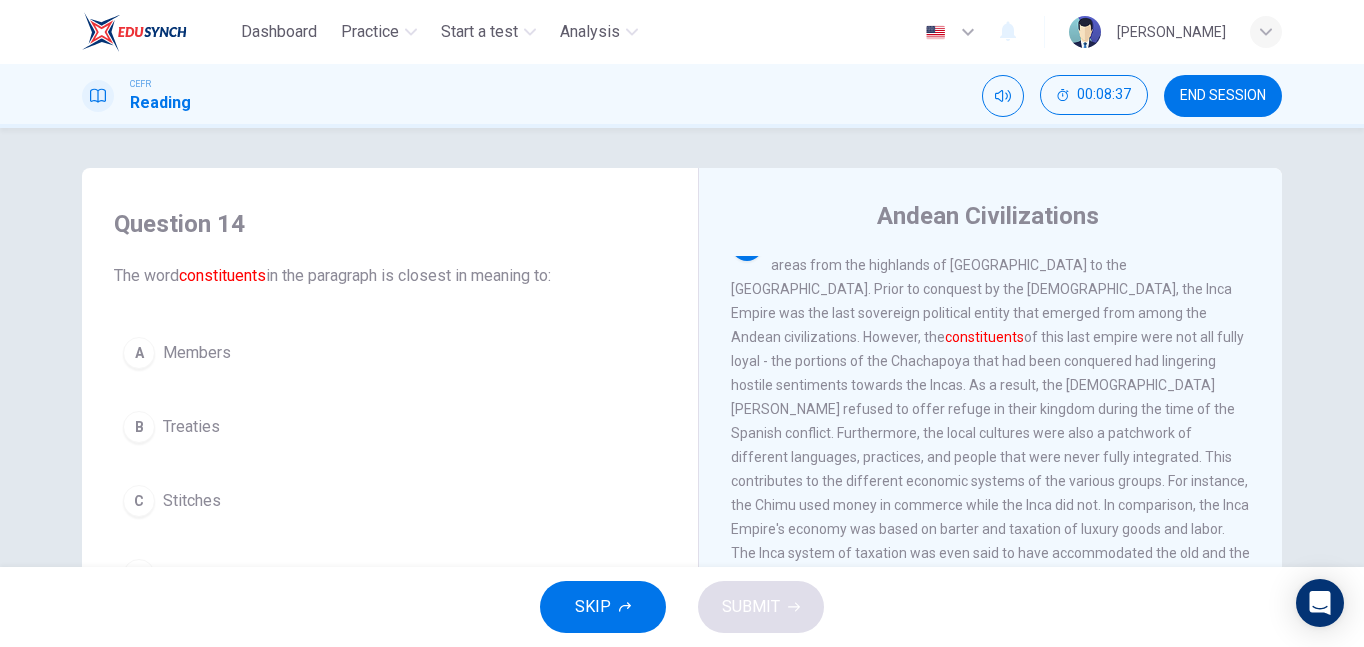 scroll, scrollTop: 0, scrollLeft: 0, axis: both 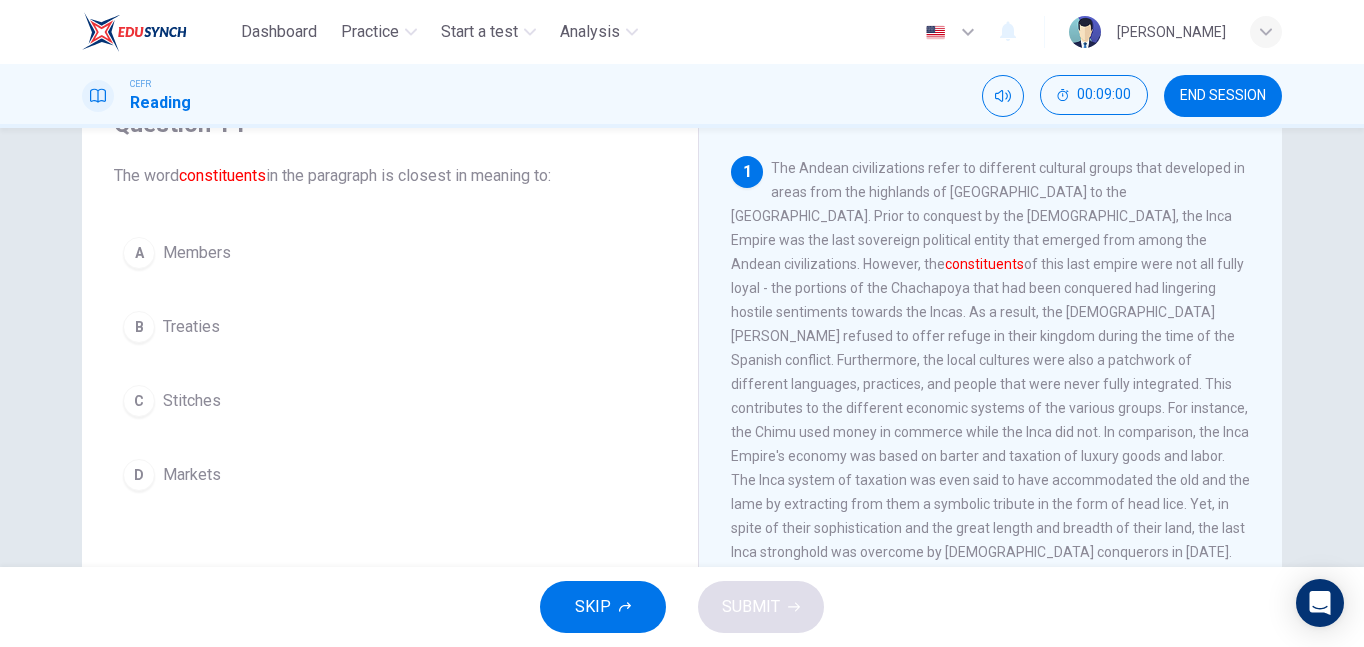 click on "A Members" at bounding box center [390, 253] 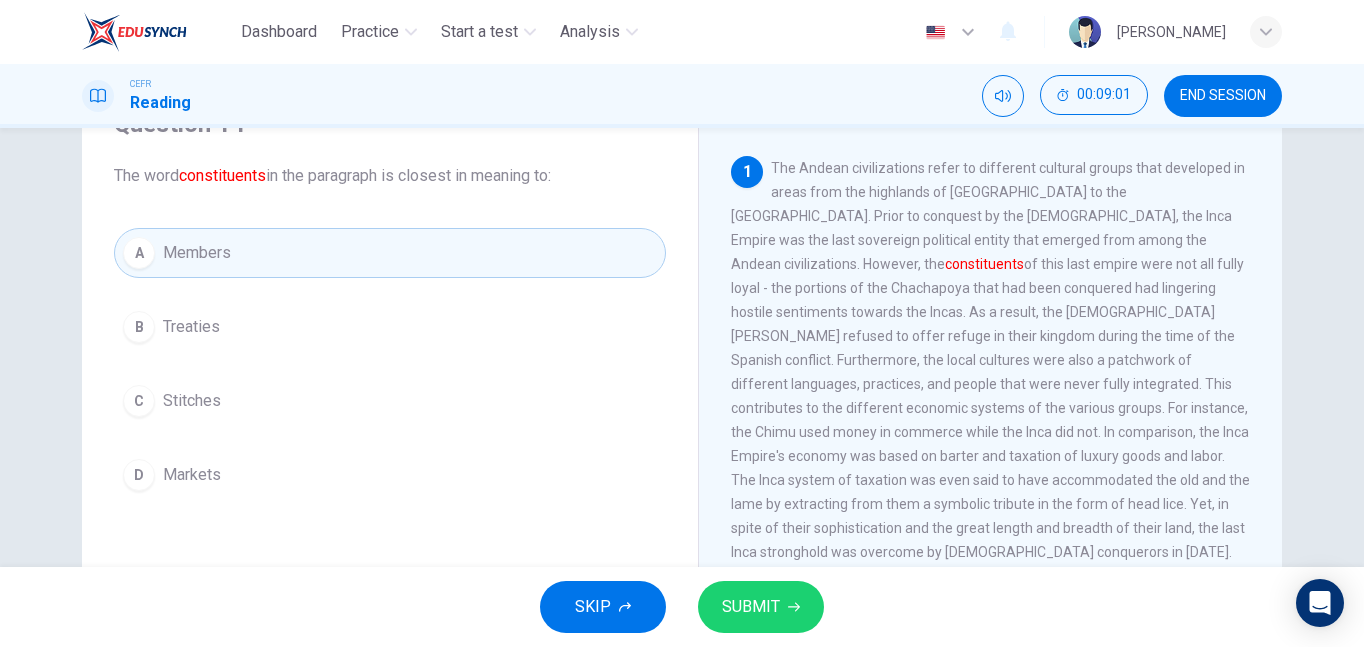 click on "SUBMIT" at bounding box center (751, 607) 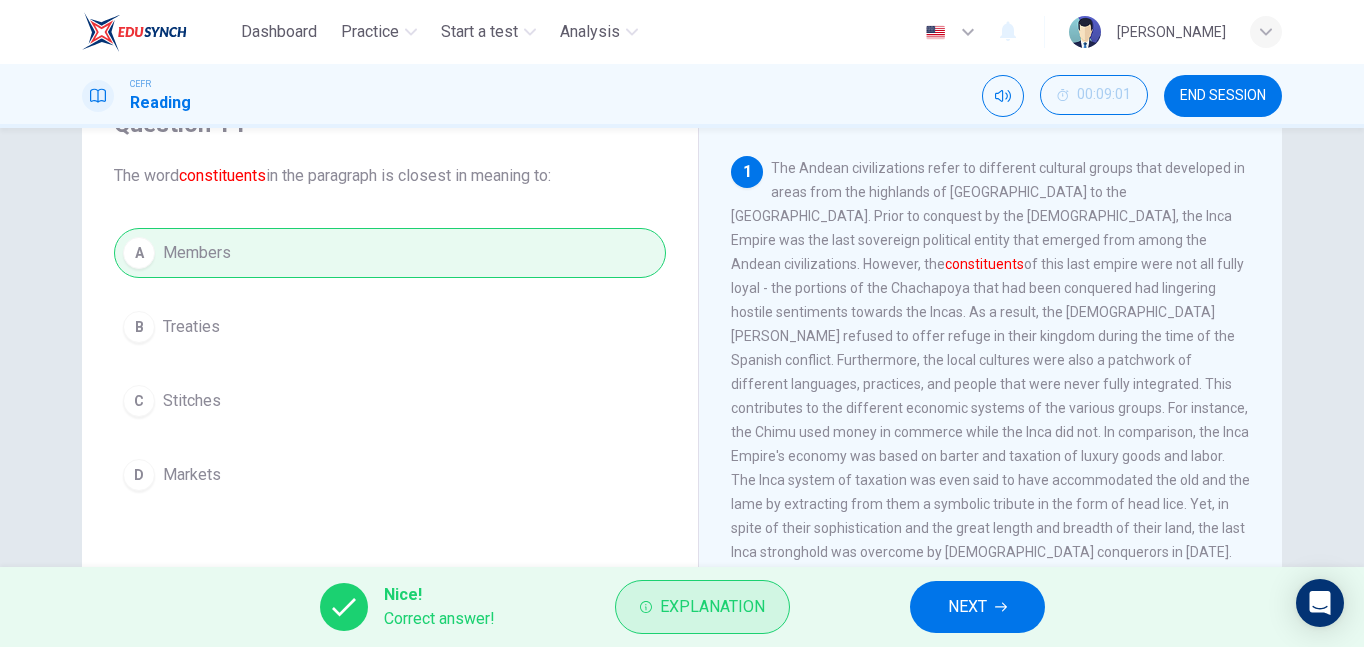 click on "Explanation" at bounding box center [712, 607] 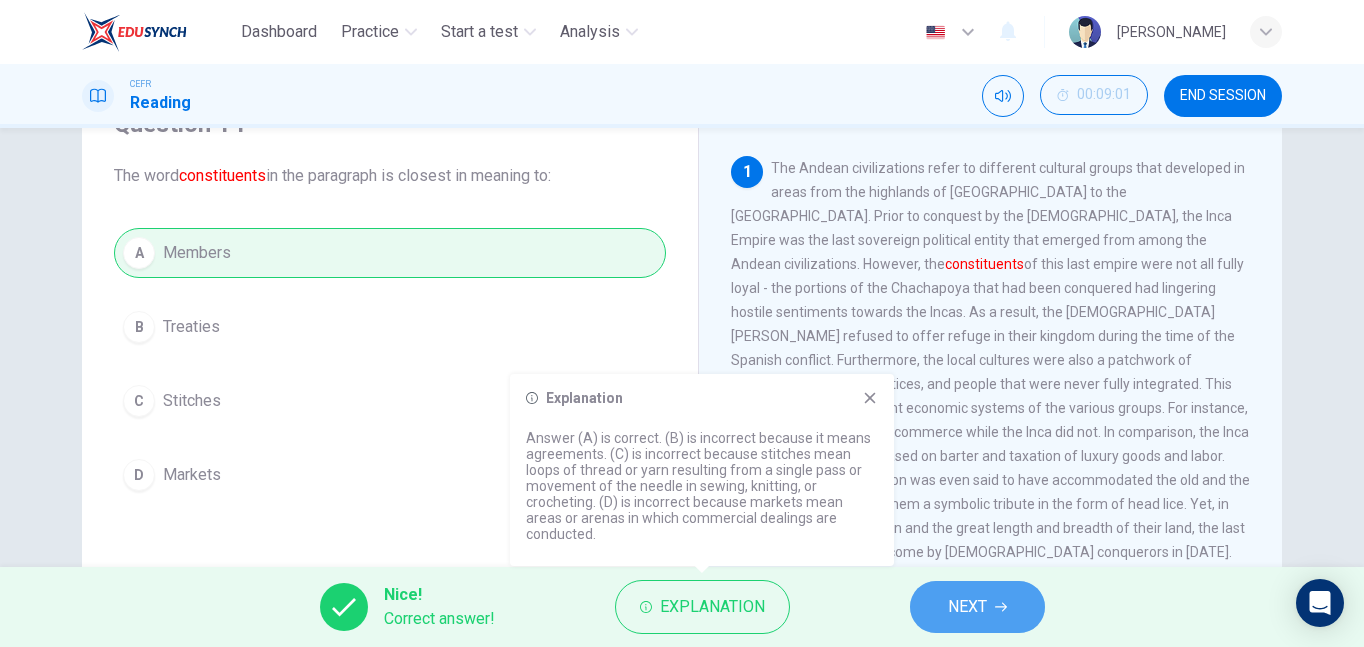 click on "NEXT" at bounding box center [977, 607] 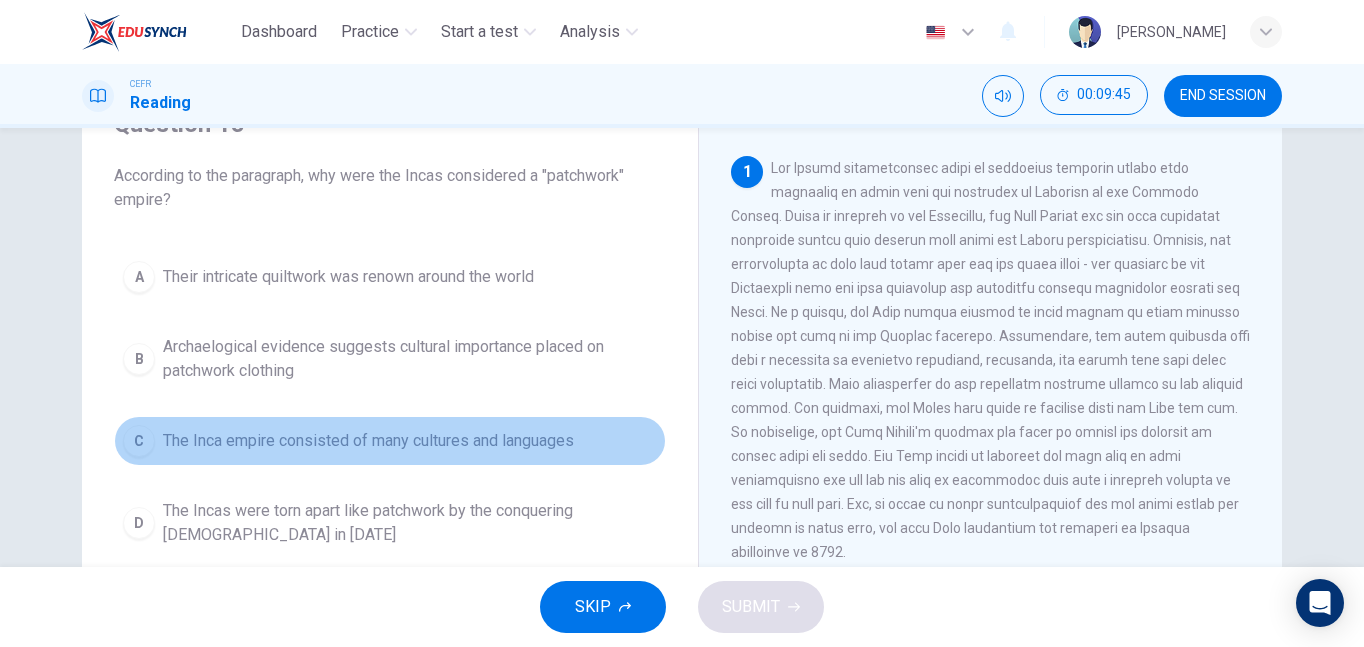 click on "The Inca empire consisted of many cultures and languages" at bounding box center (368, 441) 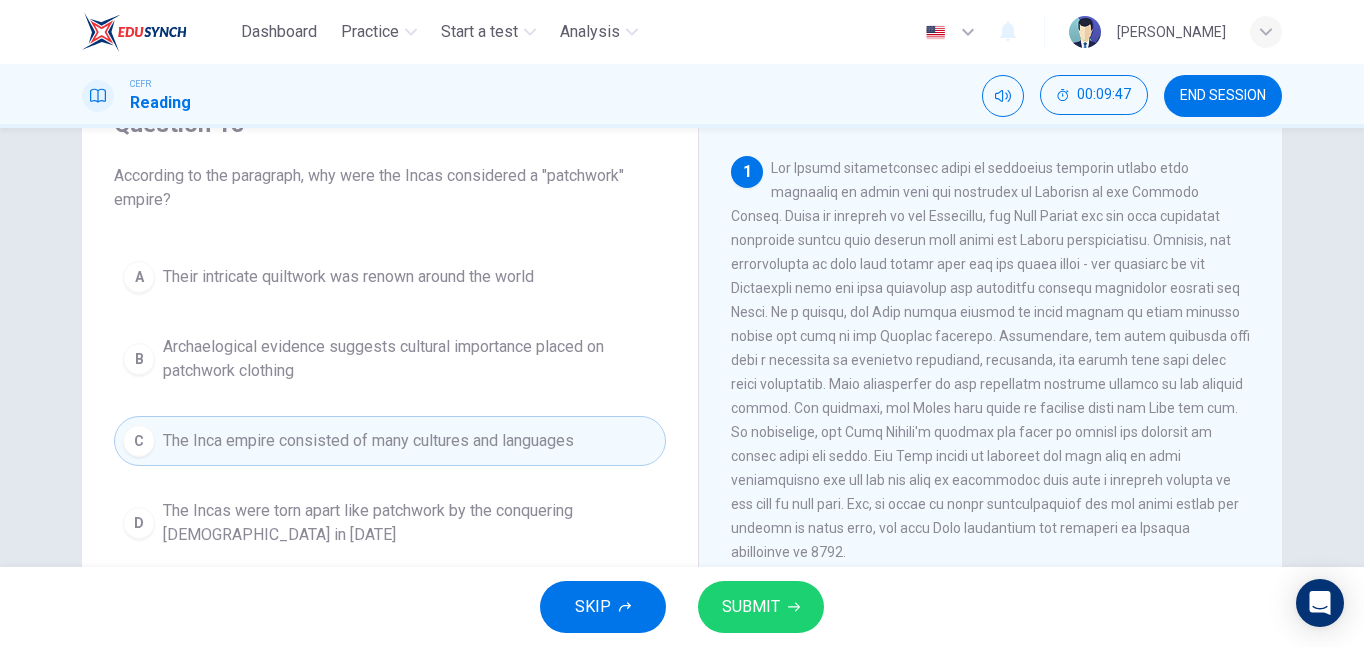 click on "SUBMIT" at bounding box center (751, 607) 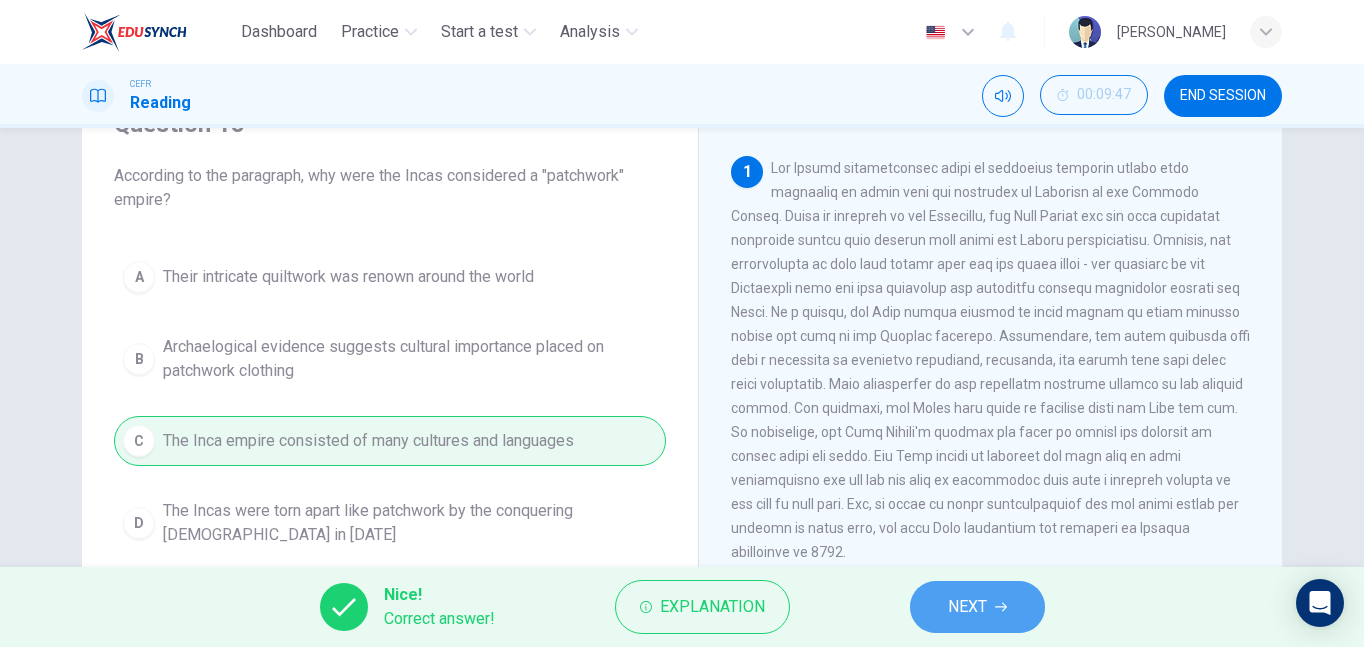 click on "NEXT" at bounding box center (977, 607) 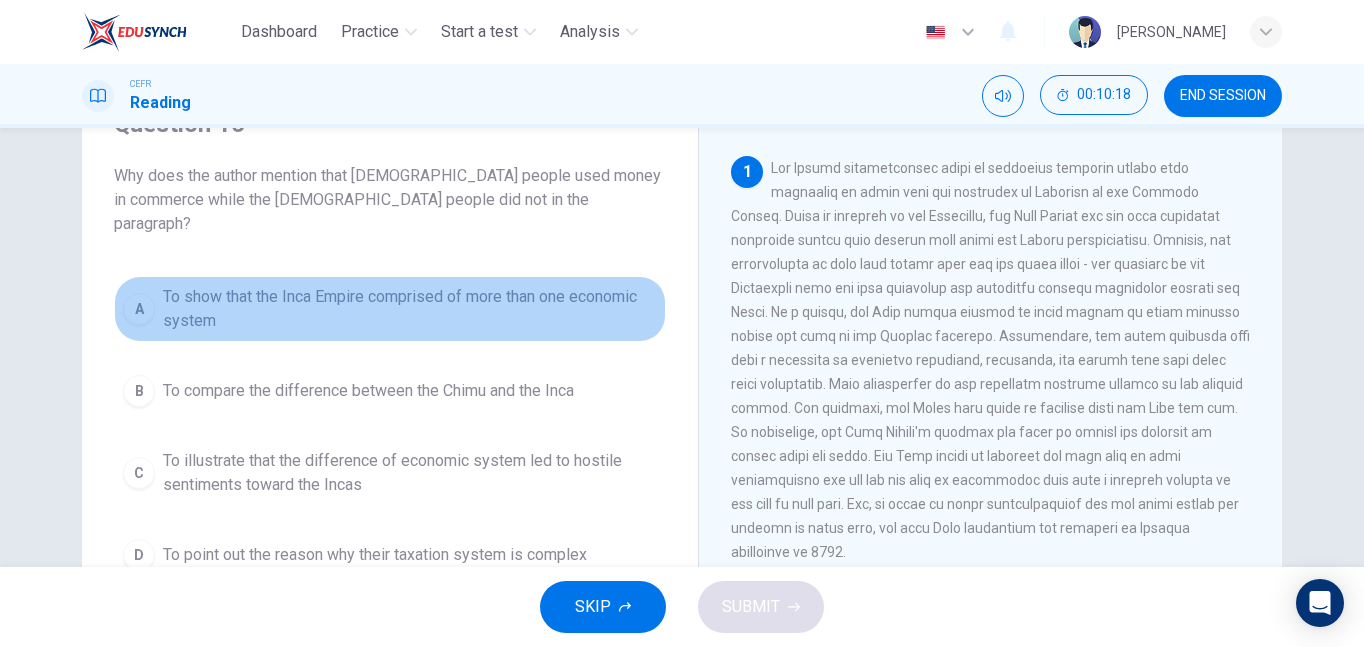 click on "To show that the Inca Empire comprised of more than one economic system" at bounding box center [410, 309] 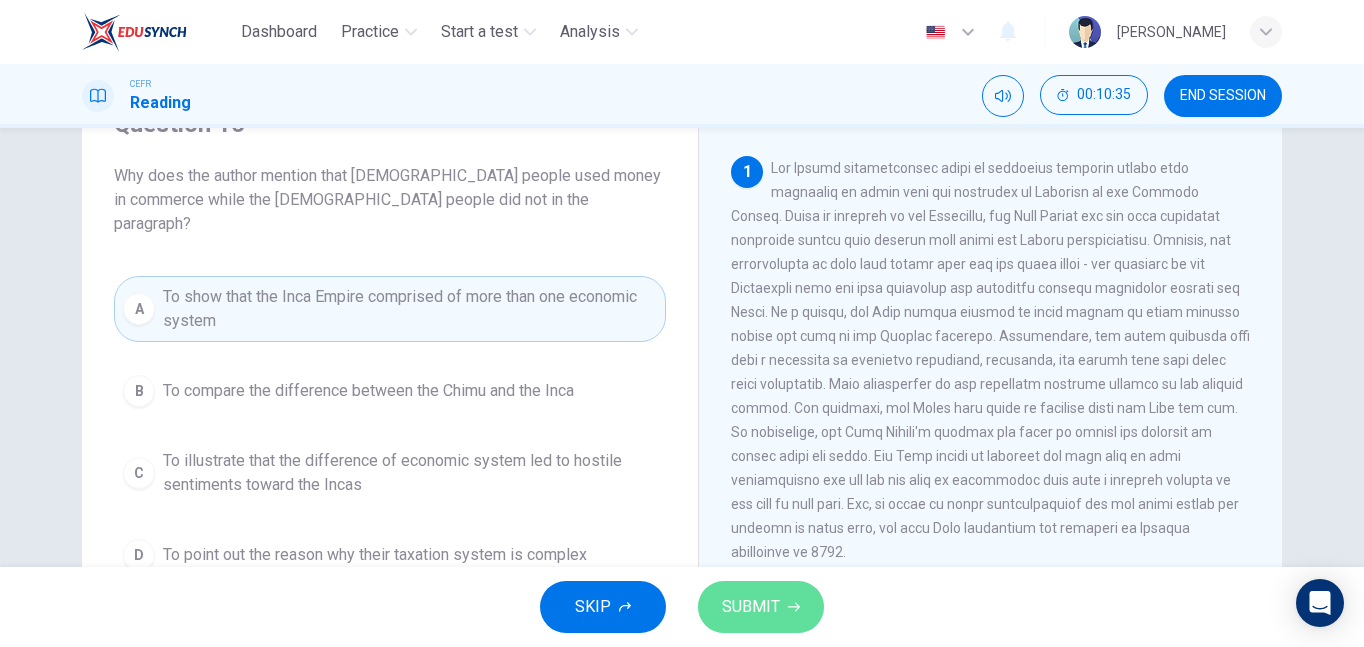 click on "SUBMIT" at bounding box center [751, 607] 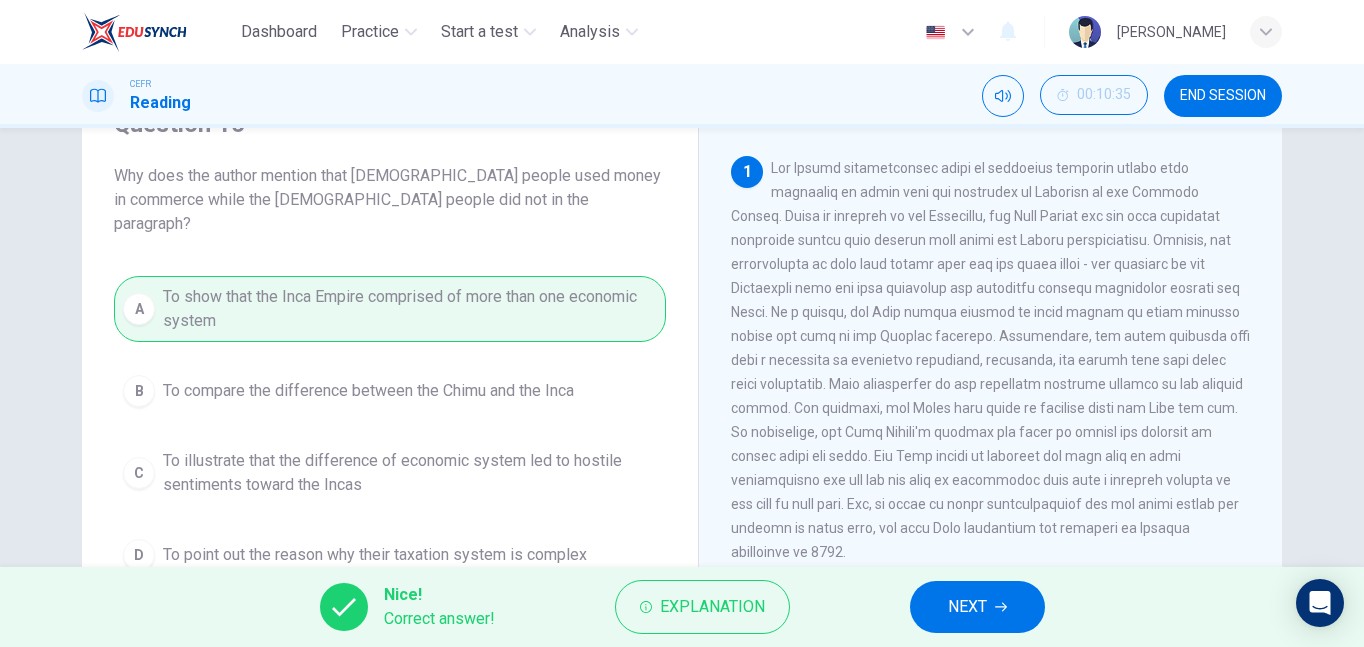 click on "NEXT" at bounding box center (977, 607) 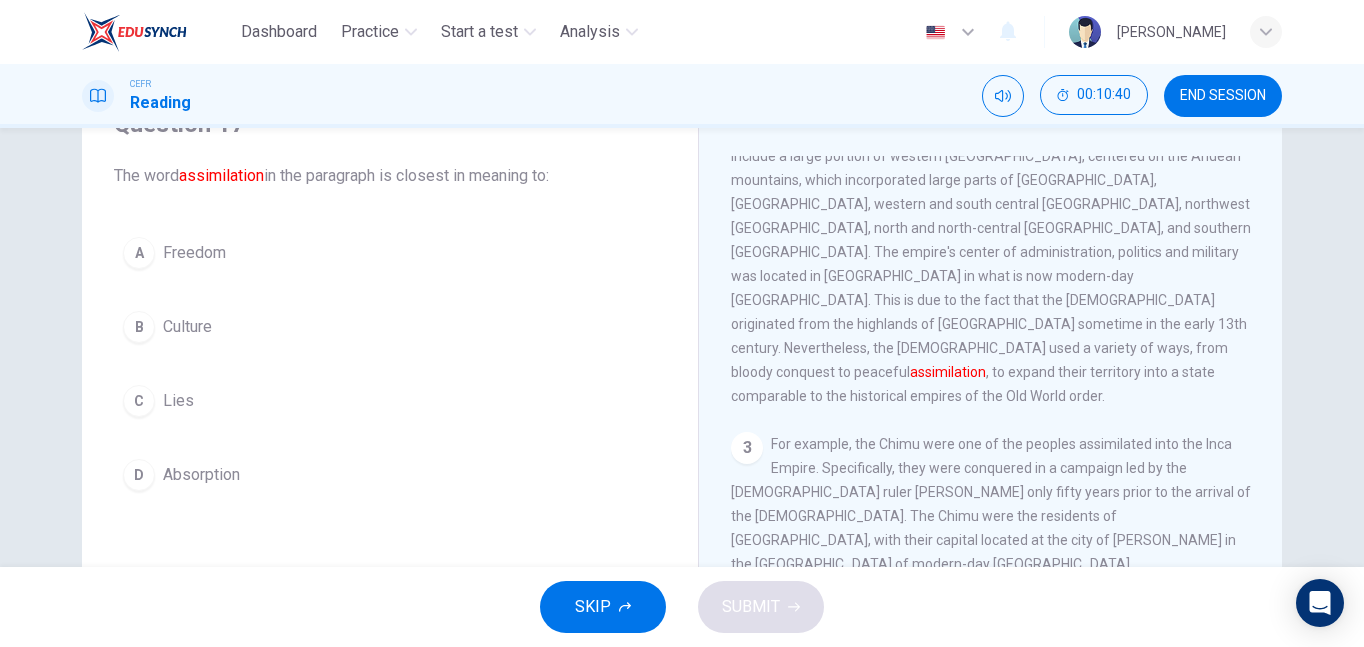 scroll, scrollTop: 500, scrollLeft: 0, axis: vertical 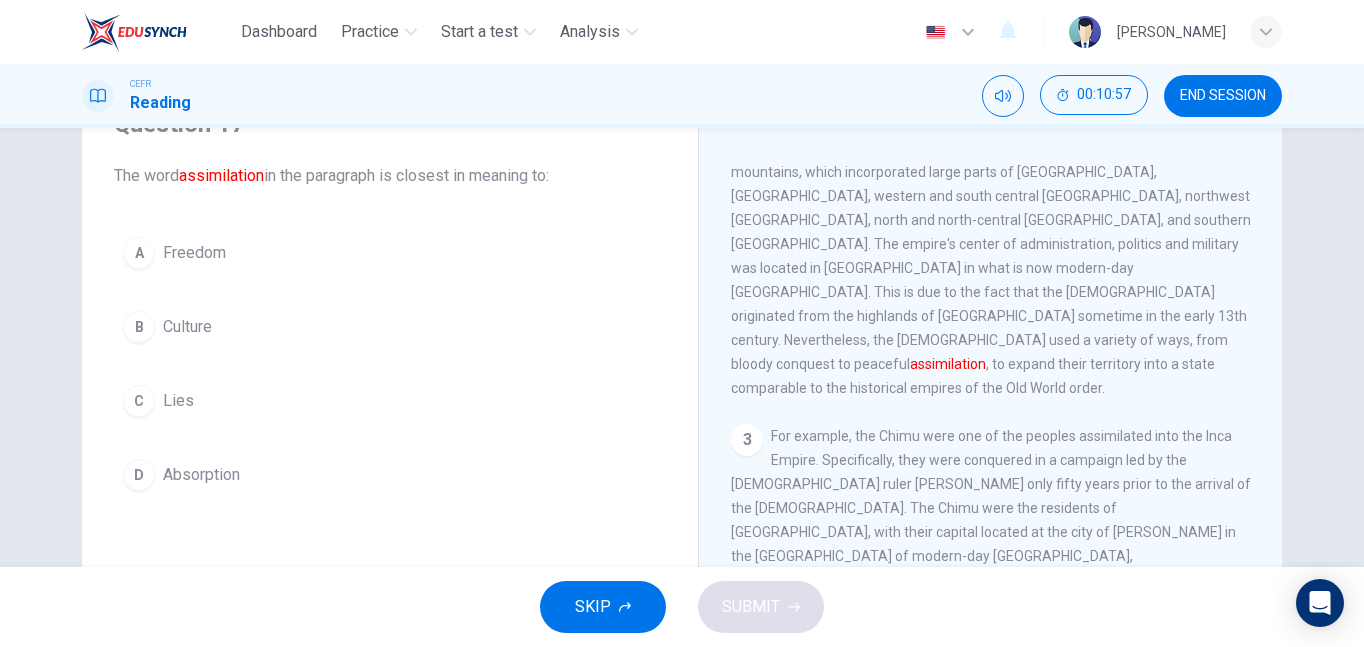 click on "Absorption" at bounding box center [201, 475] 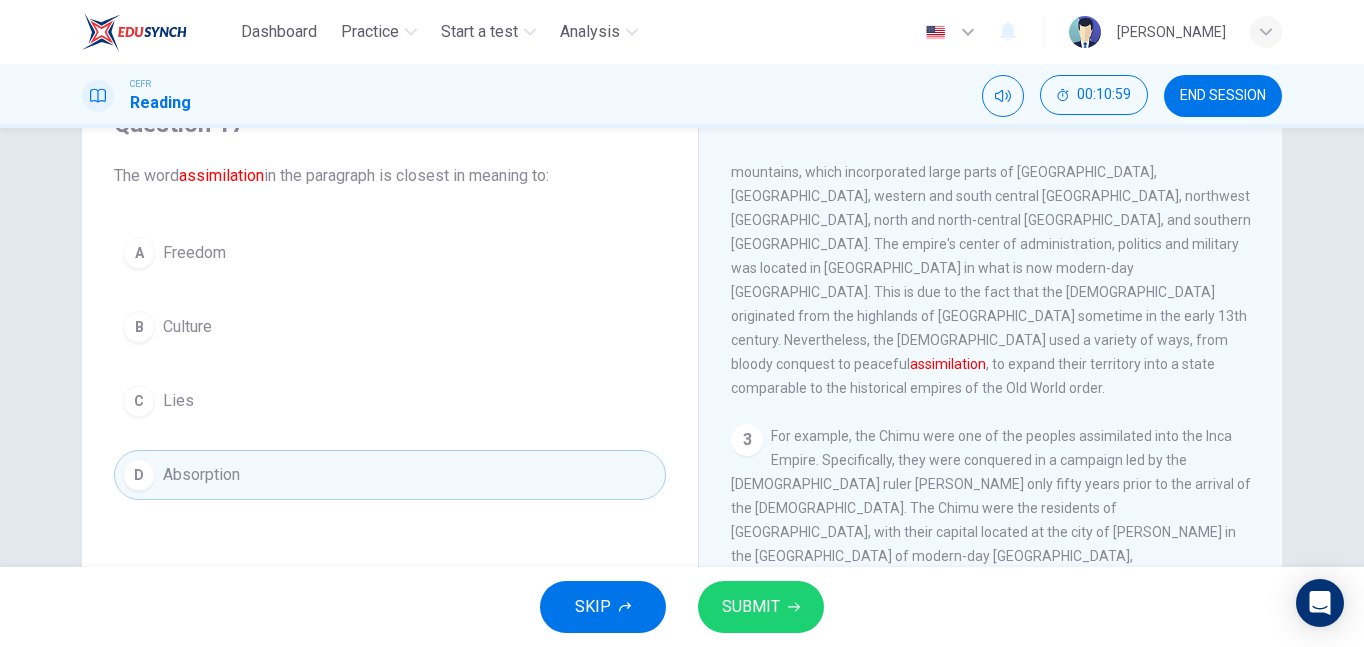 click on "SUBMIT" at bounding box center (751, 607) 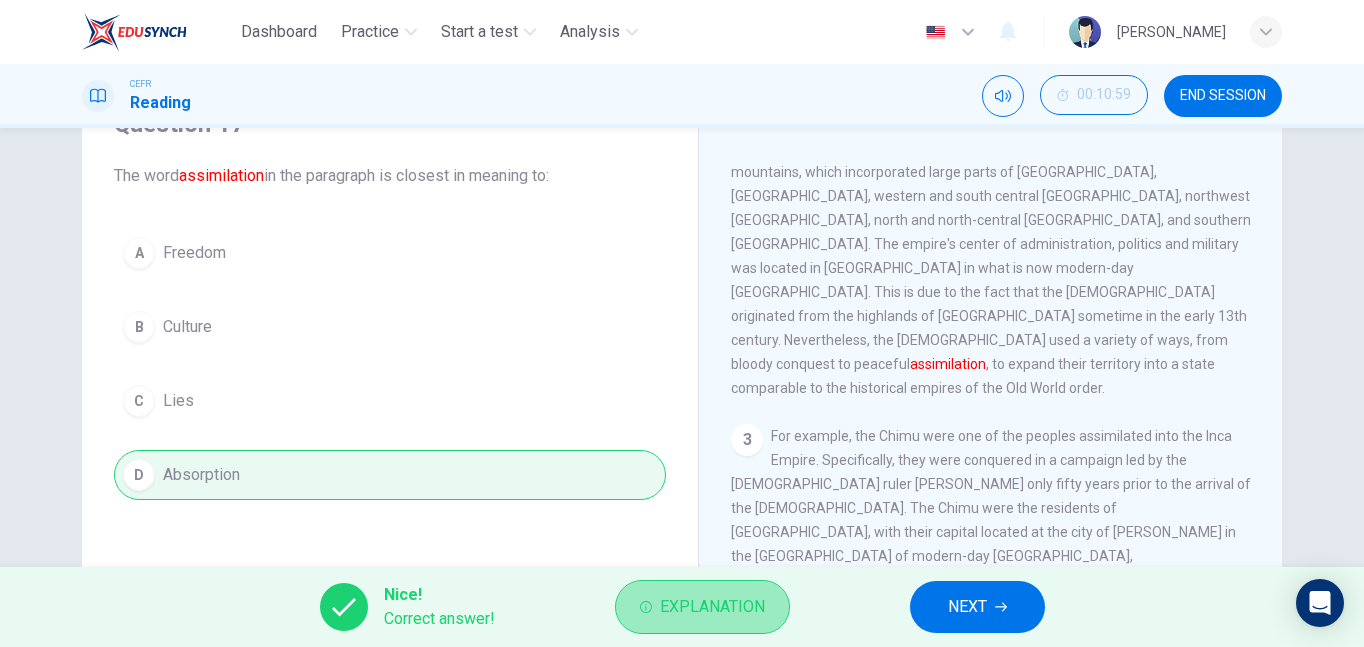 click on "Explanation" at bounding box center (712, 607) 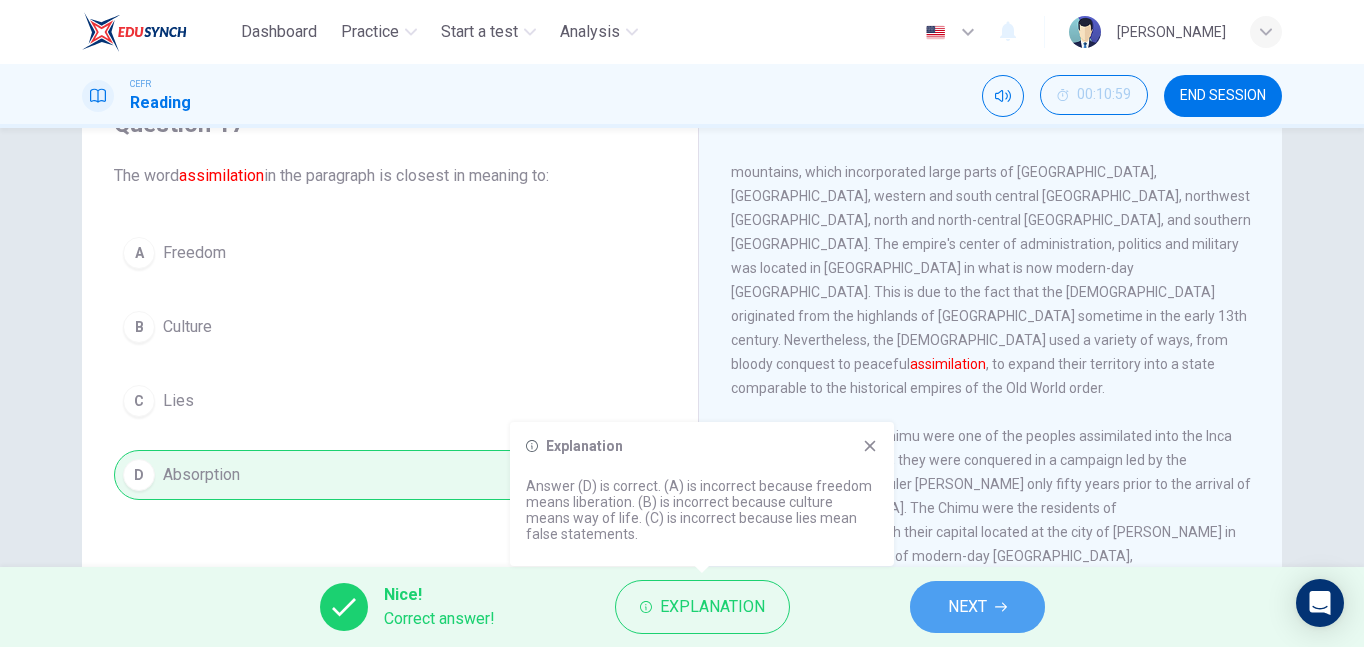 click on "NEXT" at bounding box center (967, 607) 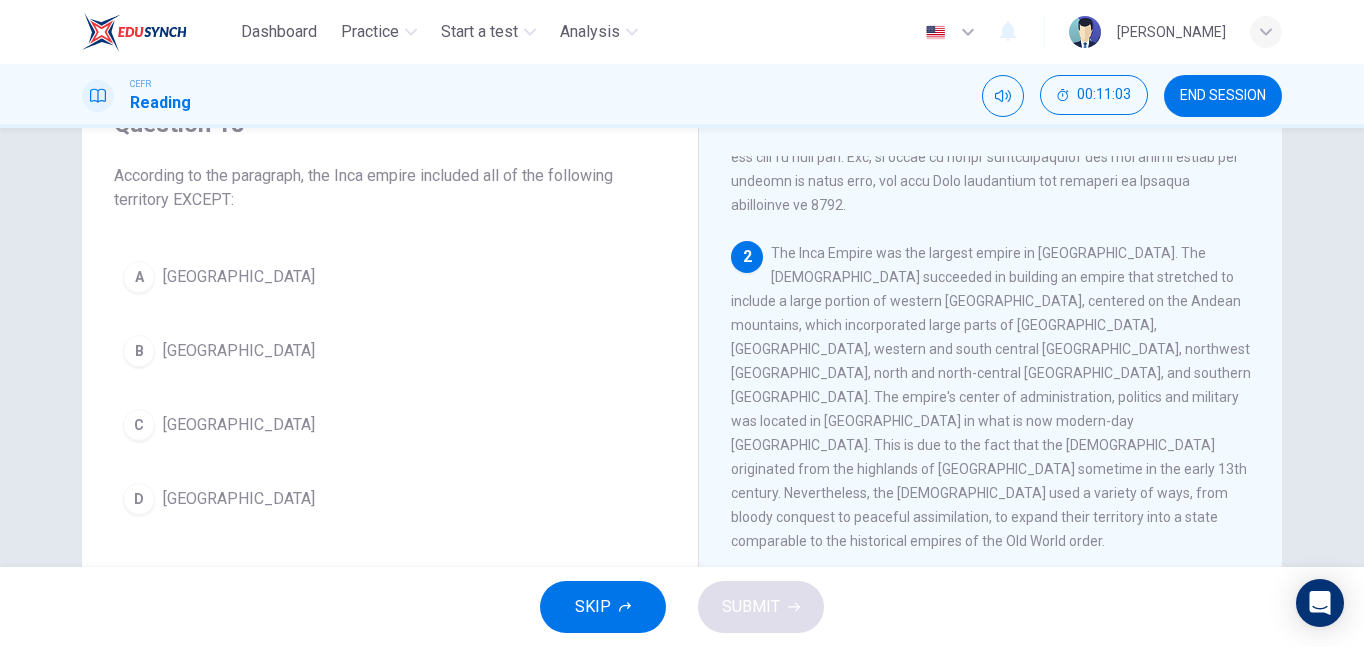 scroll, scrollTop: 400, scrollLeft: 0, axis: vertical 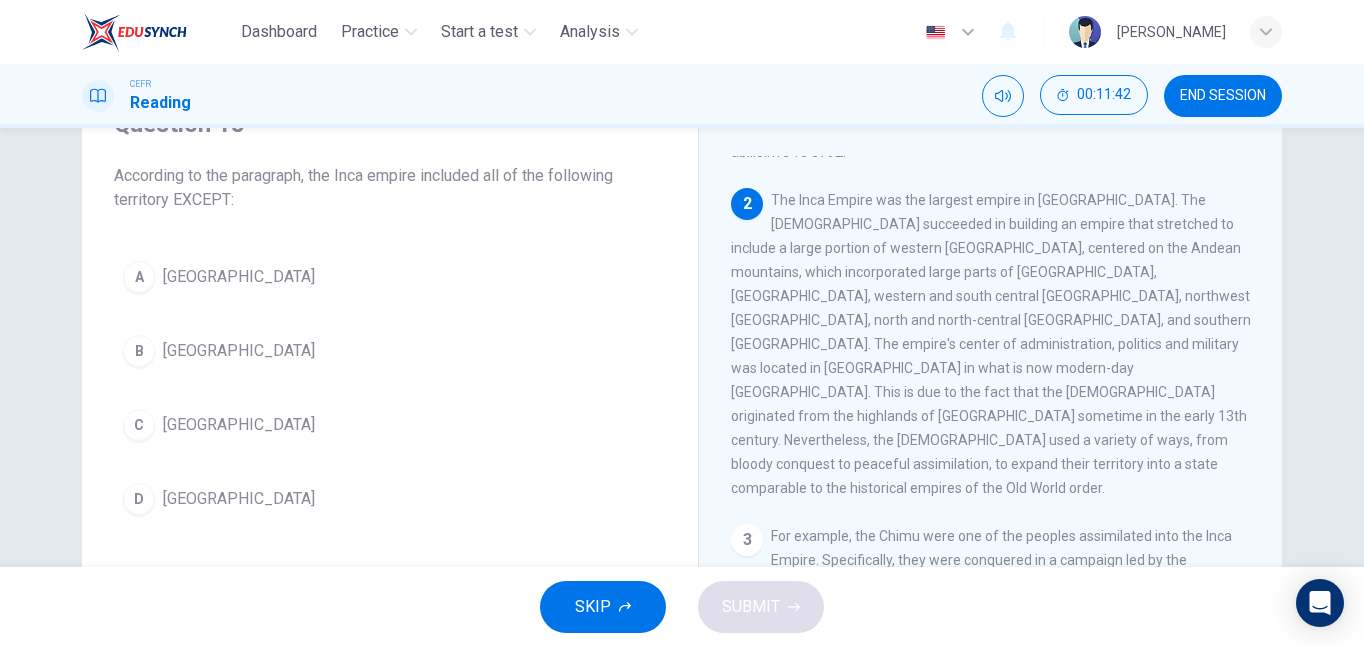 click on "Brazil" at bounding box center [239, 351] 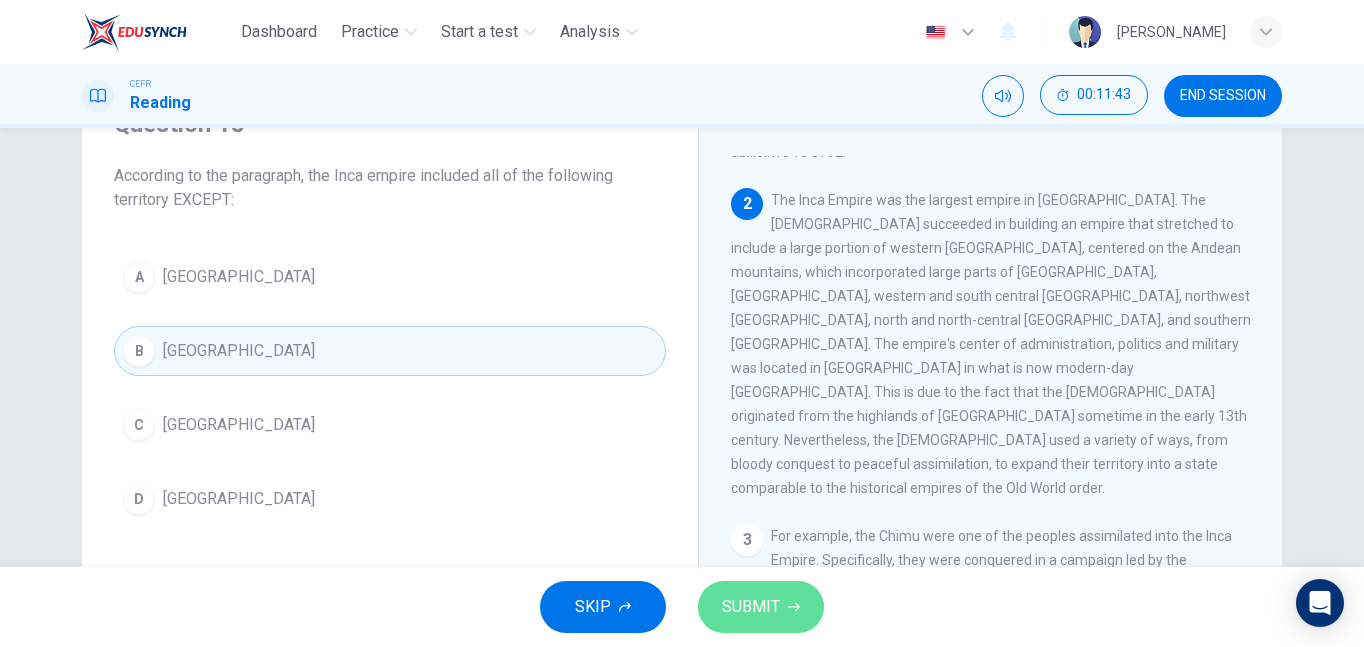 click on "SUBMIT" at bounding box center (751, 607) 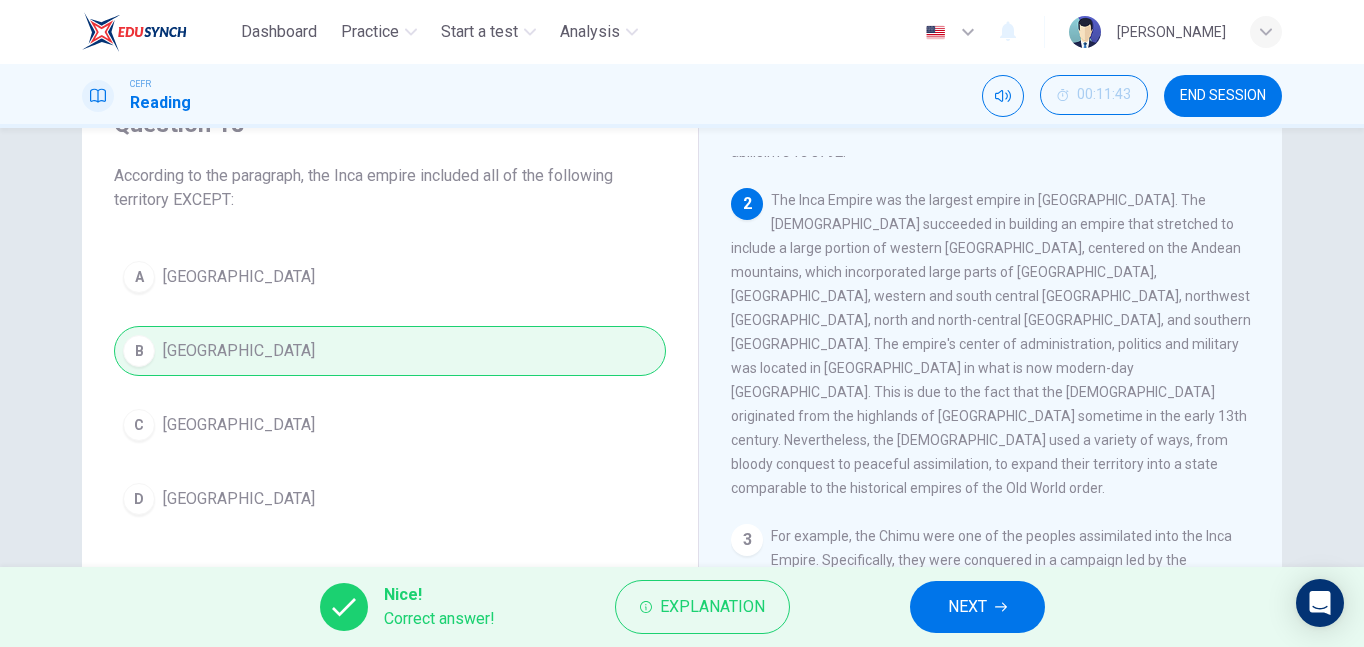 click 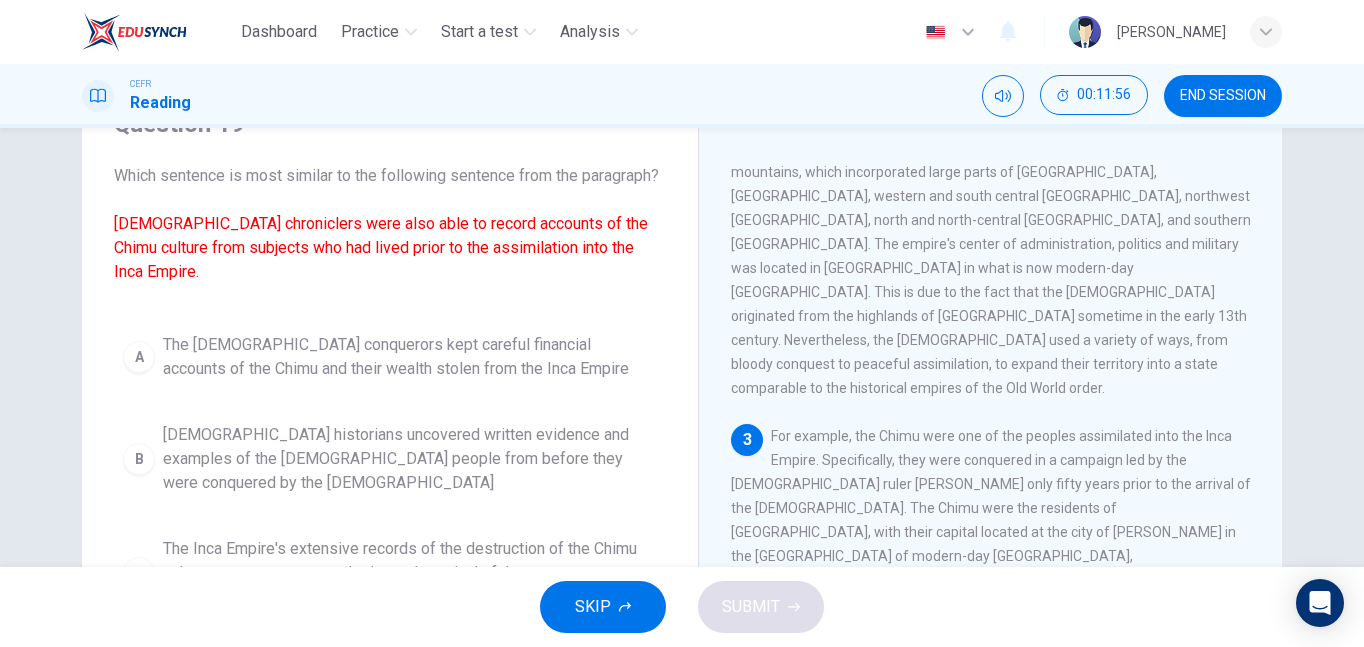 scroll, scrollTop: 600, scrollLeft: 0, axis: vertical 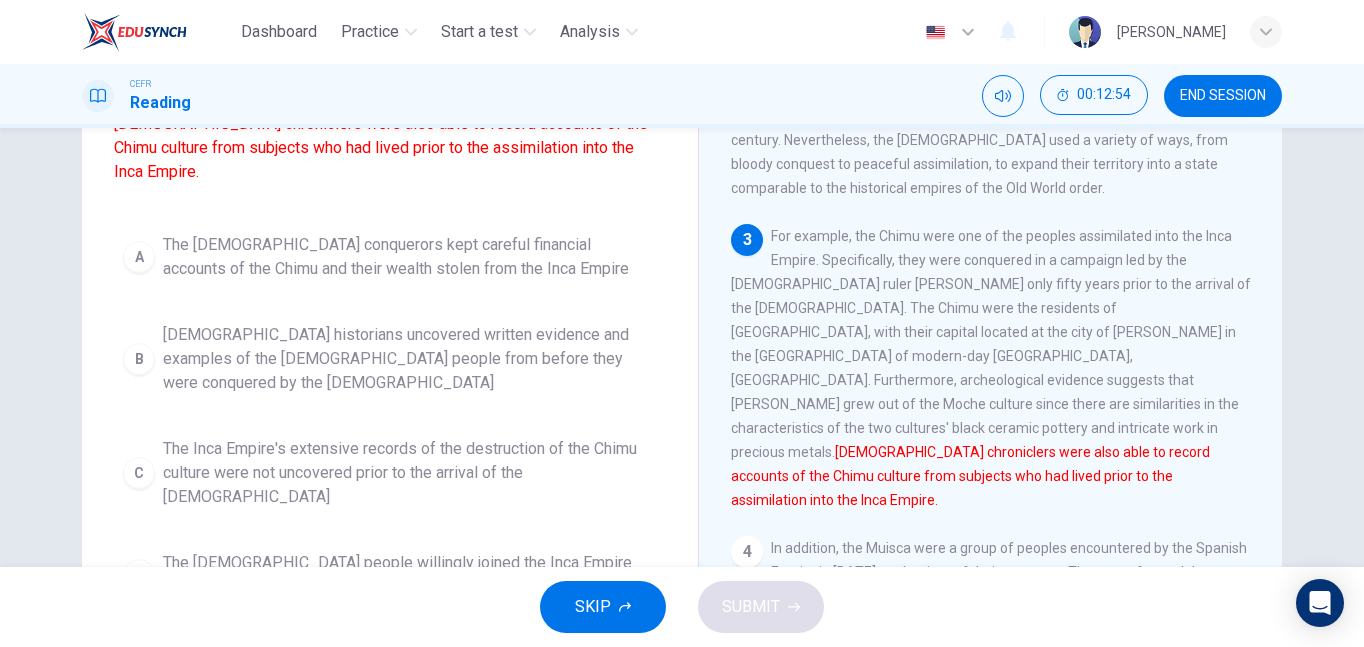 click on "The Spanish conquerors kept careful financial accounts of the Chimu and their wealth stolen from the Inca Empire" at bounding box center (410, 257) 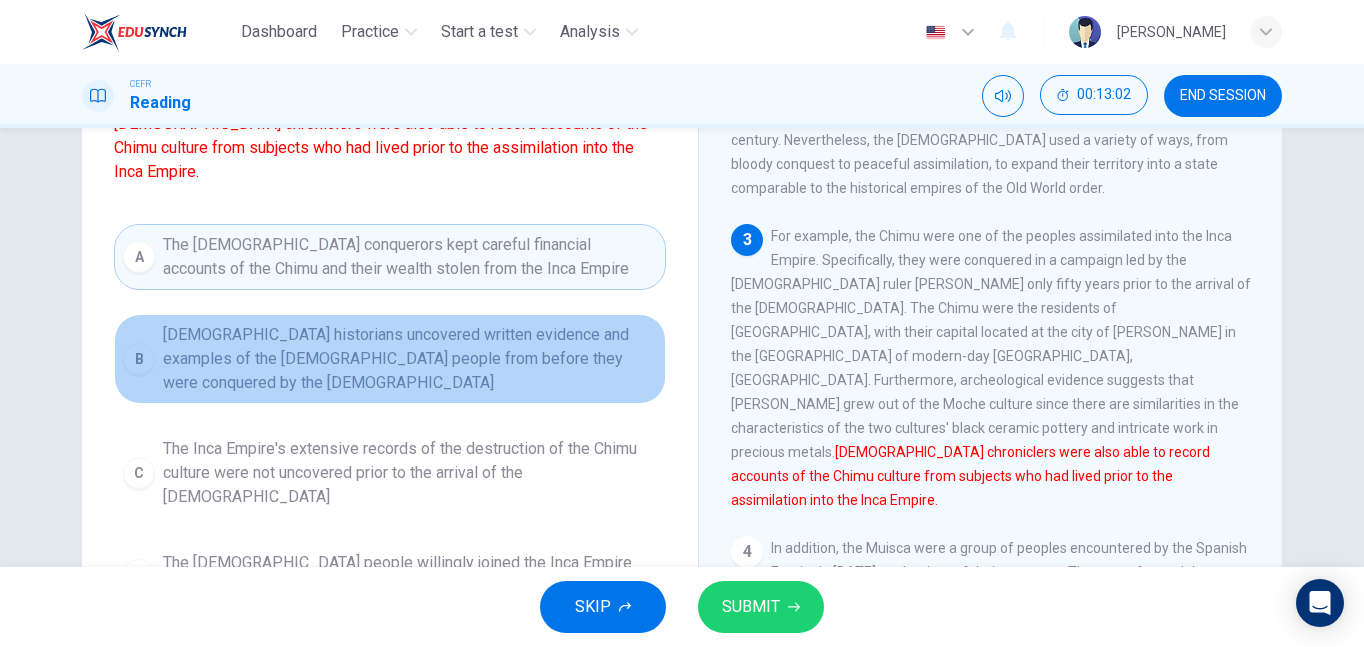 click on "Spanish historians uncovered written evidence and examples of the Chimu people from before they were conquered by the Incas" at bounding box center [410, 359] 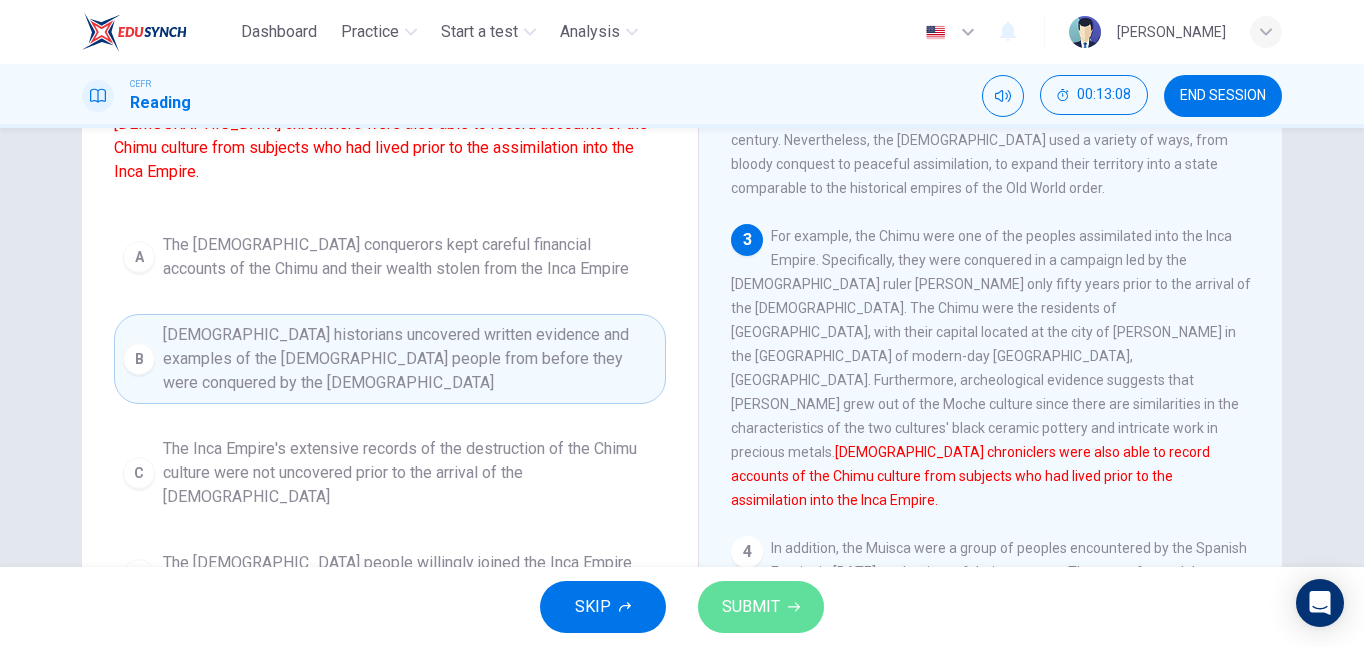 click on "SUBMIT" at bounding box center [751, 607] 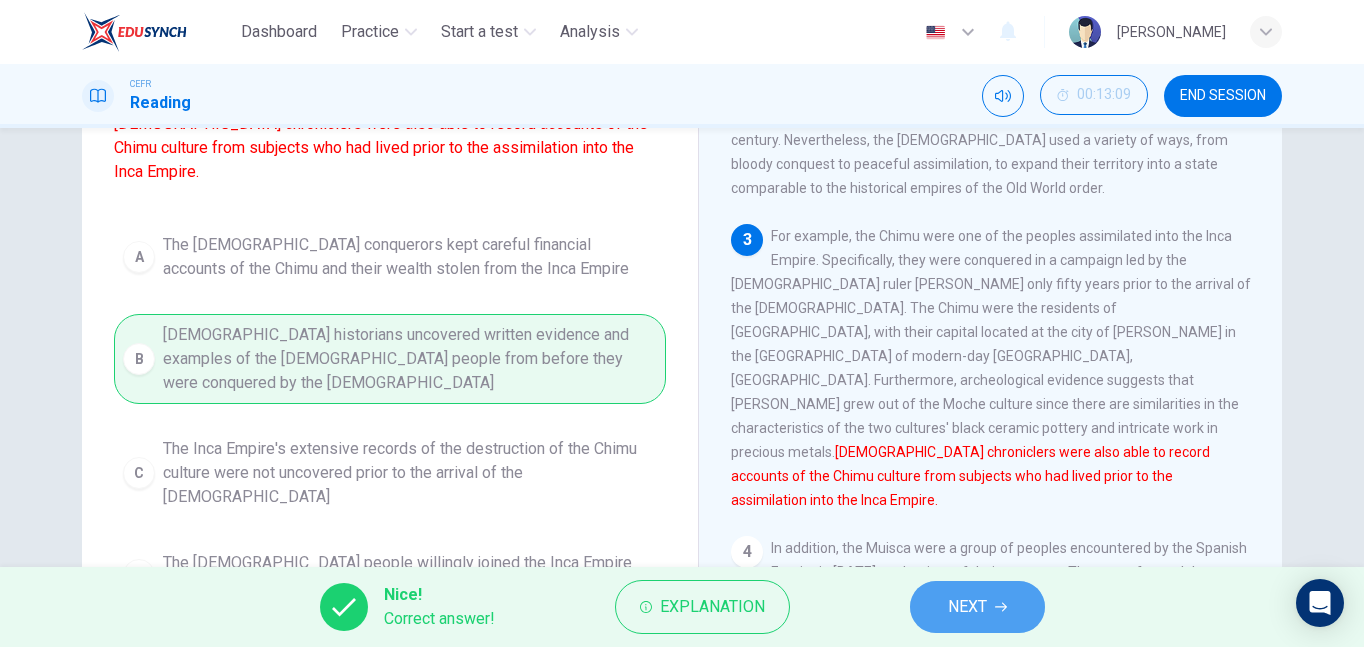click on "NEXT" at bounding box center [977, 607] 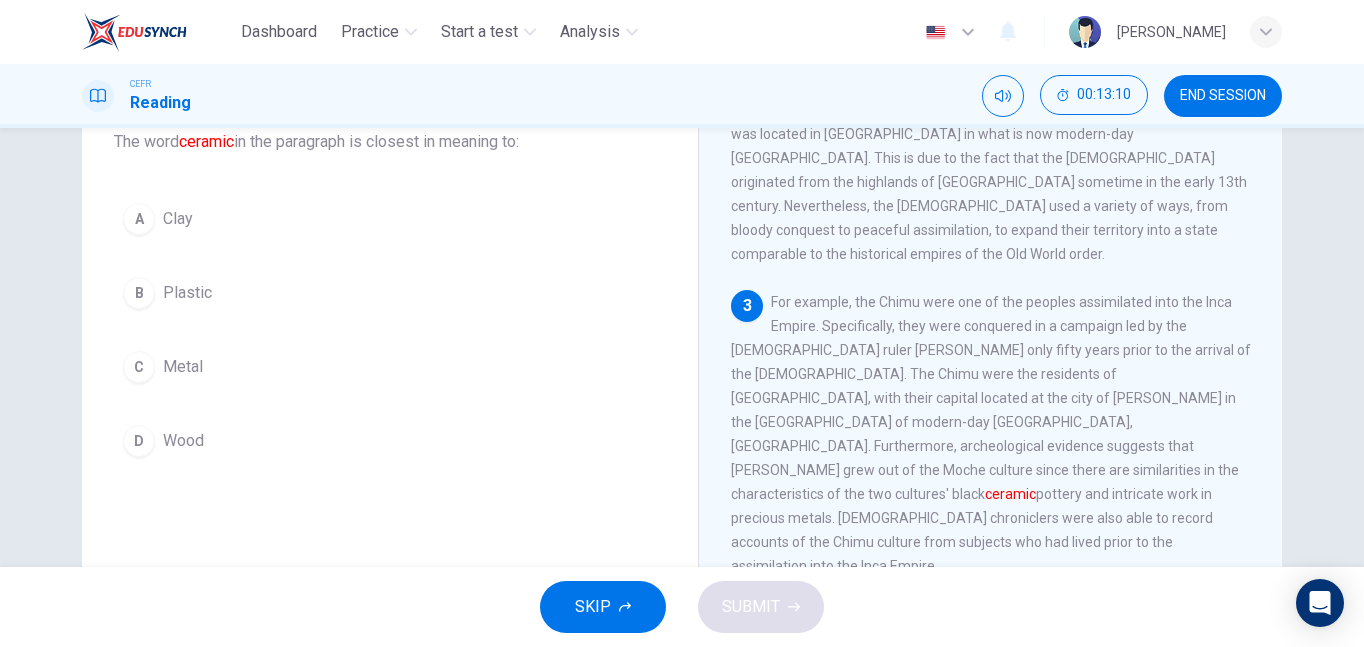 scroll, scrollTop: 100, scrollLeft: 0, axis: vertical 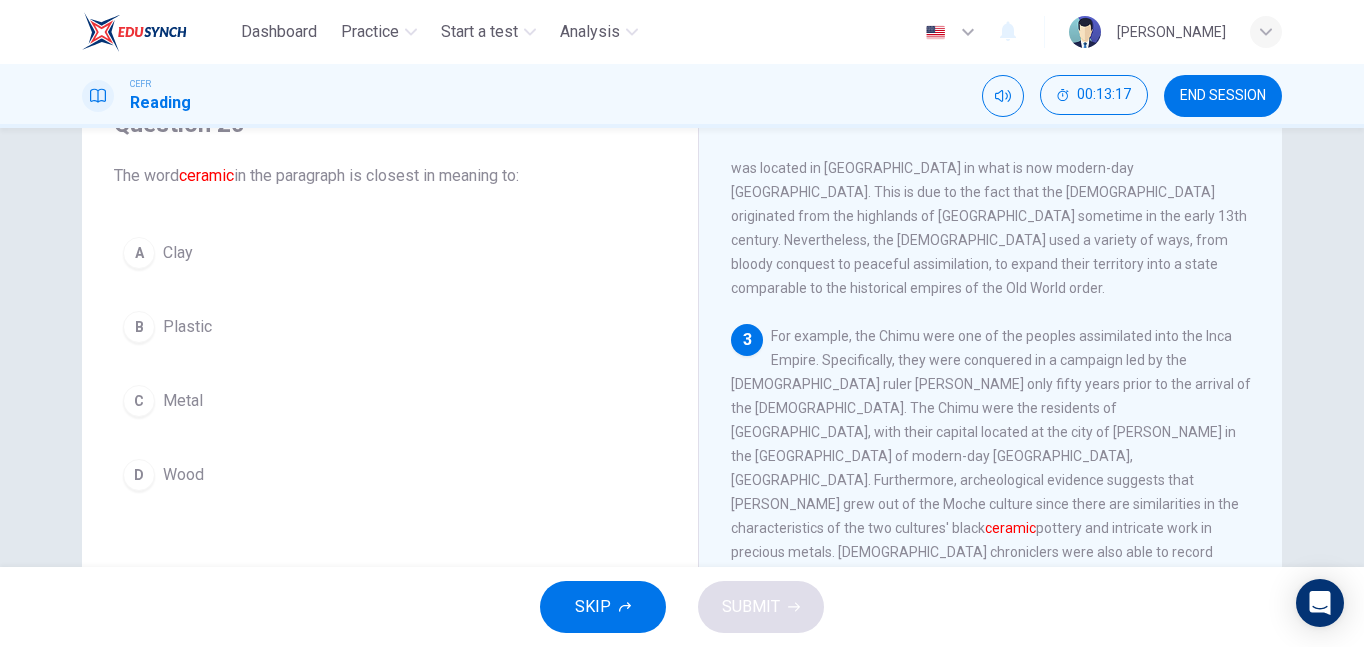 click on "A Clay" at bounding box center [390, 253] 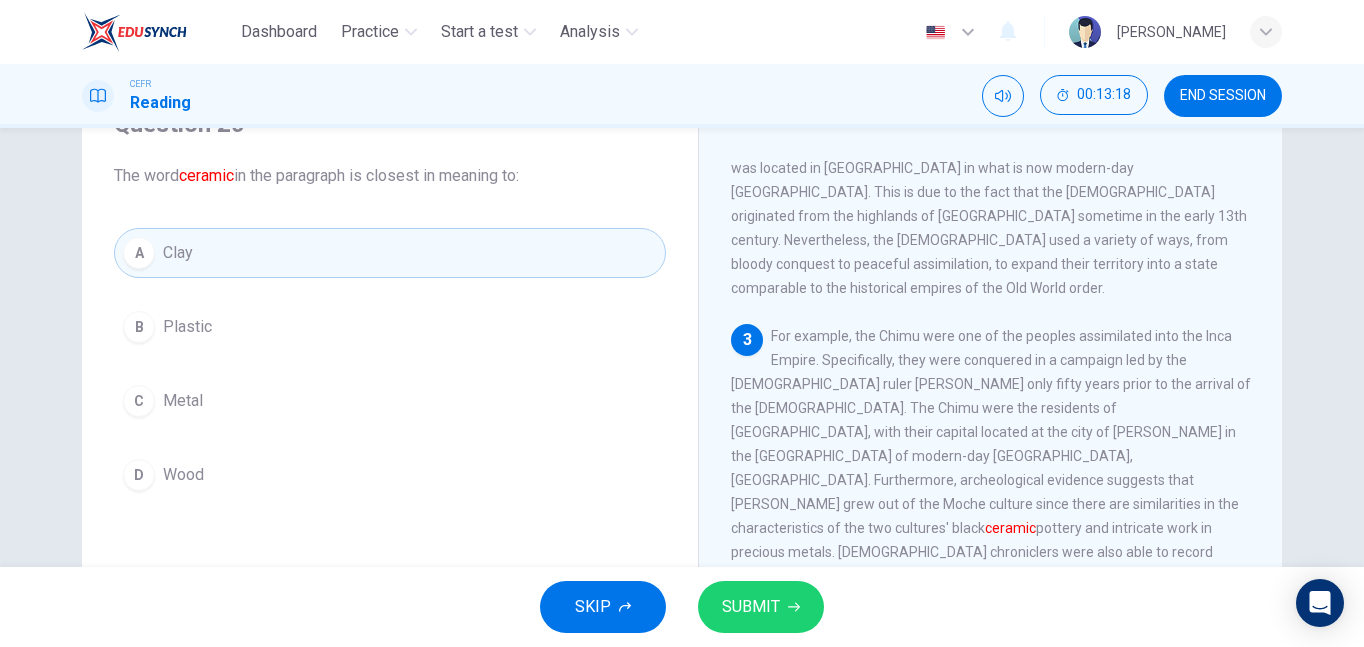 click on "SUBMIT" at bounding box center [751, 607] 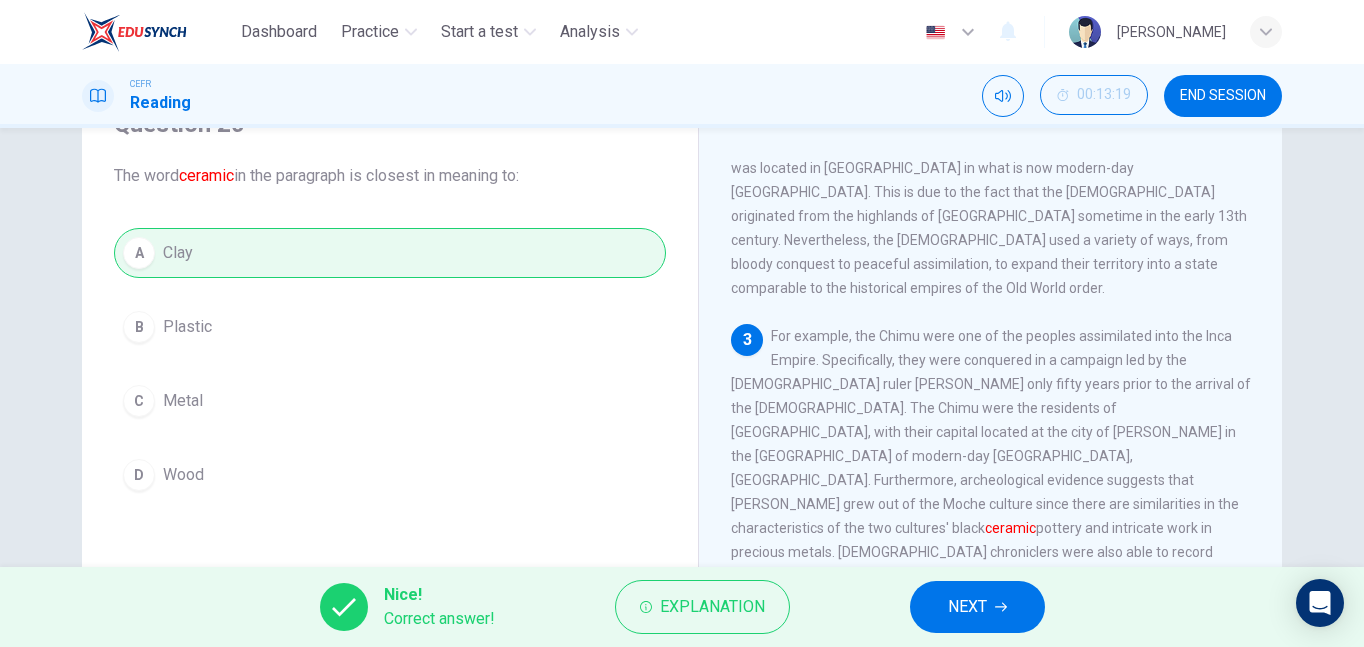 click on "NEXT" at bounding box center (977, 607) 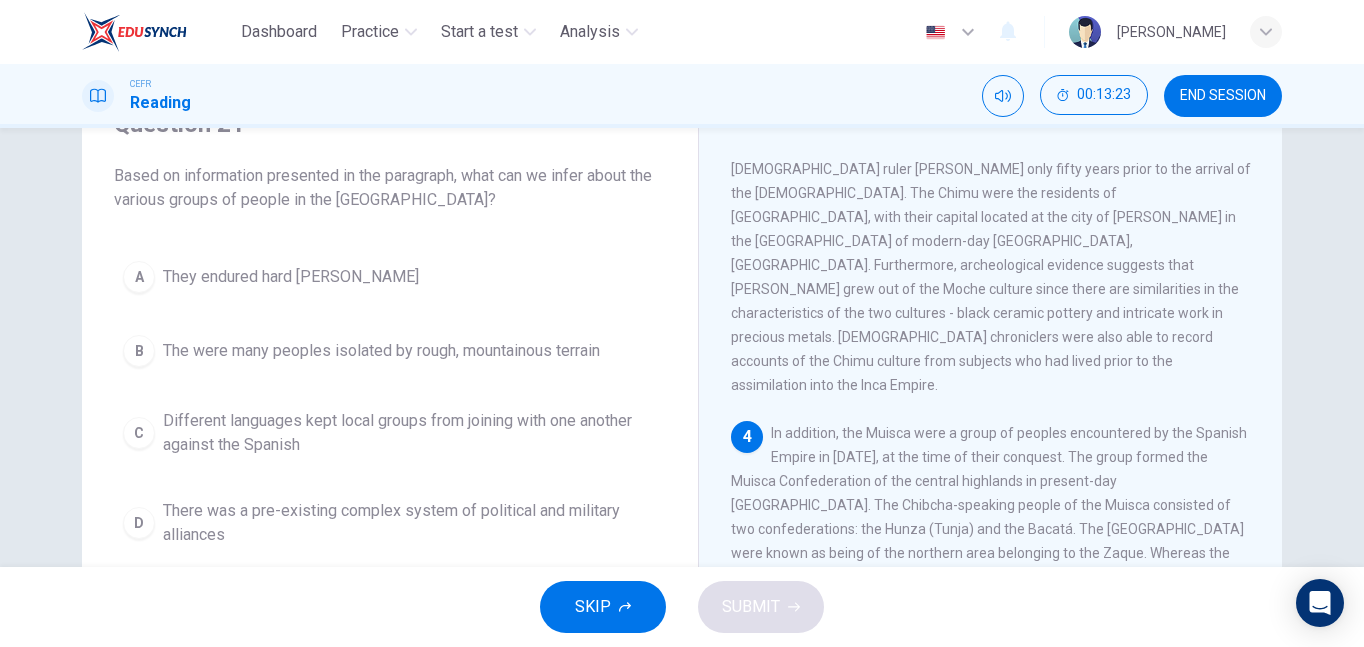 scroll, scrollTop: 900, scrollLeft: 0, axis: vertical 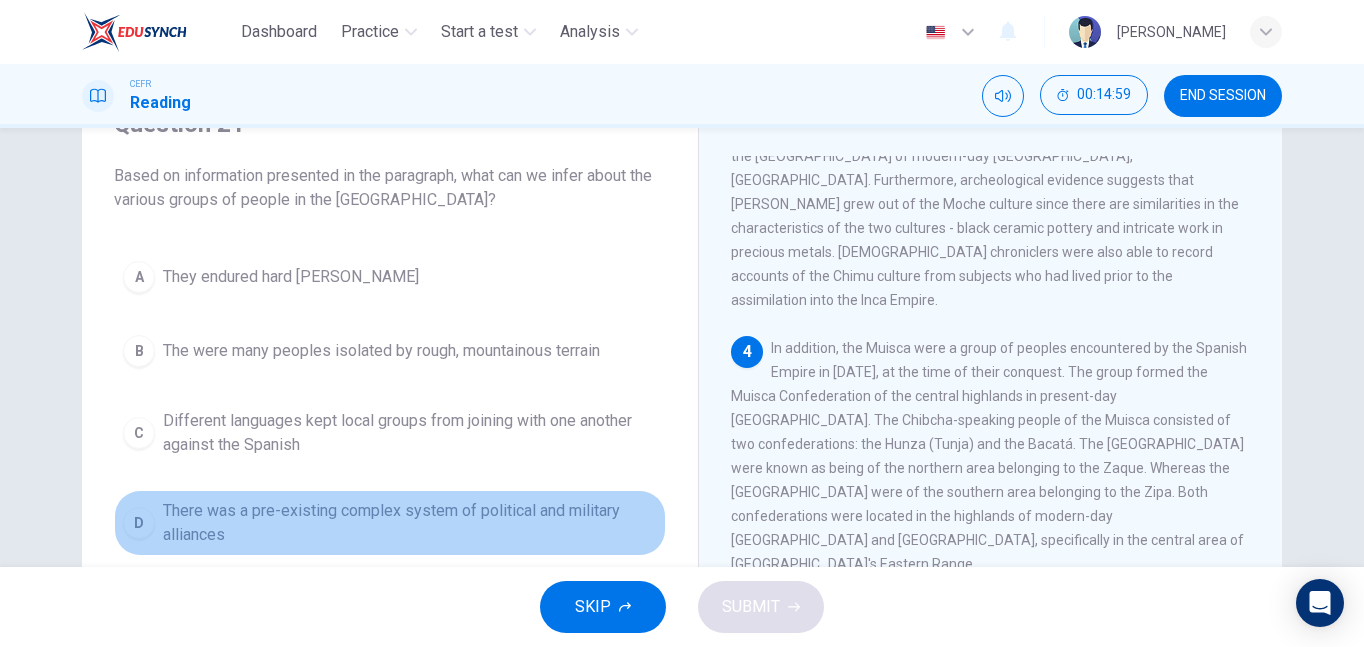 click on "There was a pre-existing complex system of political and military alliances" at bounding box center [410, 523] 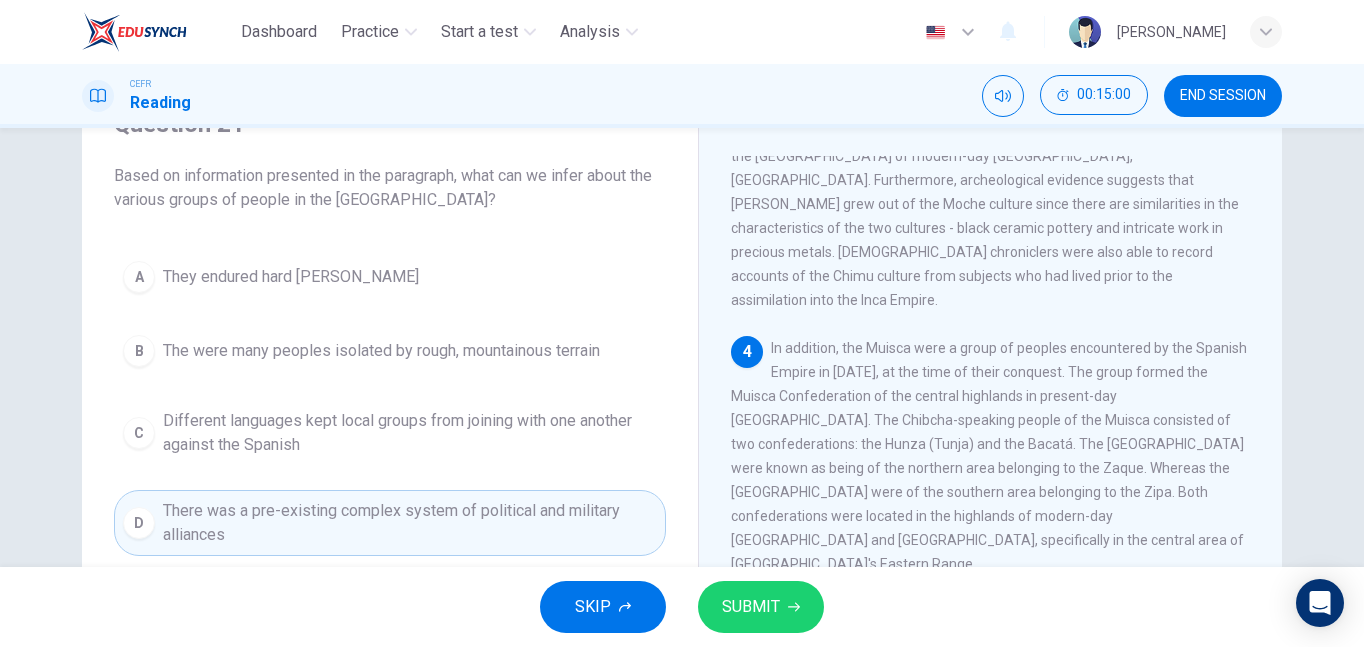 click on "SUBMIT" at bounding box center (761, 607) 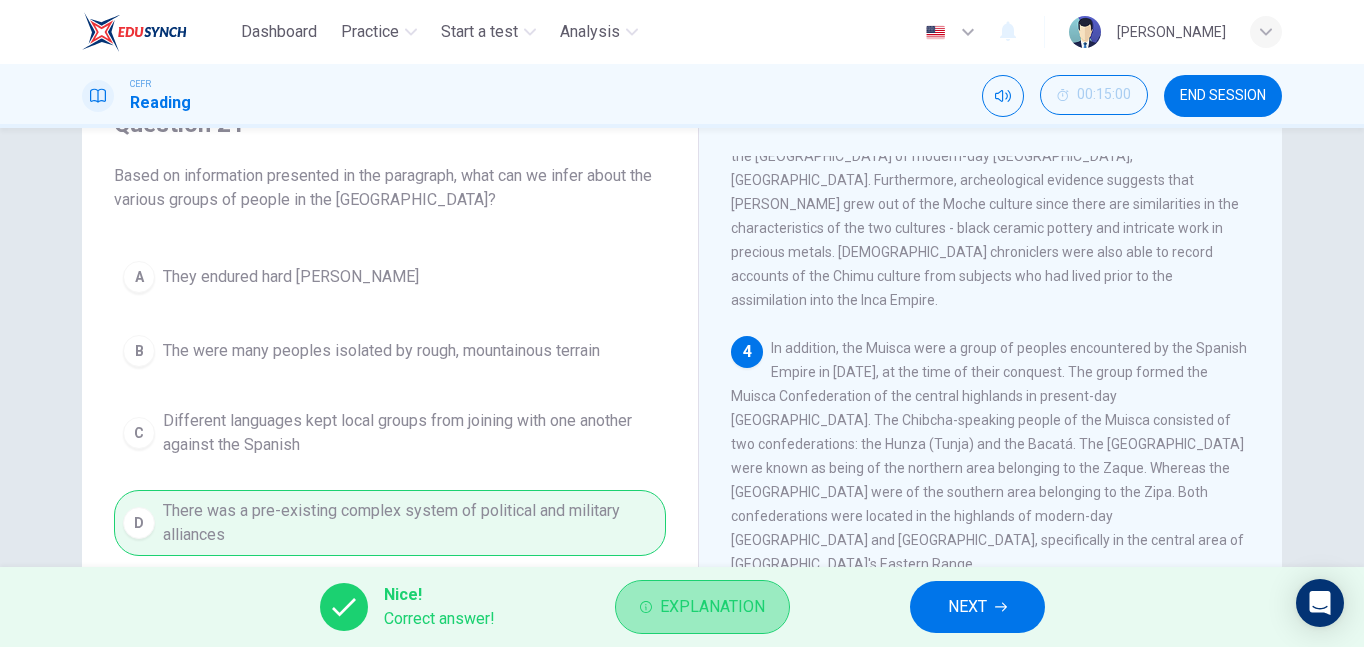 click on "Explanation" at bounding box center (702, 607) 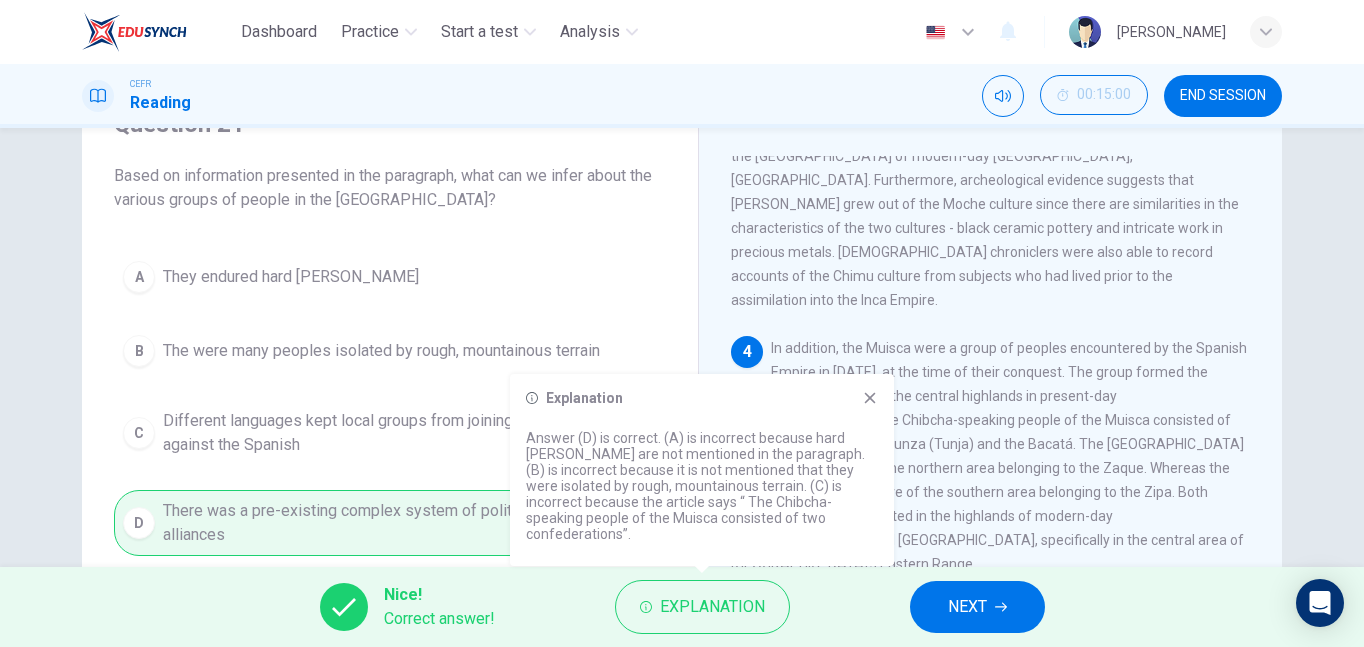 click on "NEXT" at bounding box center [977, 607] 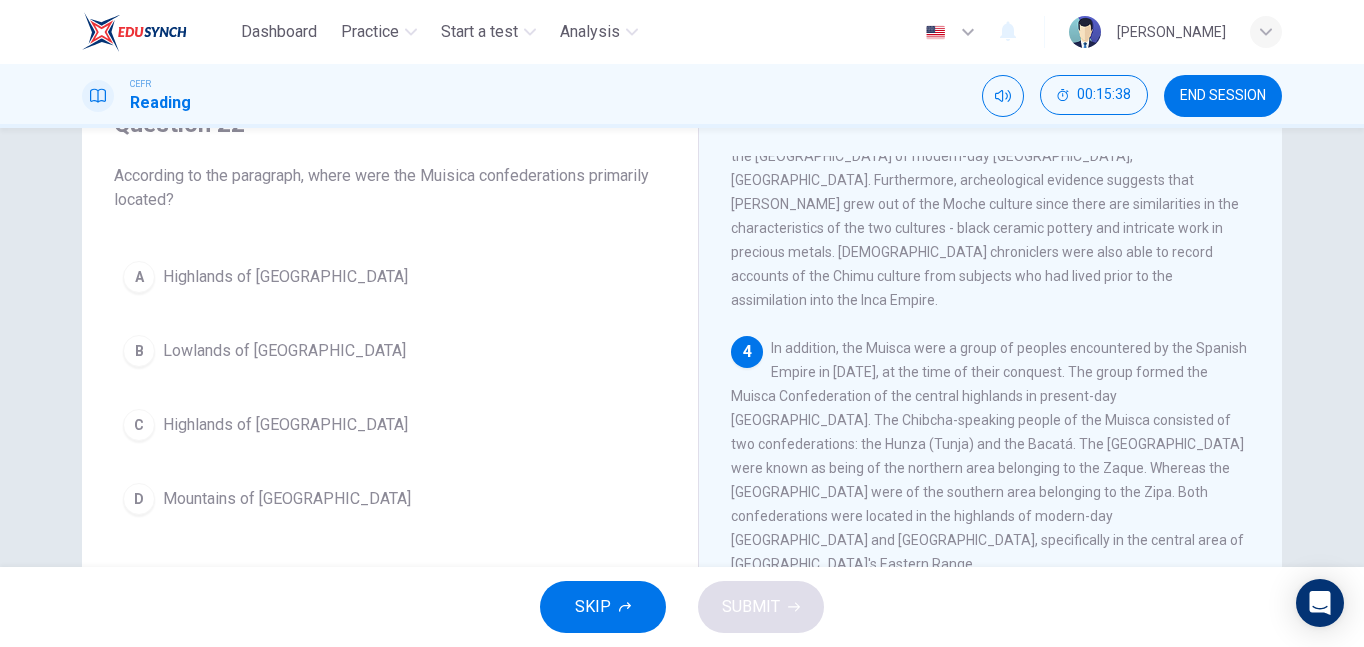 click on "C Highlands of Colombia" at bounding box center (390, 425) 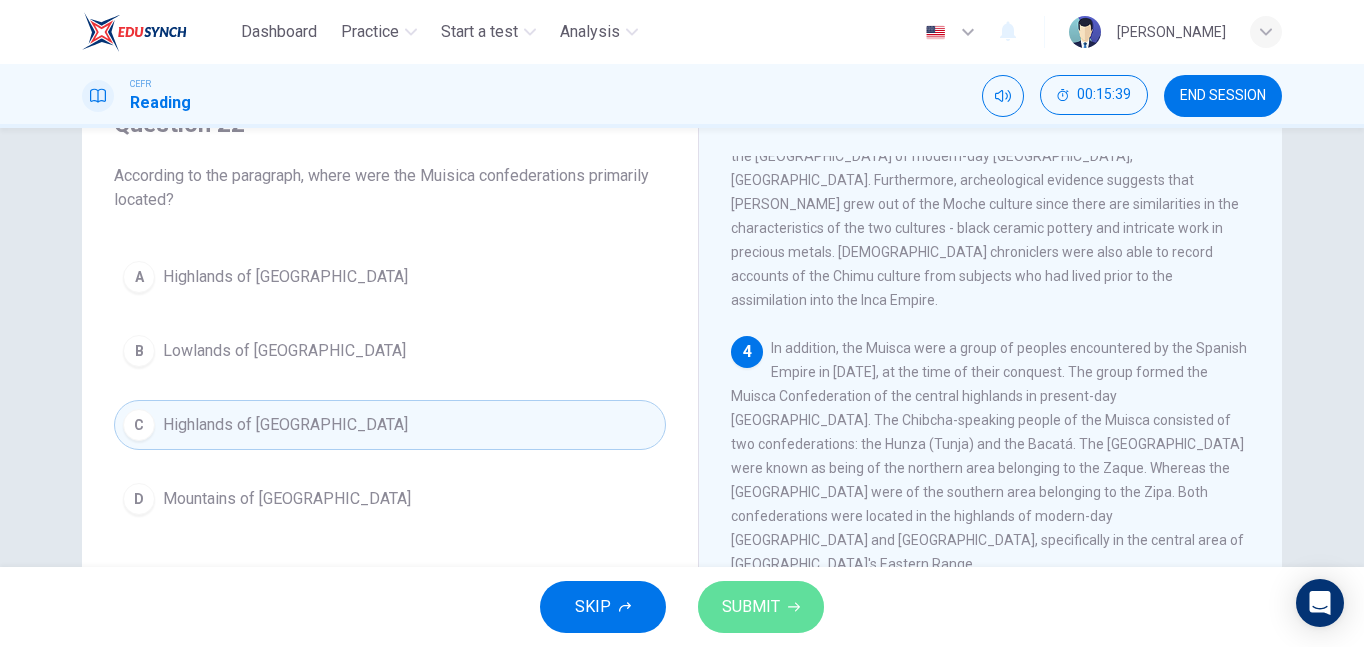 click on "SUBMIT" at bounding box center (761, 607) 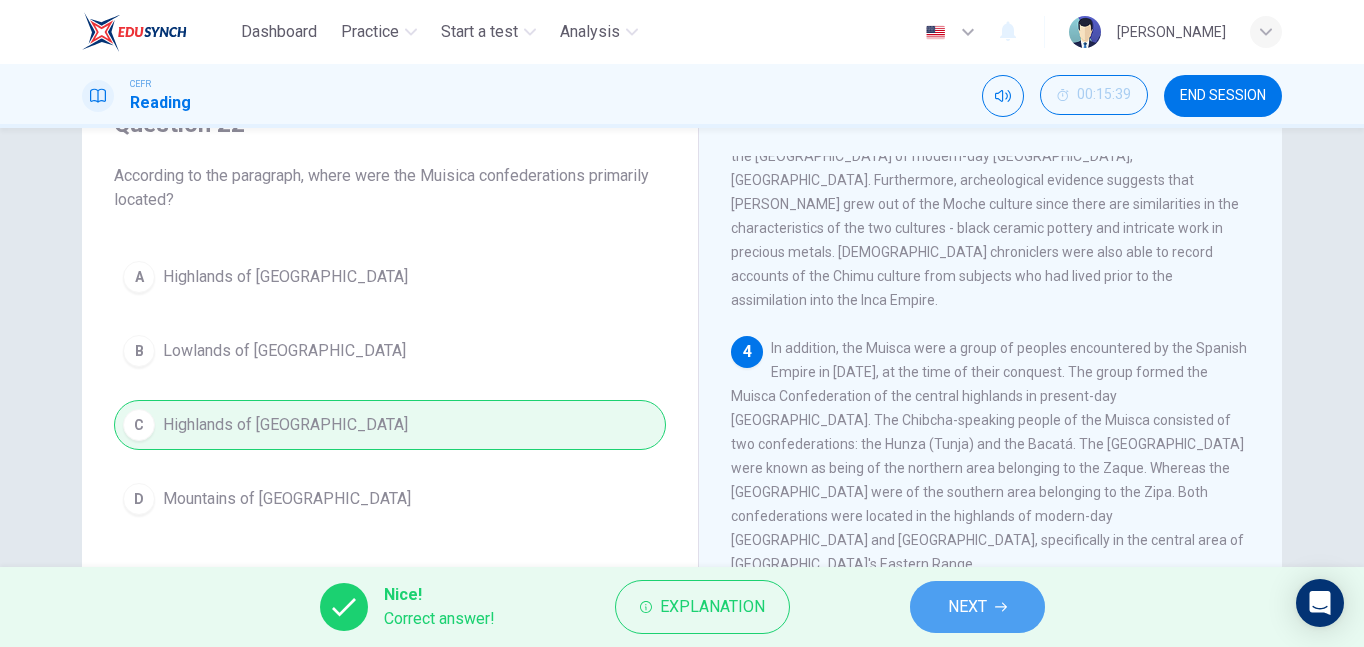 click on "NEXT" at bounding box center [967, 607] 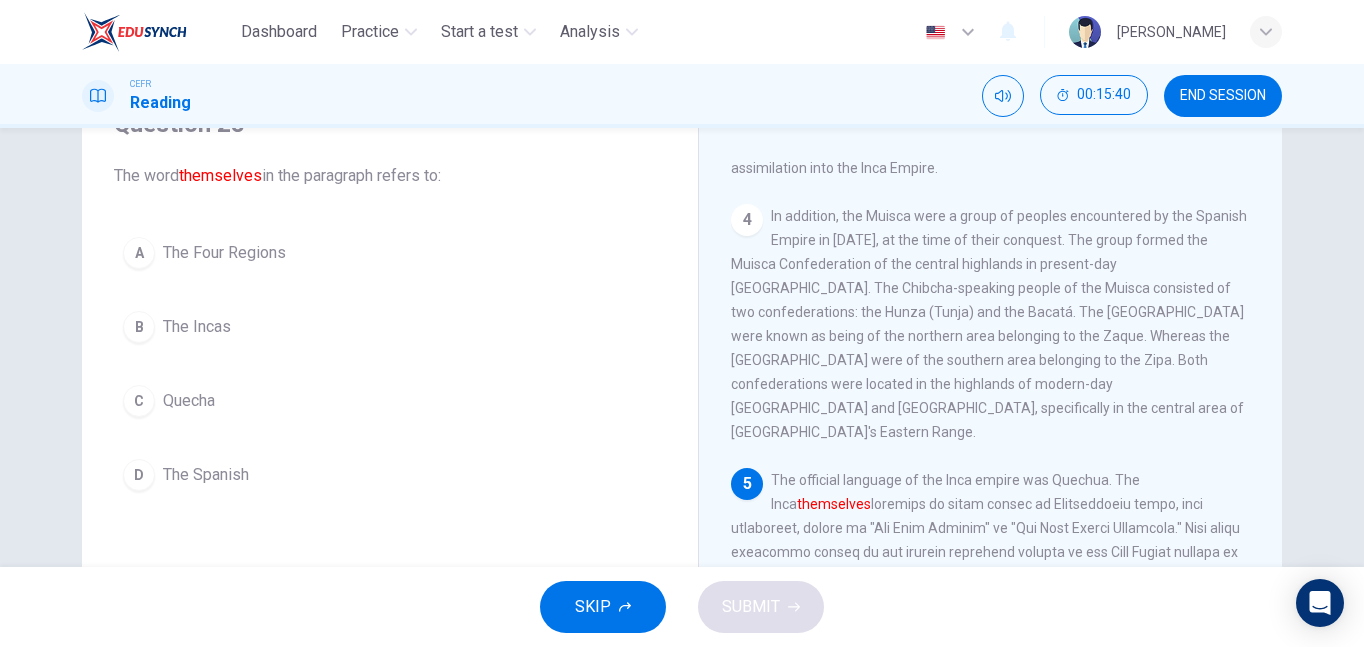 scroll, scrollTop: 1038, scrollLeft: 0, axis: vertical 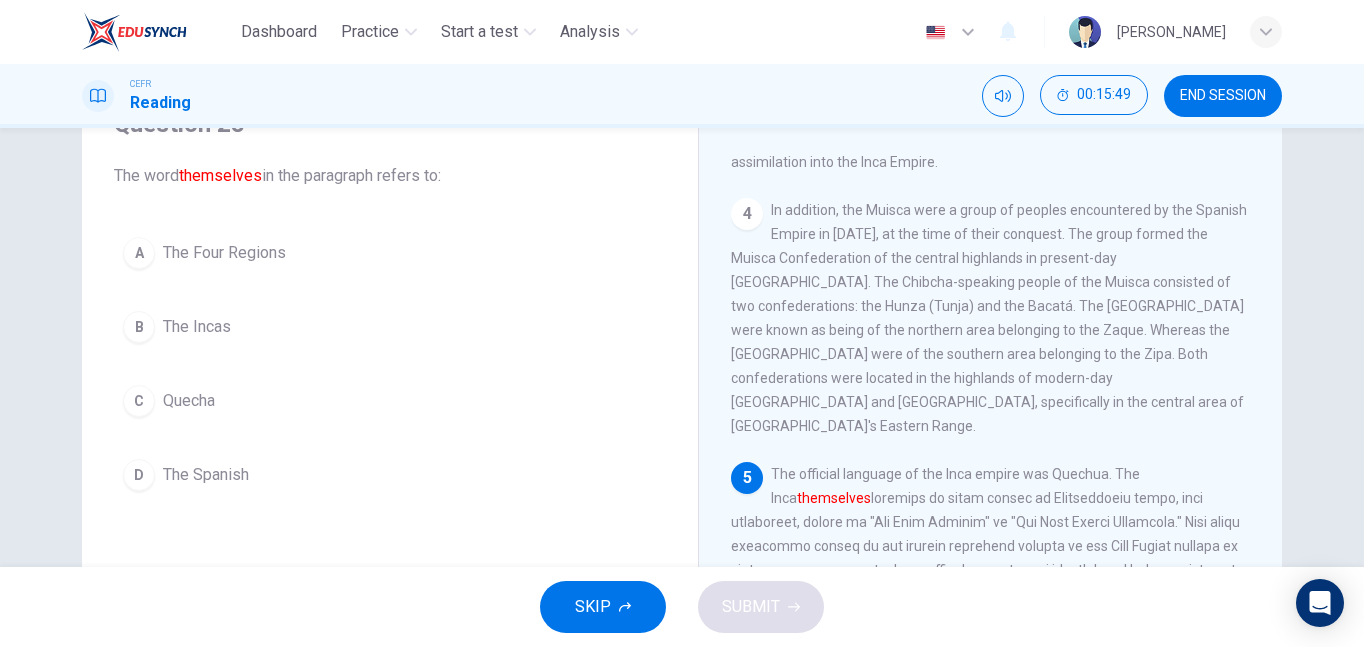 click on "B The Incas" at bounding box center (390, 327) 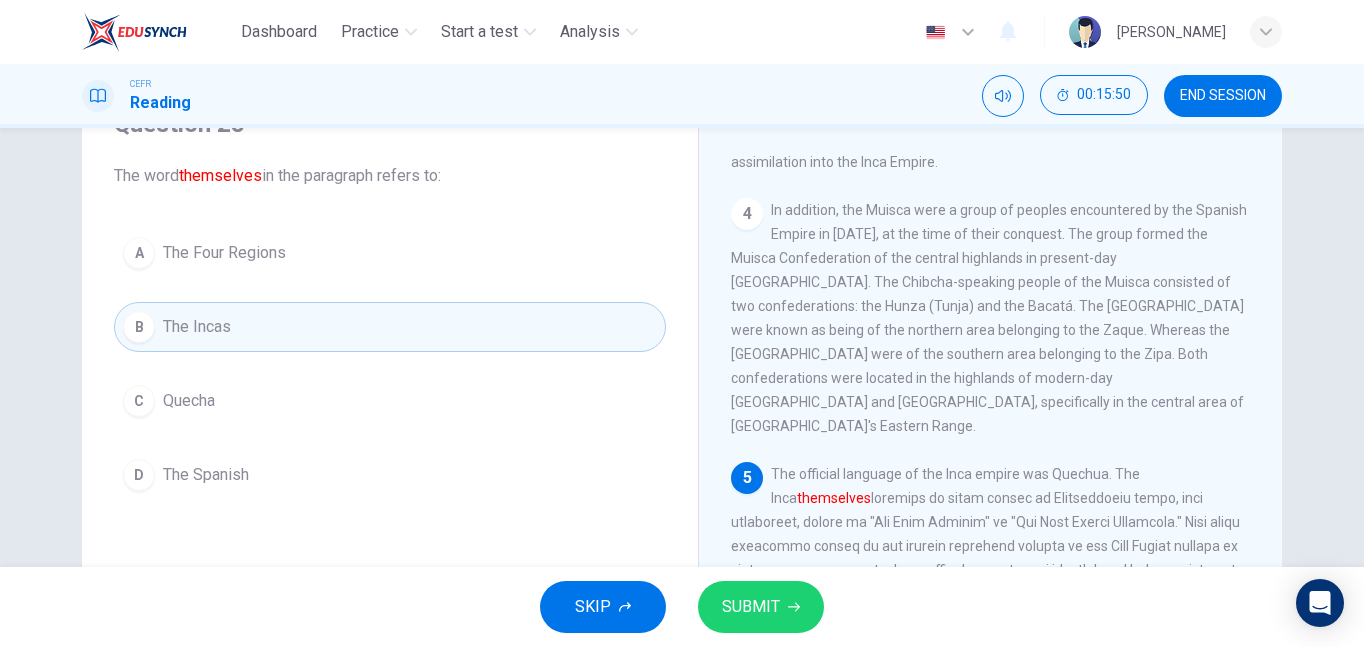 click on "SKIP SUBMIT" at bounding box center (682, 607) 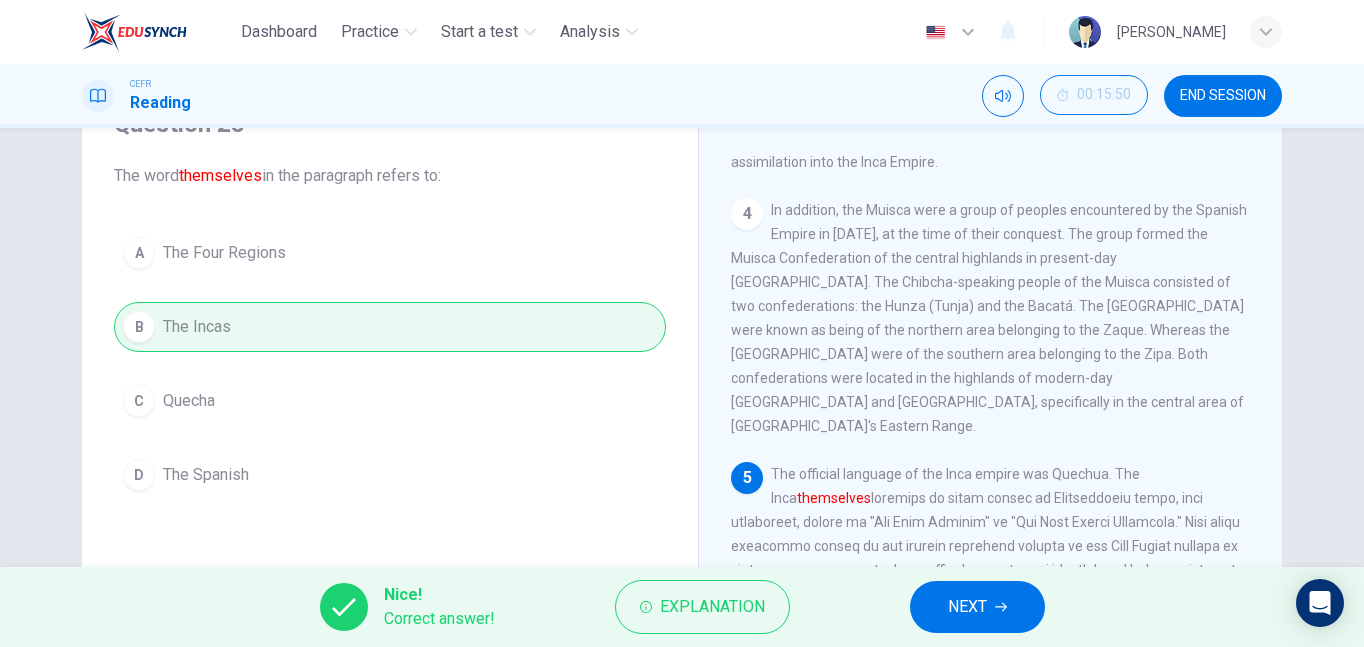 click on "NEXT" at bounding box center [977, 607] 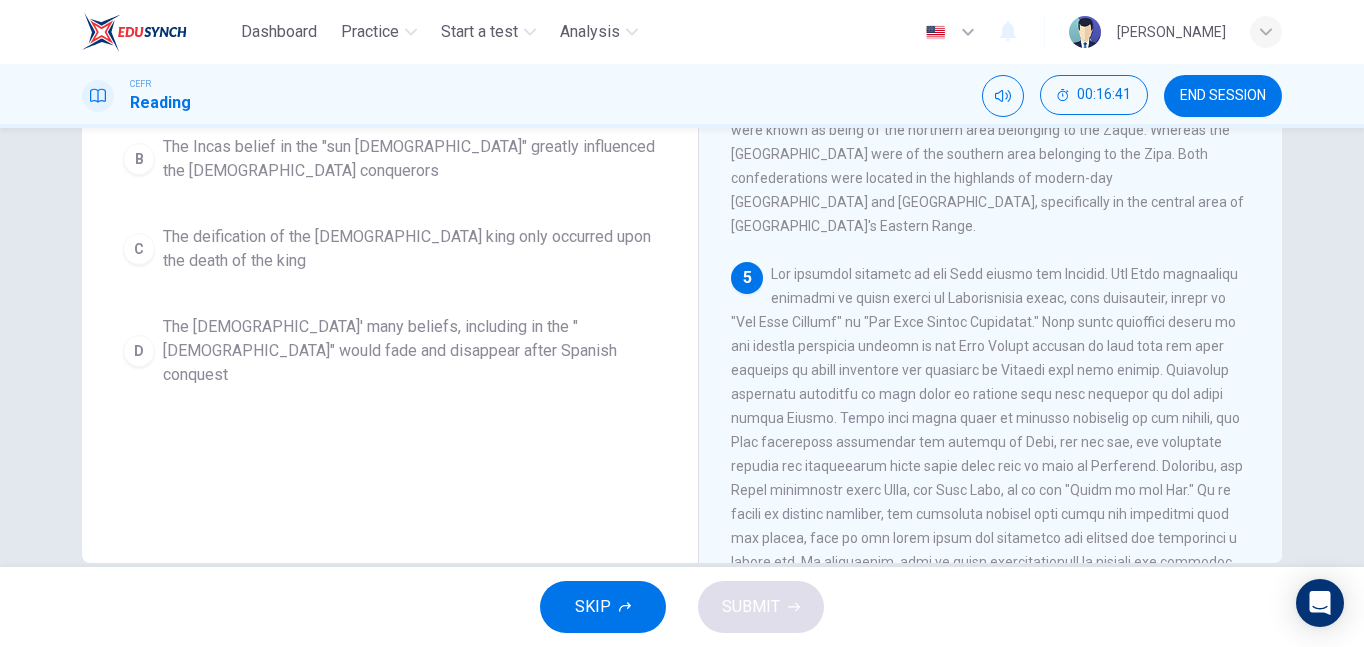 scroll, scrollTop: 200, scrollLeft: 0, axis: vertical 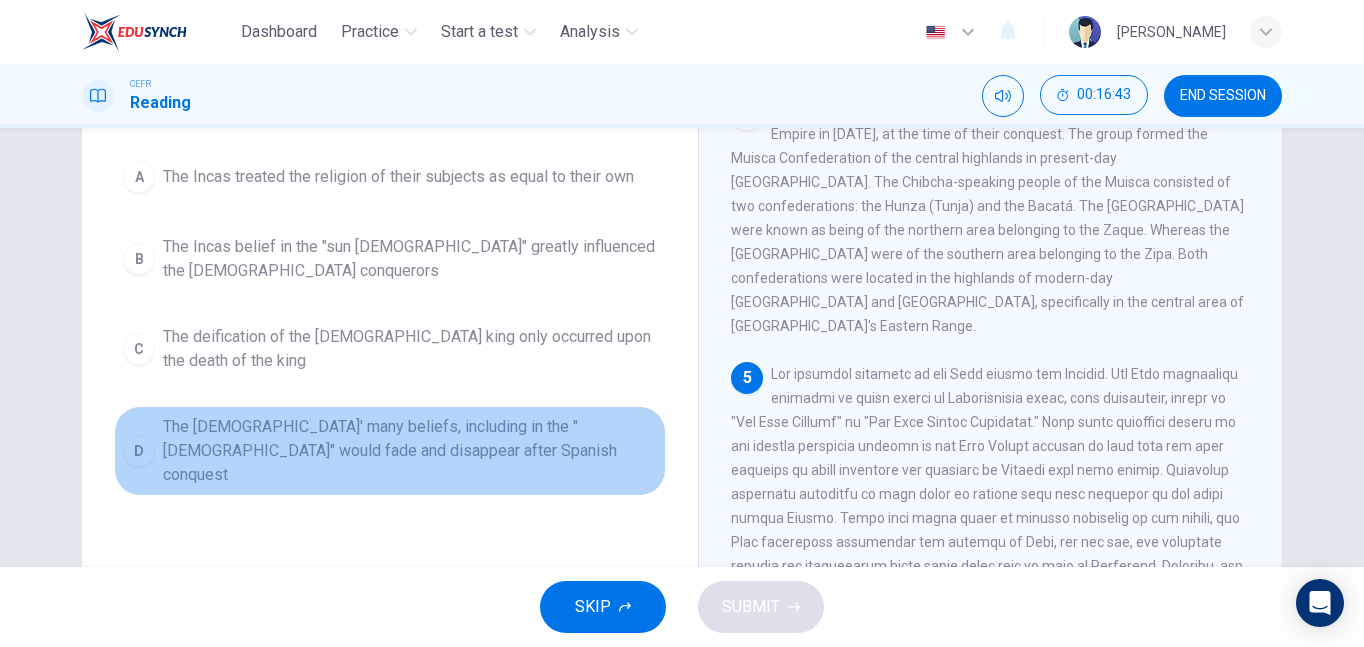 click on "D The Incas' many beliefs, including in the "sun god" would fade and disappear after Spanish conquest" at bounding box center [390, 451] 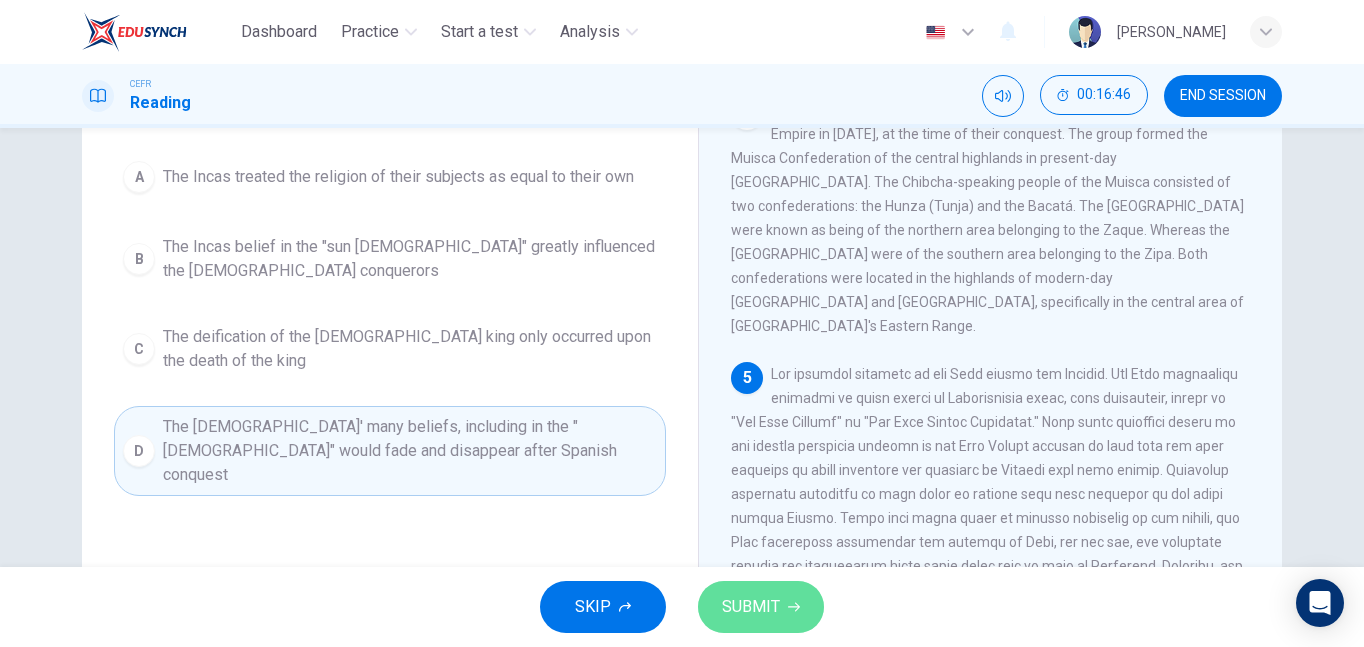 click on "SUBMIT" at bounding box center (751, 607) 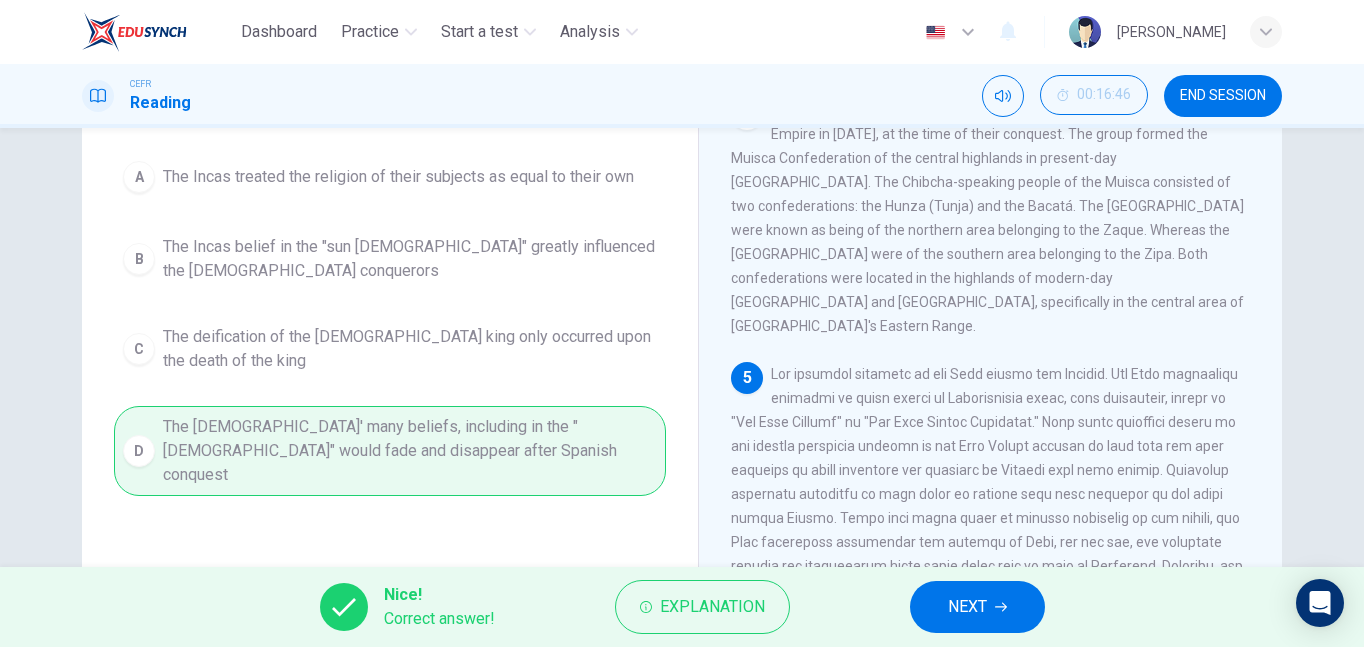 click on "NEXT" at bounding box center [967, 607] 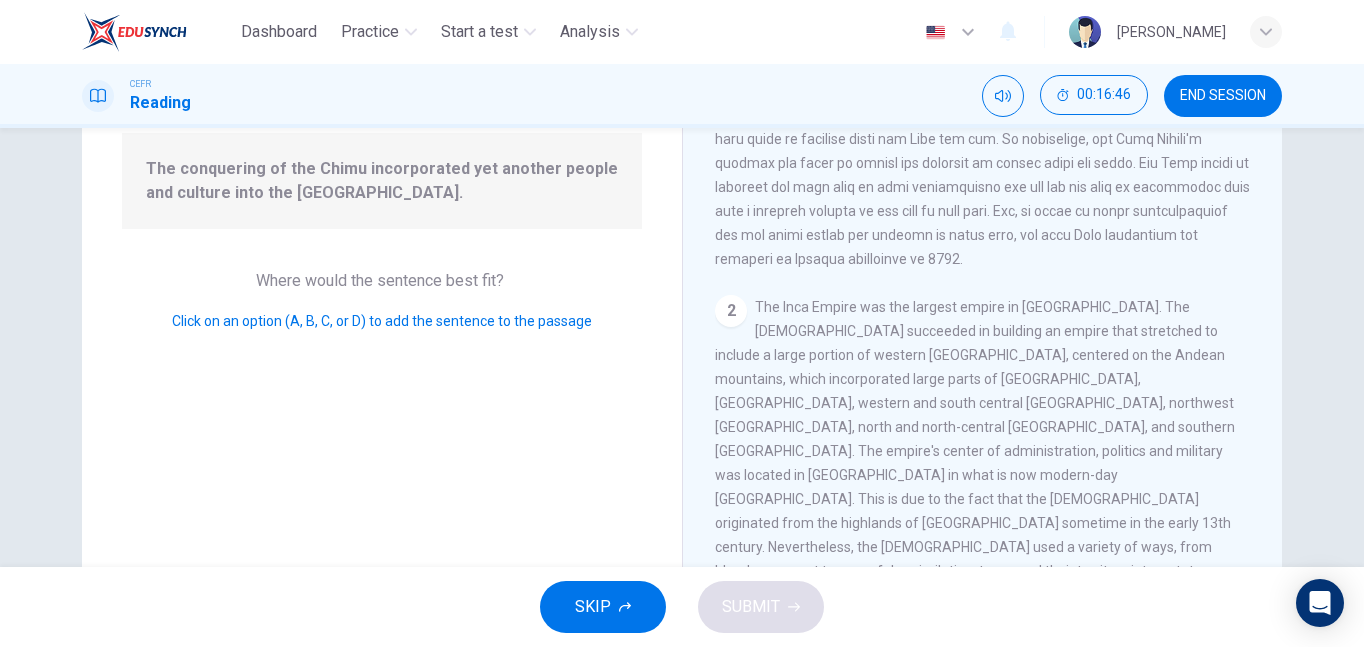 scroll, scrollTop: 547, scrollLeft: 0, axis: vertical 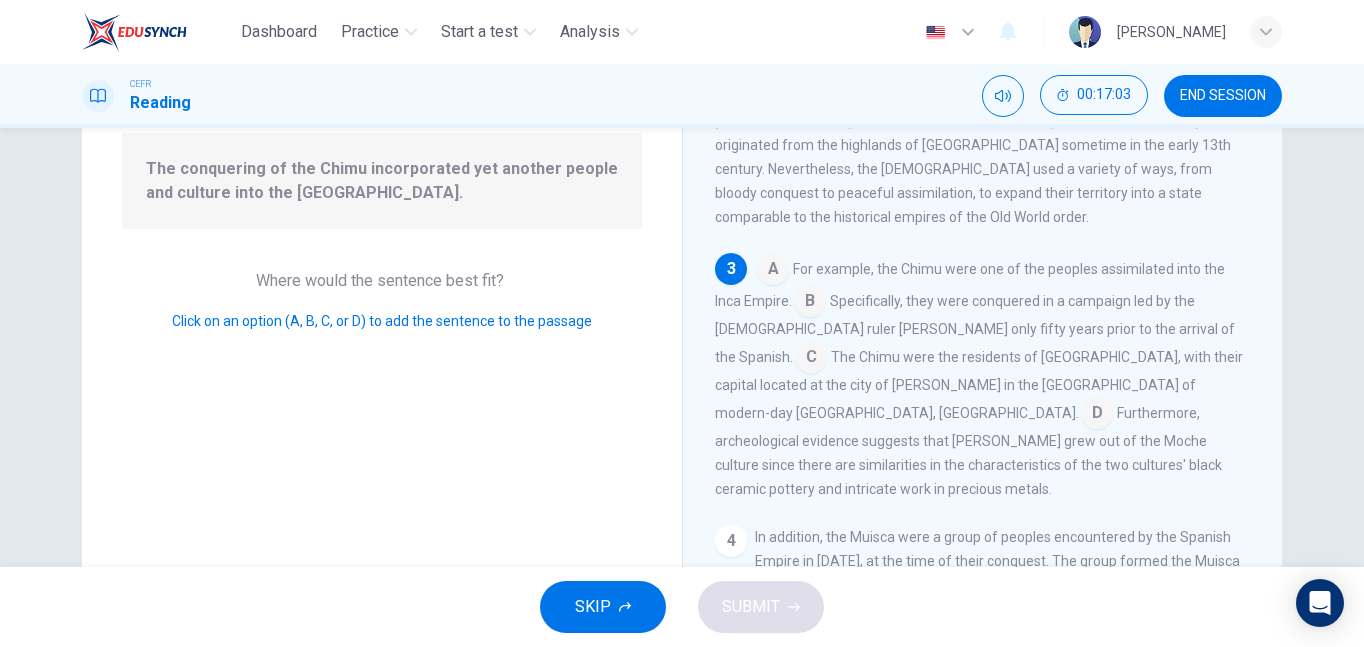 click at bounding box center [773, 271] 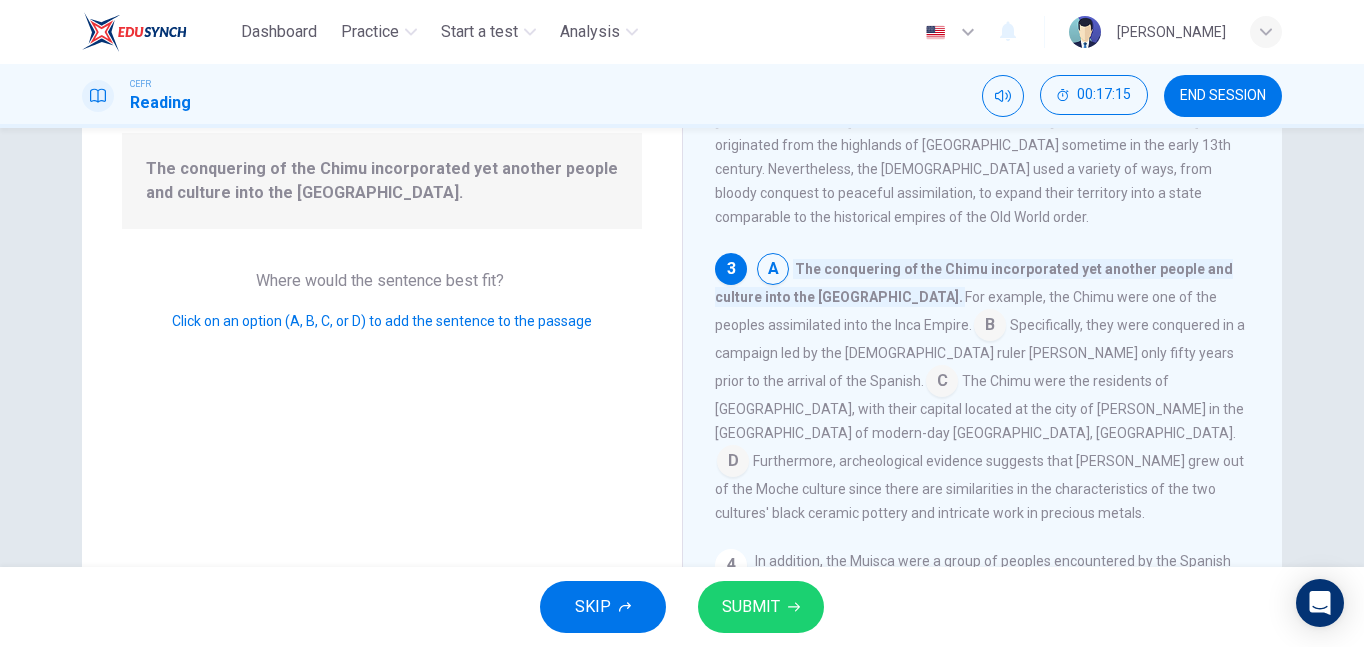 click on "SKIP SUBMIT" at bounding box center [682, 607] 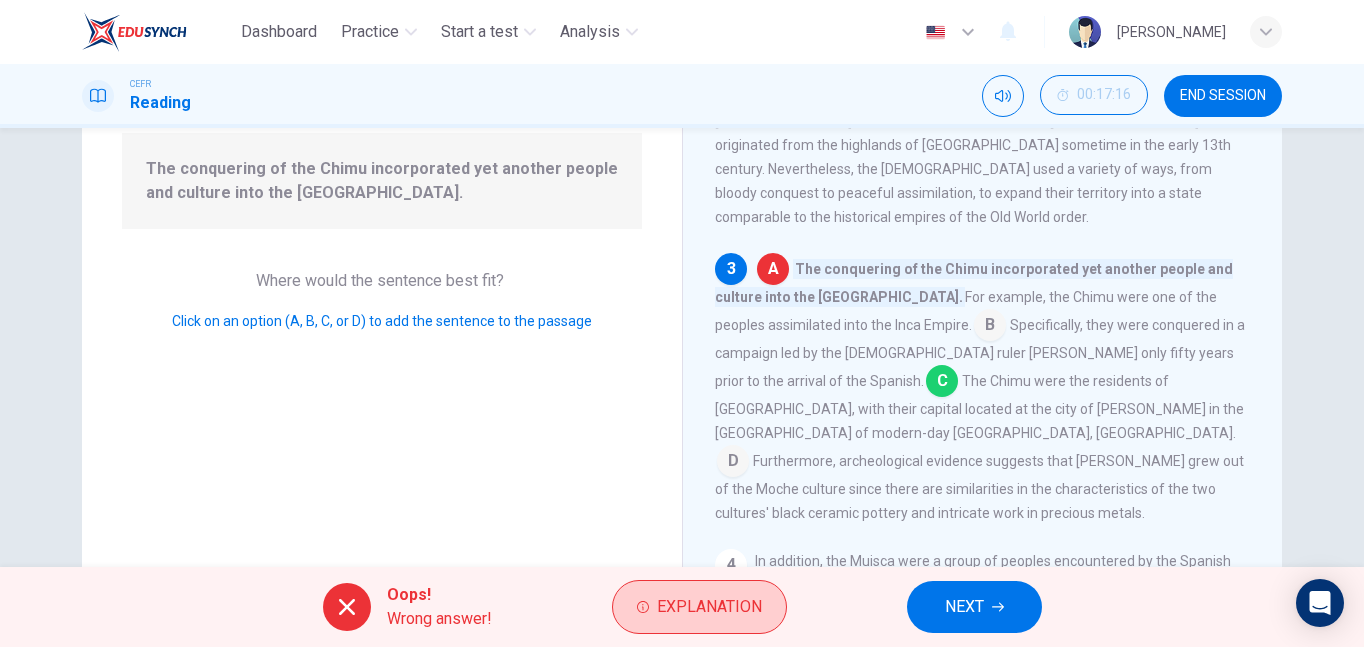 click on "Explanation" at bounding box center (699, 607) 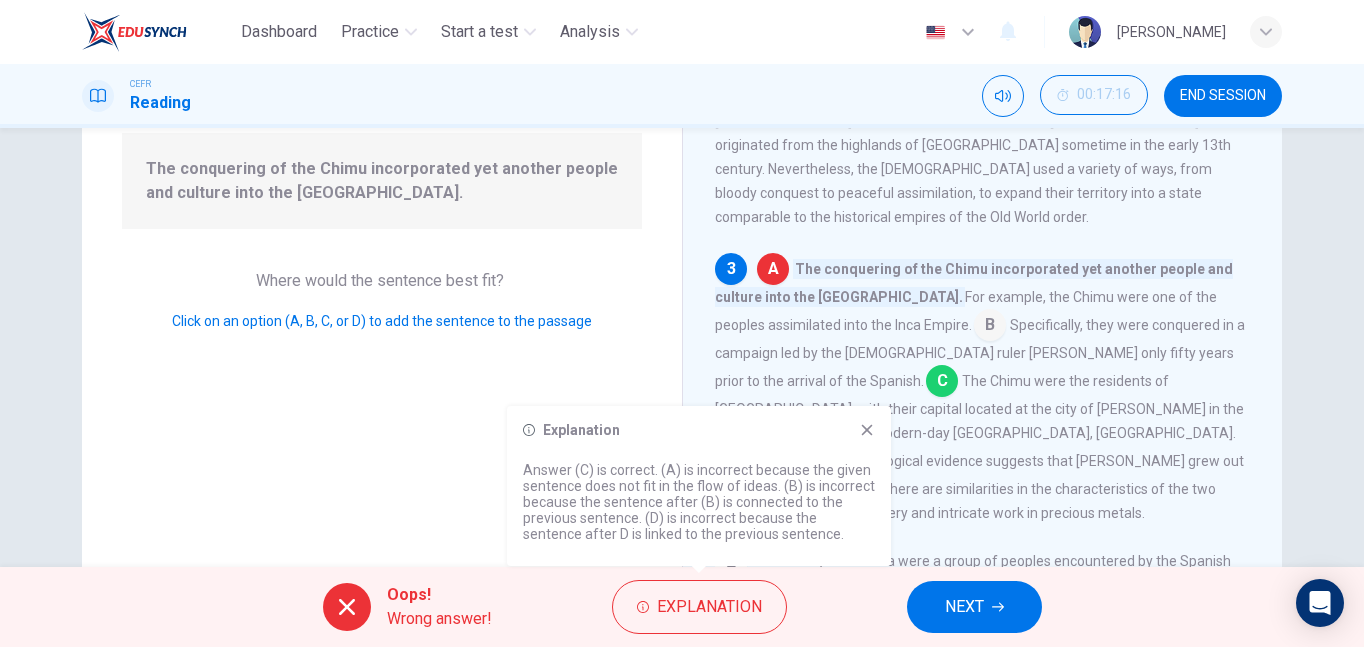 click on "NEXT" at bounding box center [964, 607] 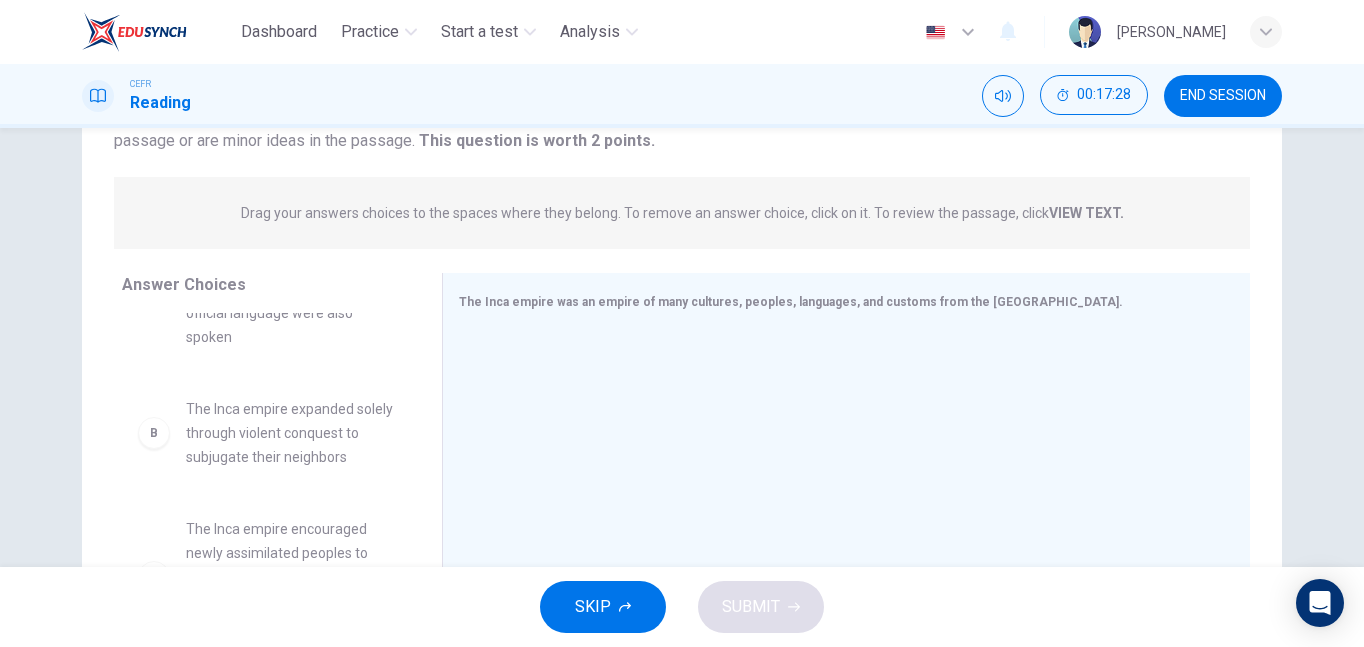scroll, scrollTop: 0, scrollLeft: 0, axis: both 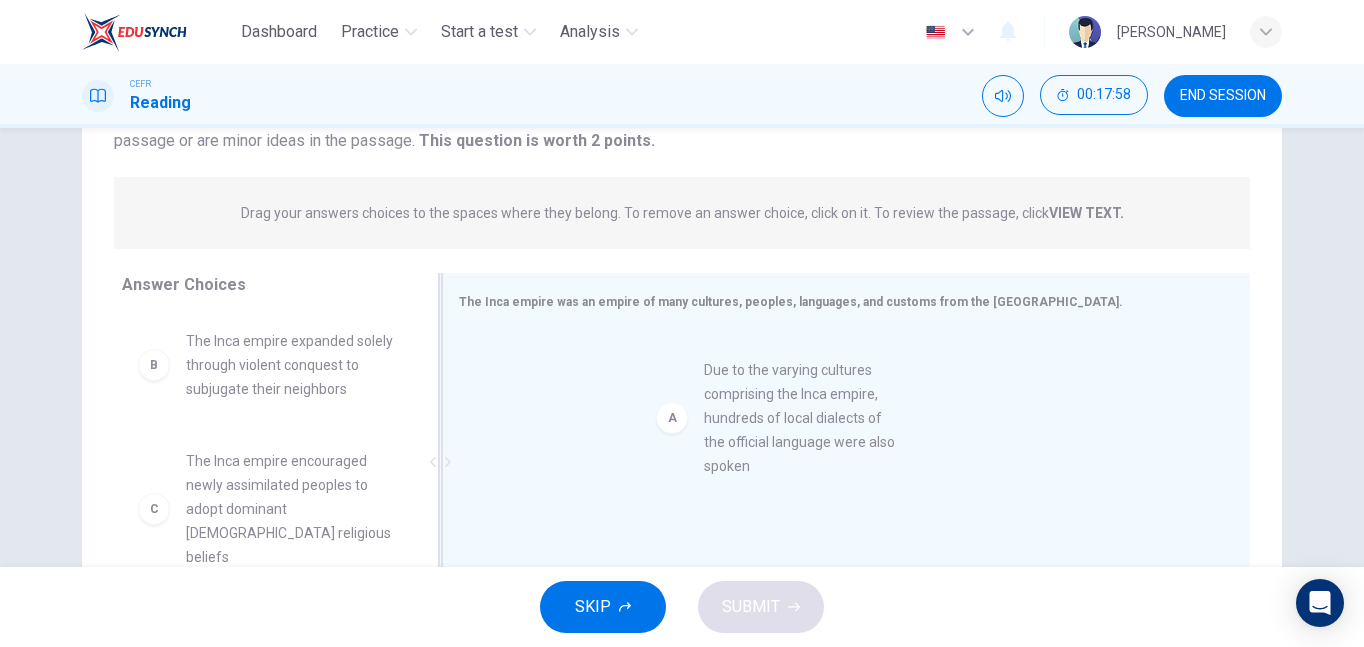 drag, startPoint x: 296, startPoint y: 419, endPoint x: 830, endPoint y: 444, distance: 534.5849 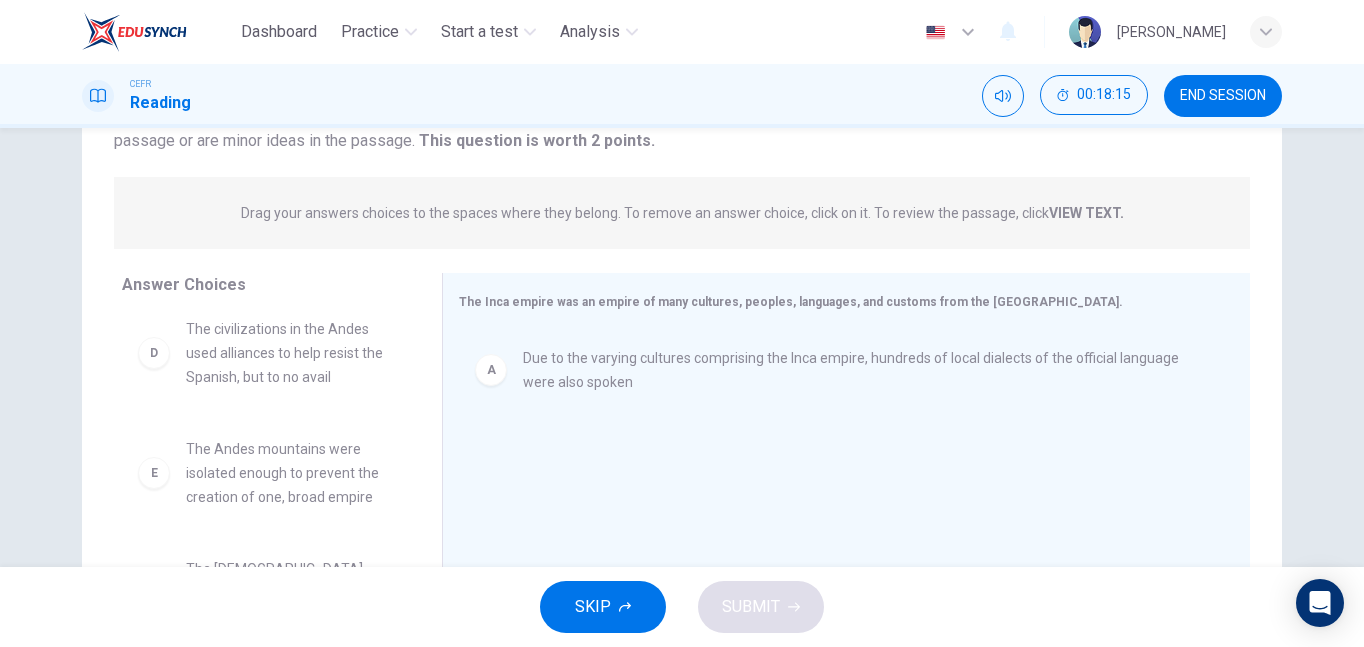 scroll, scrollTop: 348, scrollLeft: 0, axis: vertical 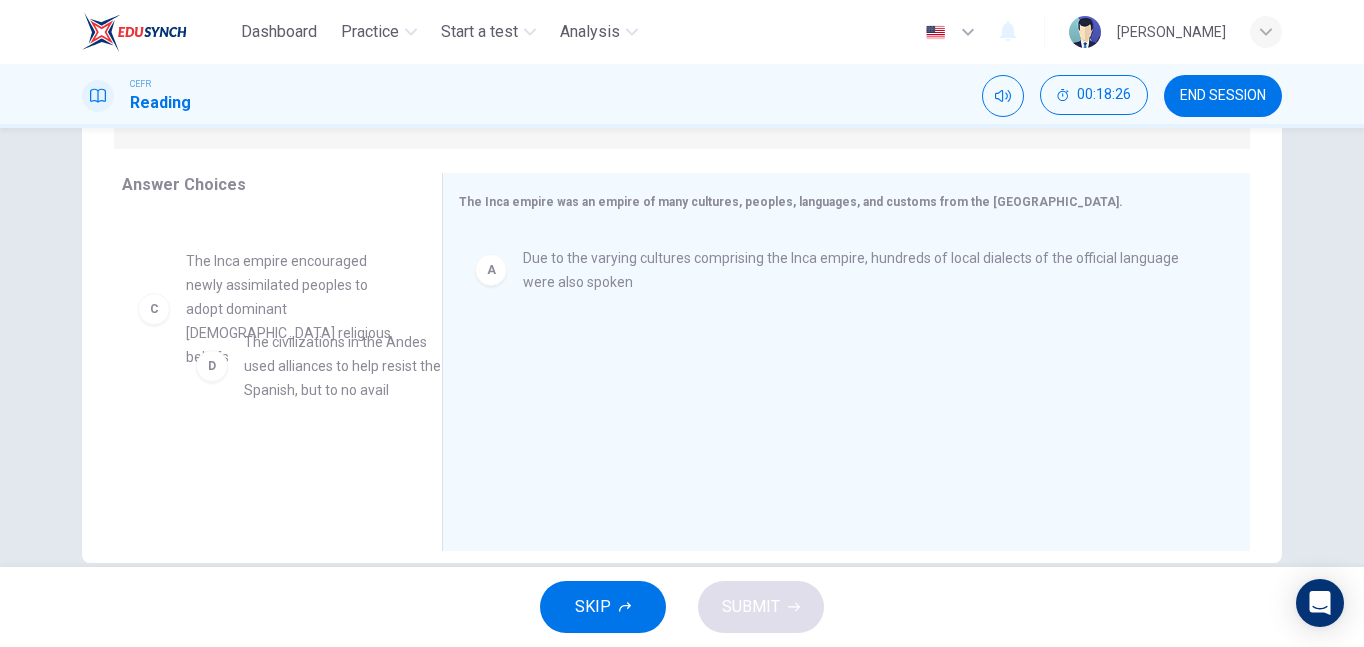 drag, startPoint x: 284, startPoint y: 425, endPoint x: 320, endPoint y: 368, distance: 67.41662 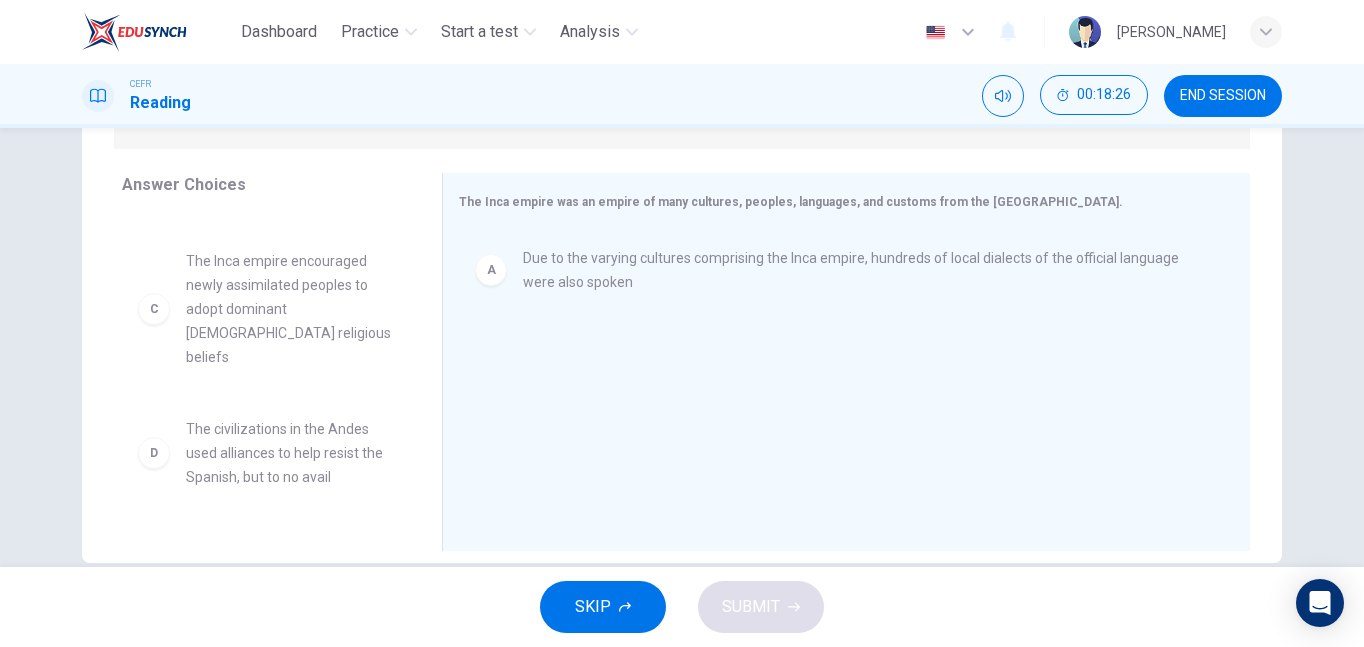 scroll, scrollTop: 0, scrollLeft: 0, axis: both 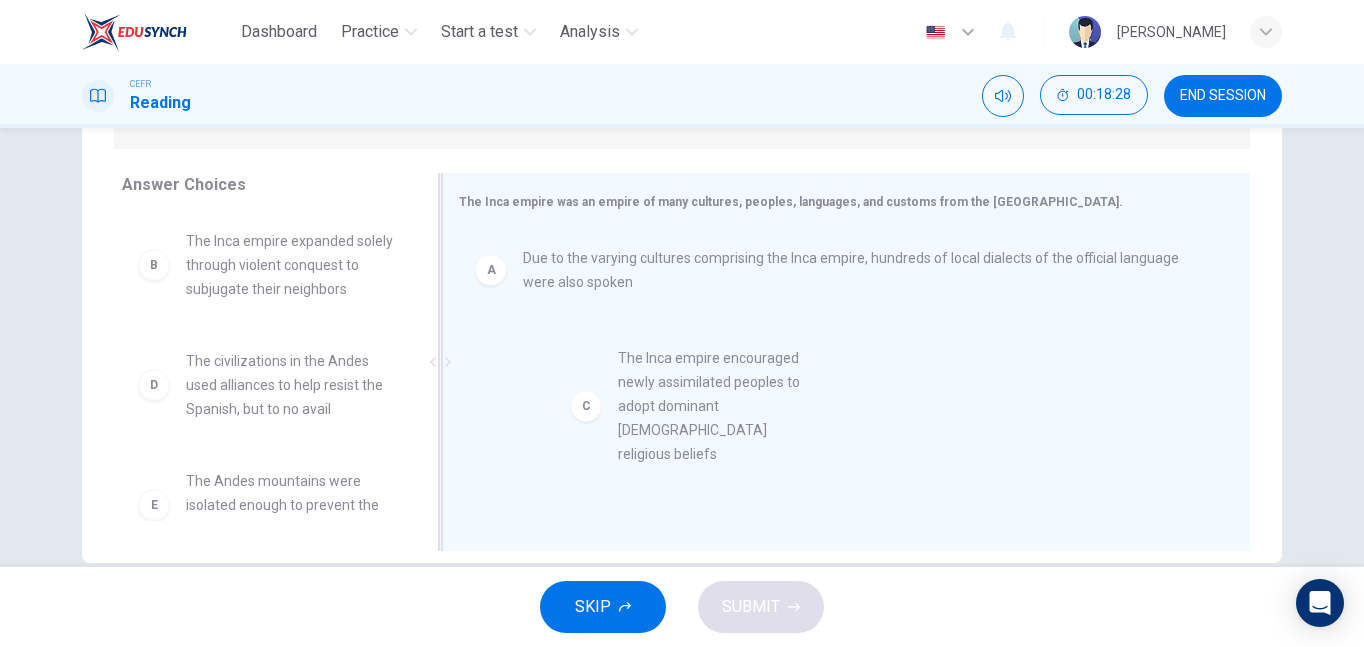 drag, startPoint x: 296, startPoint y: 393, endPoint x: 741, endPoint y: 390, distance: 445.0101 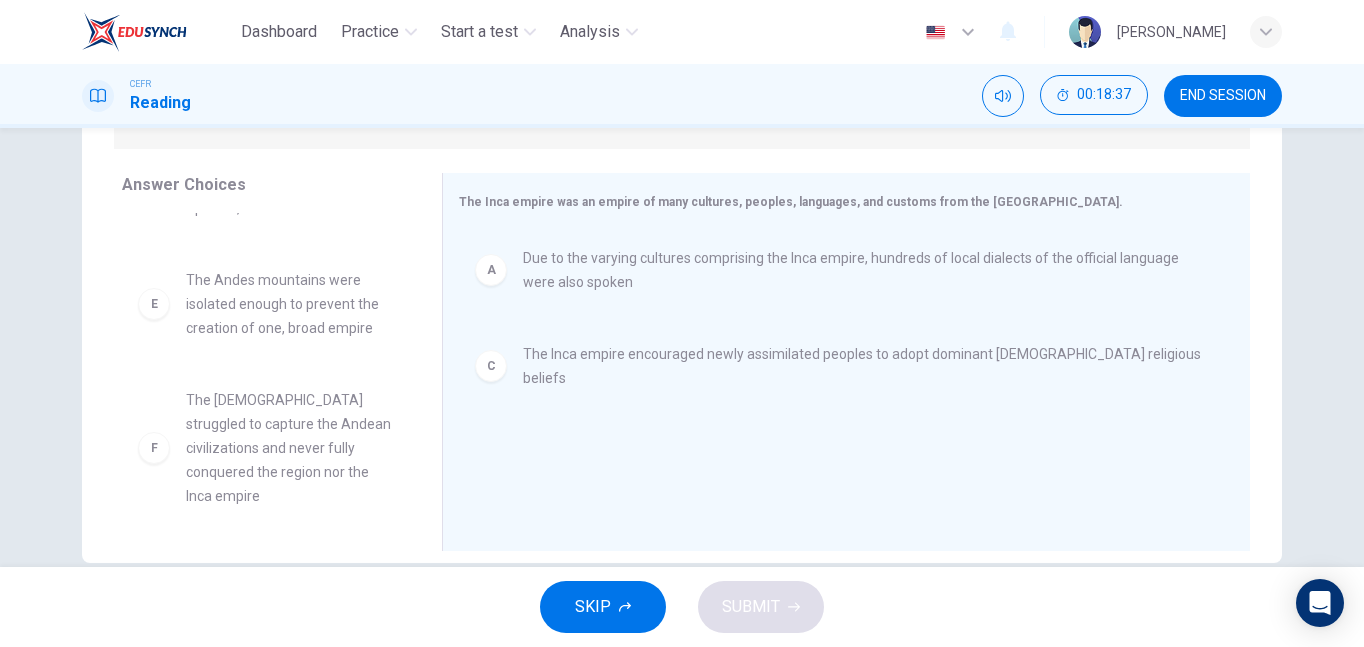 scroll, scrollTop: 204, scrollLeft: 0, axis: vertical 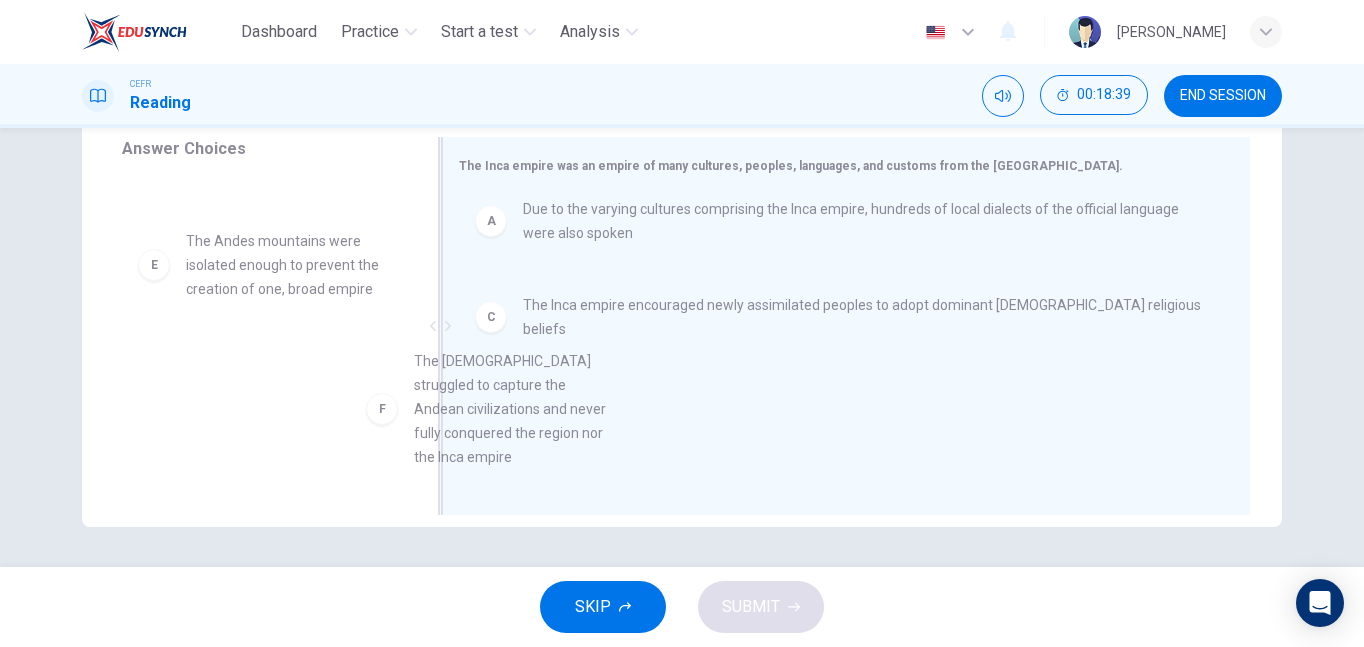 drag, startPoint x: 296, startPoint y: 418, endPoint x: 714, endPoint y: 409, distance: 418.0969 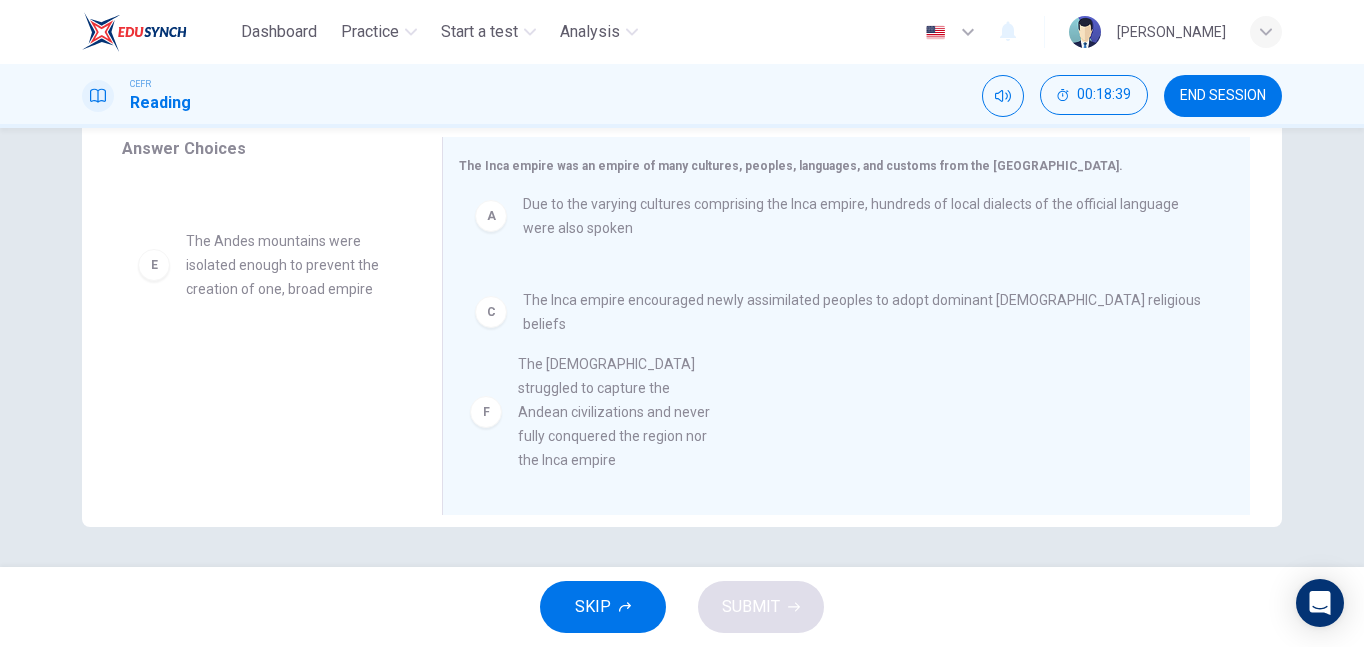 scroll, scrollTop: 0, scrollLeft: 0, axis: both 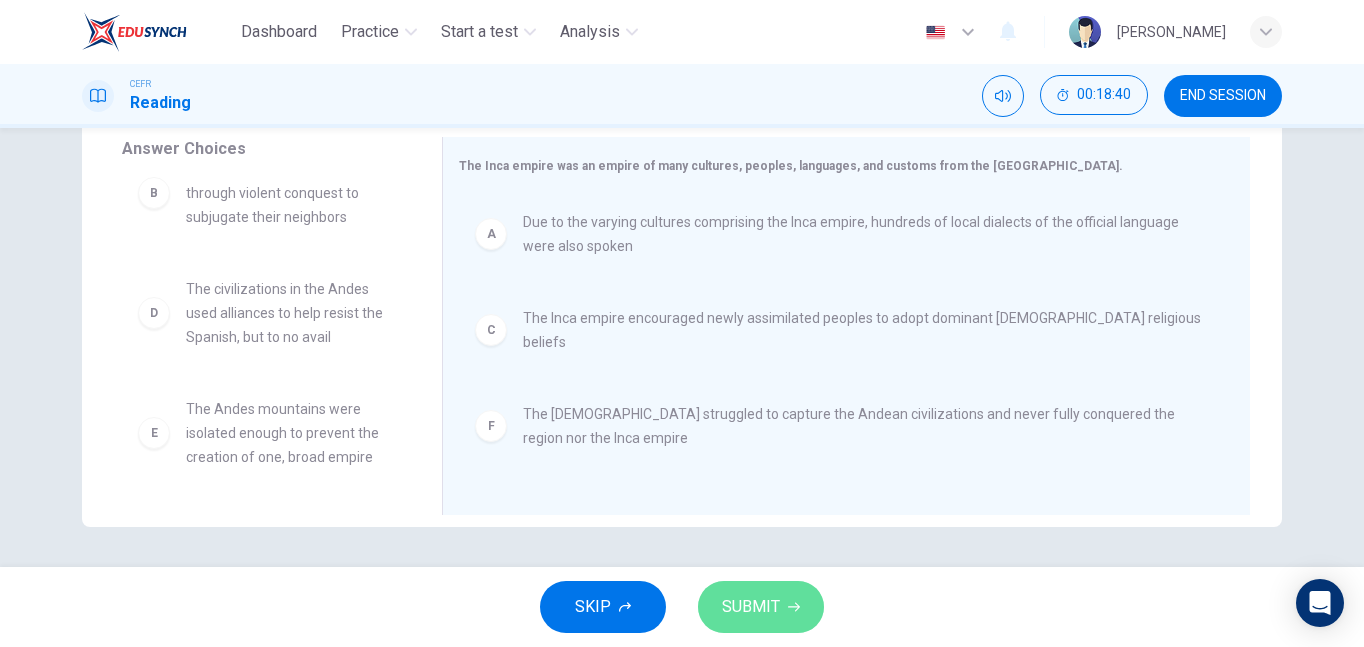 click on "SUBMIT" at bounding box center (751, 607) 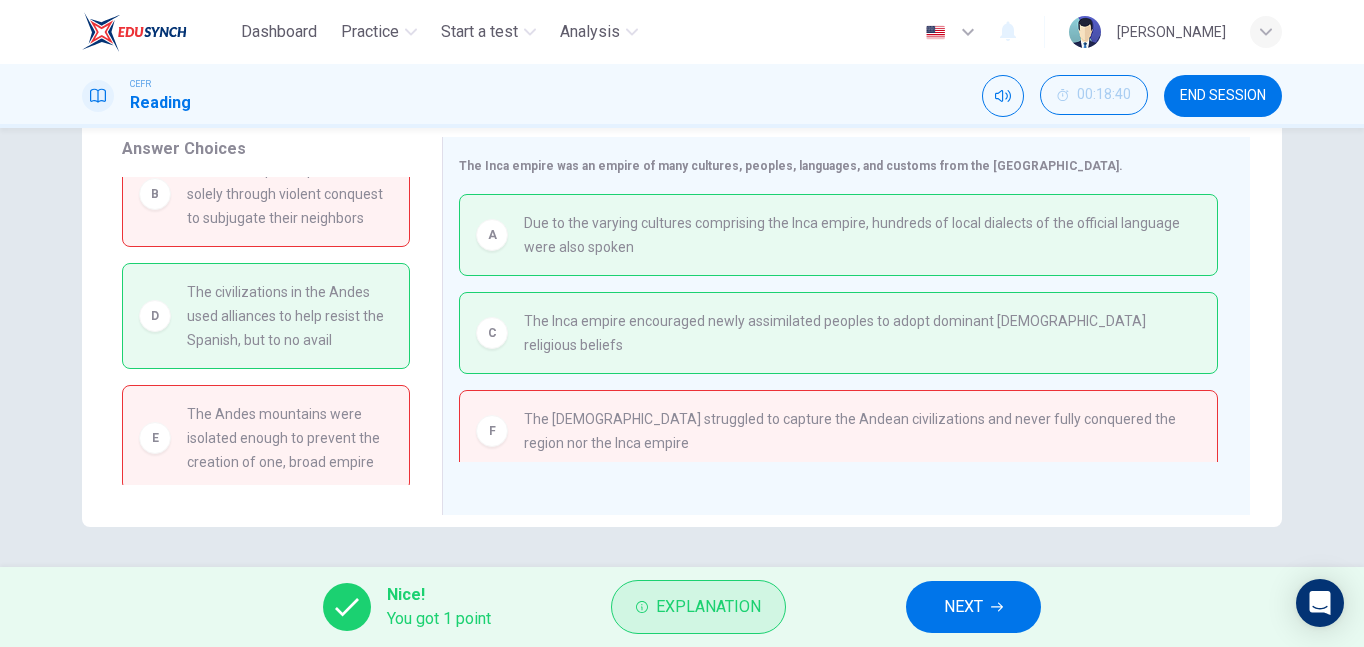 click on "Explanation" at bounding box center (708, 607) 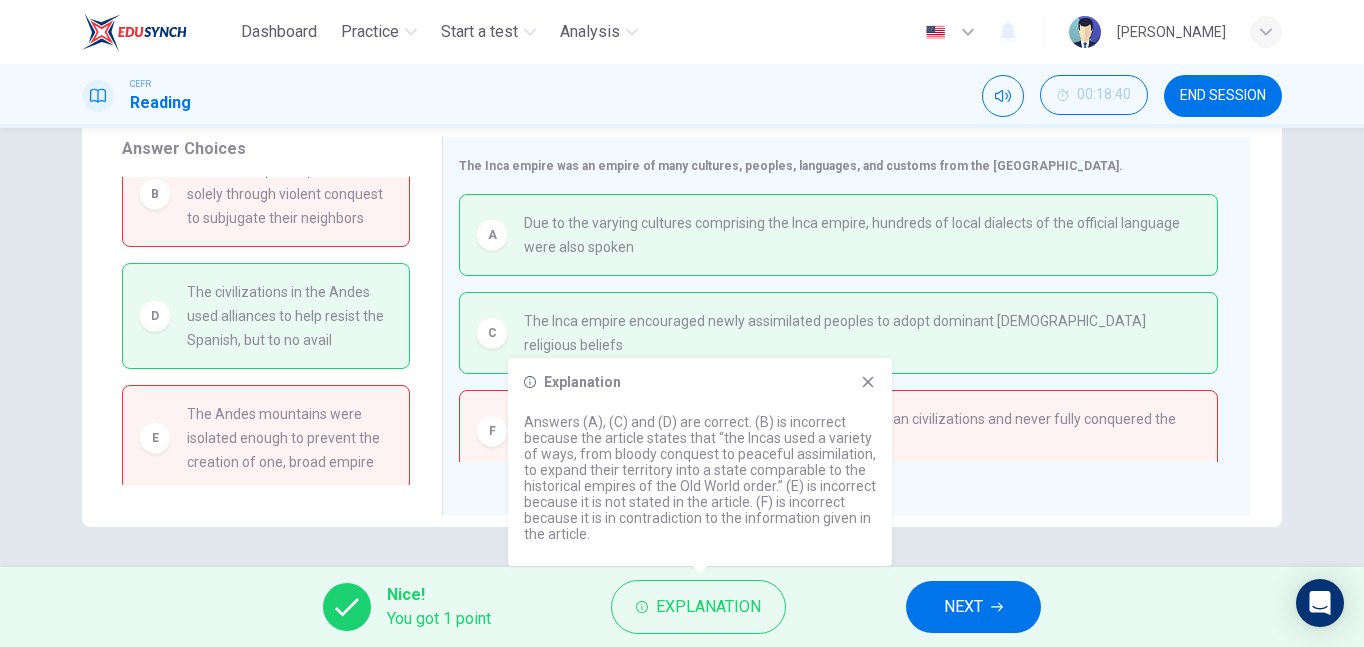 click on "NEXT" at bounding box center (963, 607) 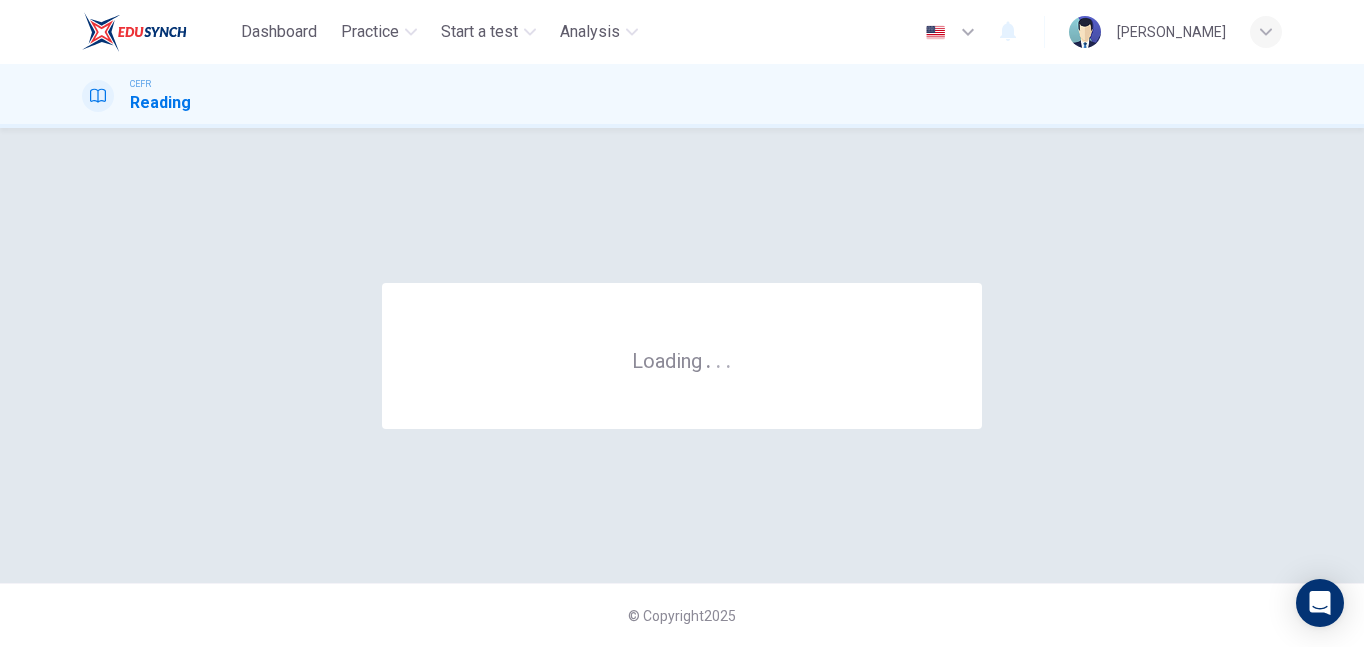 scroll, scrollTop: 0, scrollLeft: 0, axis: both 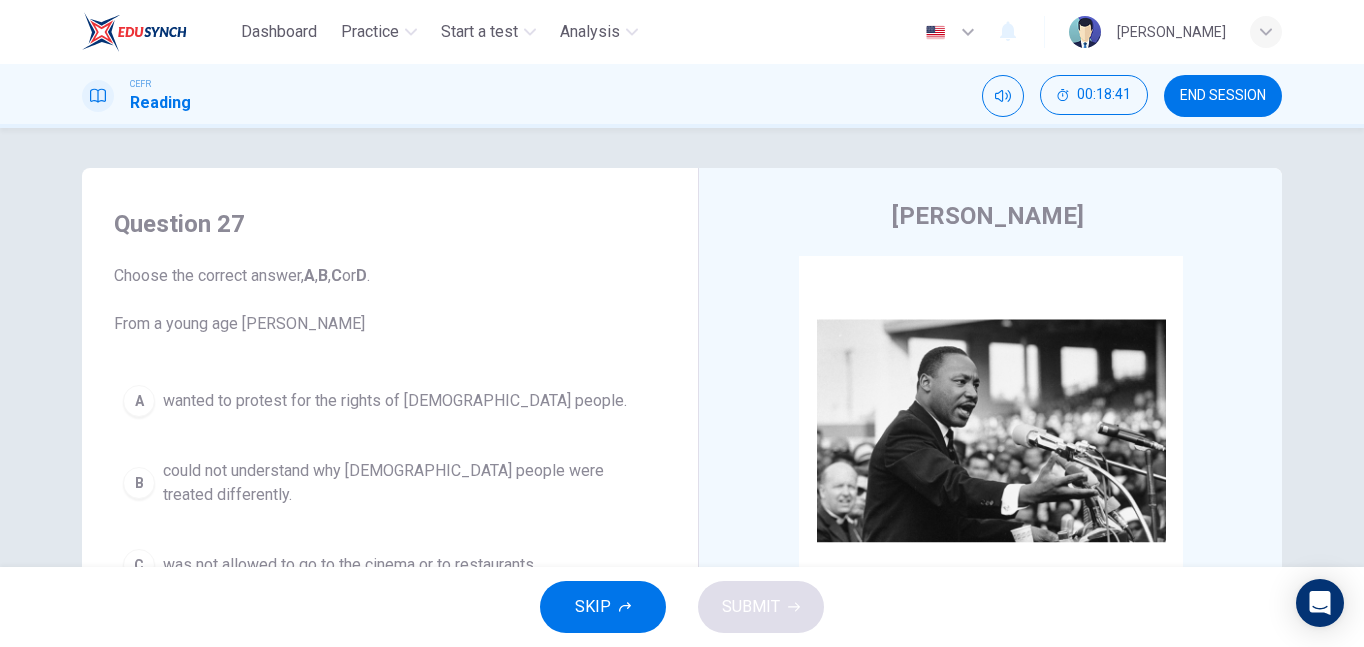 click on "END SESSION" at bounding box center [1223, 96] 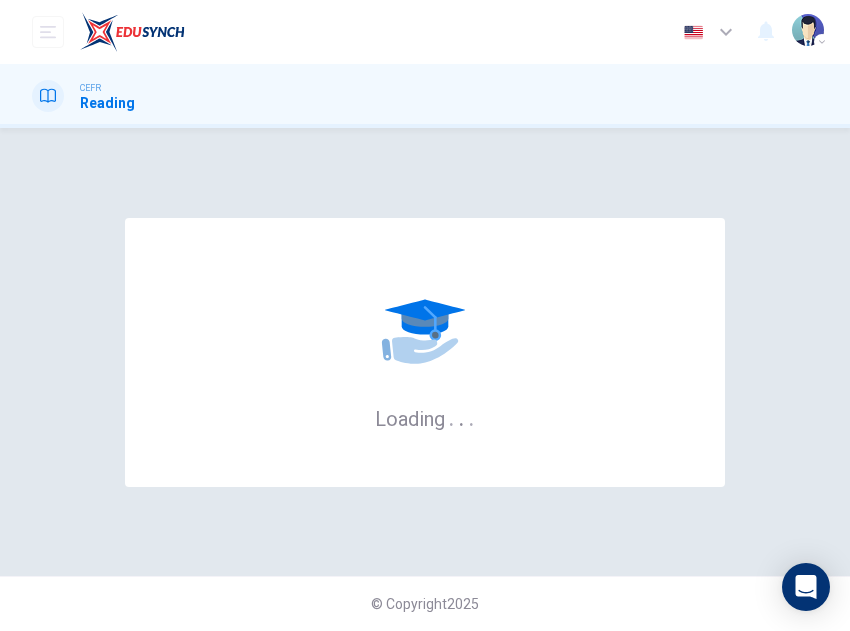 scroll, scrollTop: 0, scrollLeft: 0, axis: both 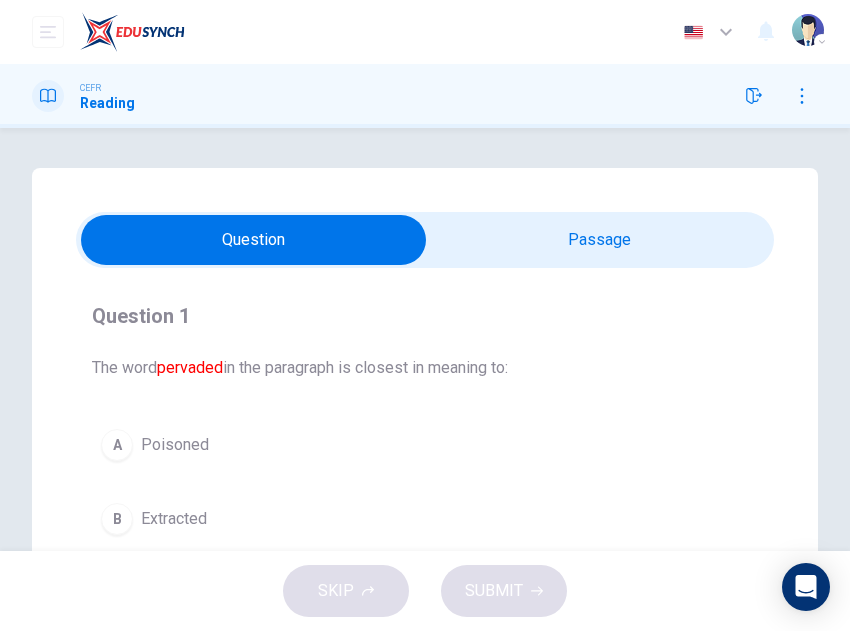 click at bounding box center [253, 240] 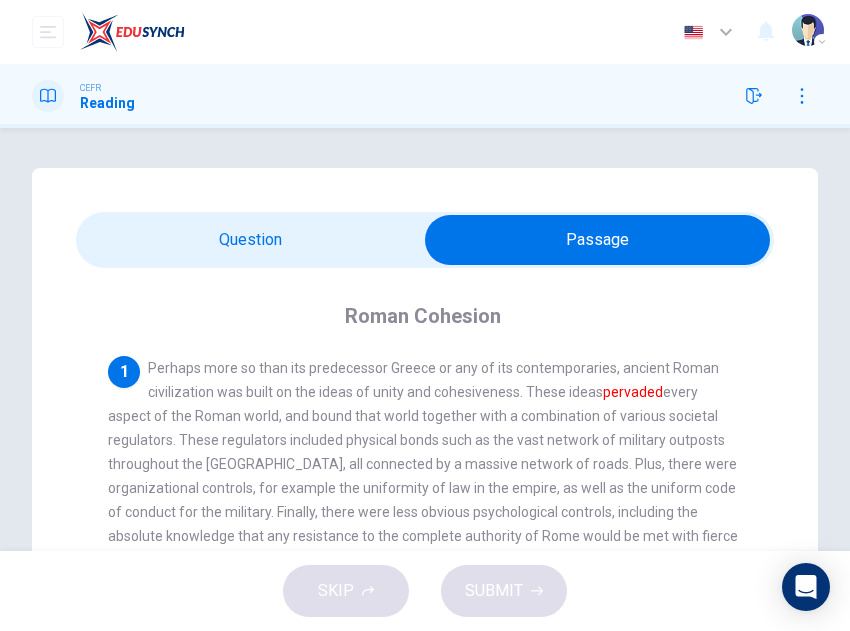 click at bounding box center [597, 240] 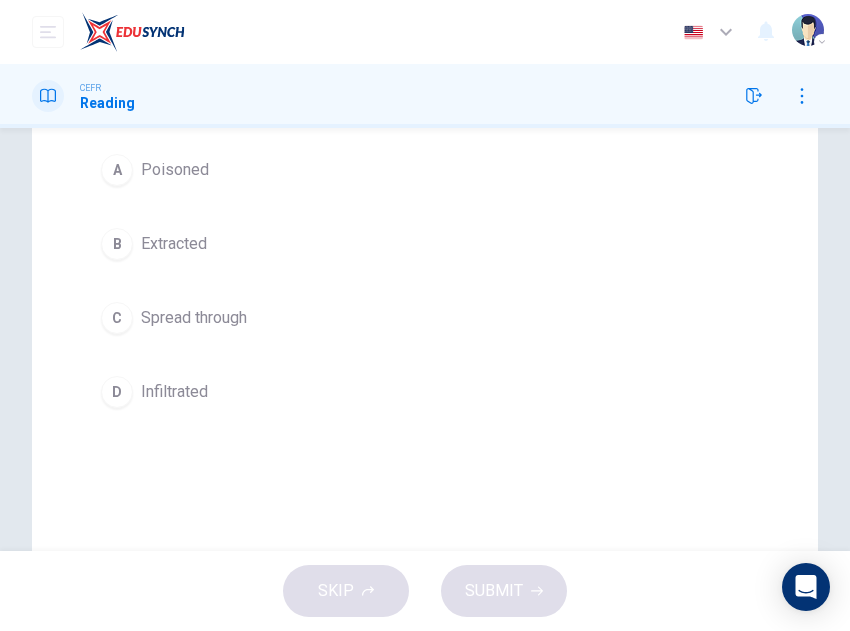 scroll, scrollTop: 300, scrollLeft: 0, axis: vertical 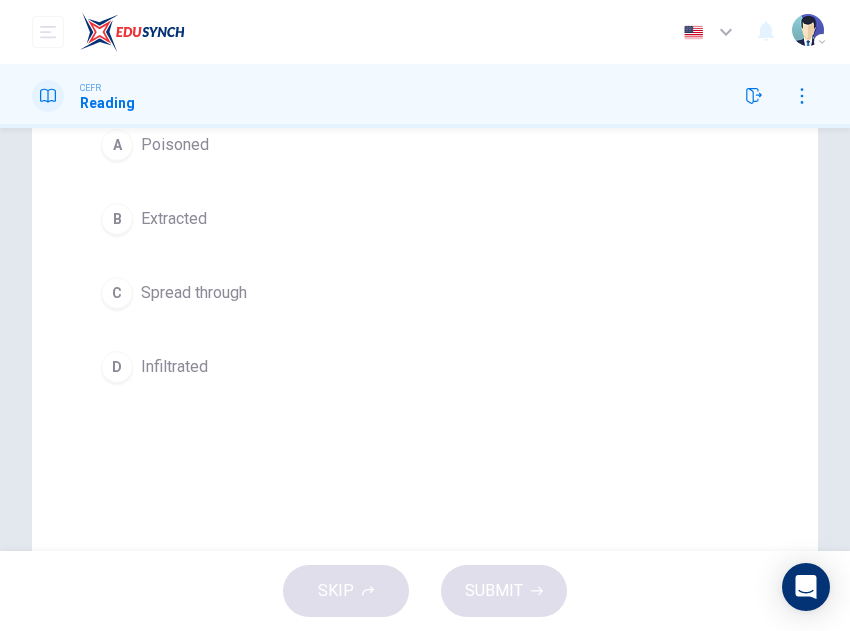 click on "Spread through" at bounding box center (194, 293) 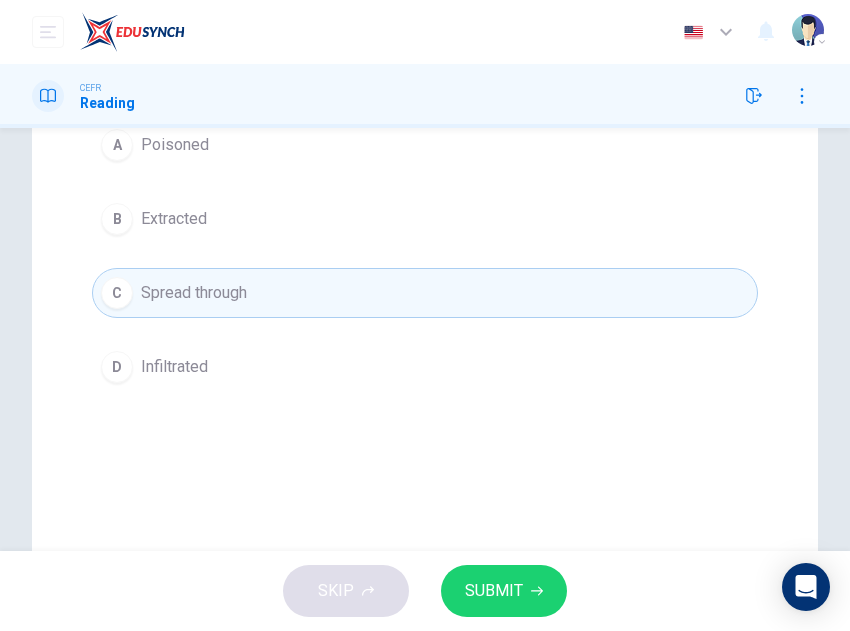 click on "SUBMIT" at bounding box center (504, 591) 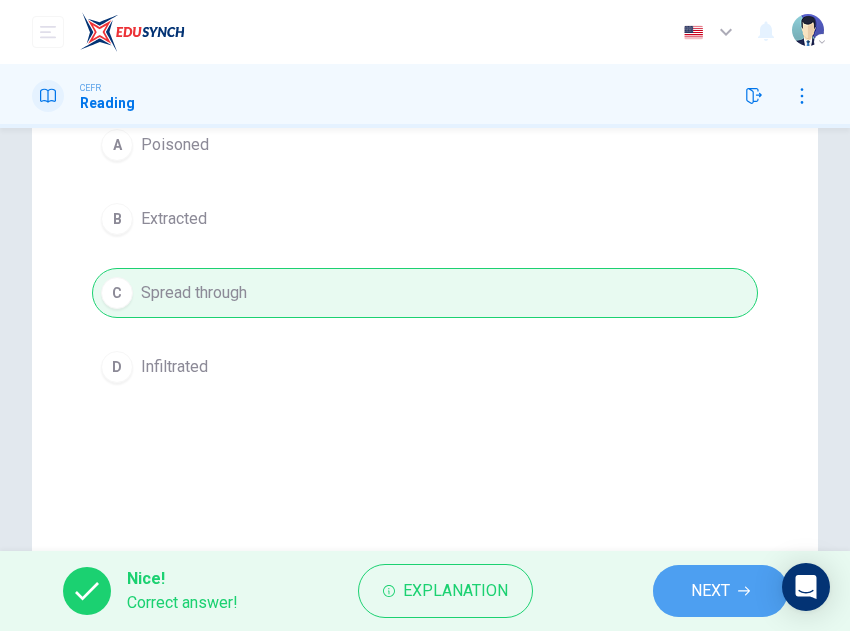 click on "NEXT" at bounding box center [710, 591] 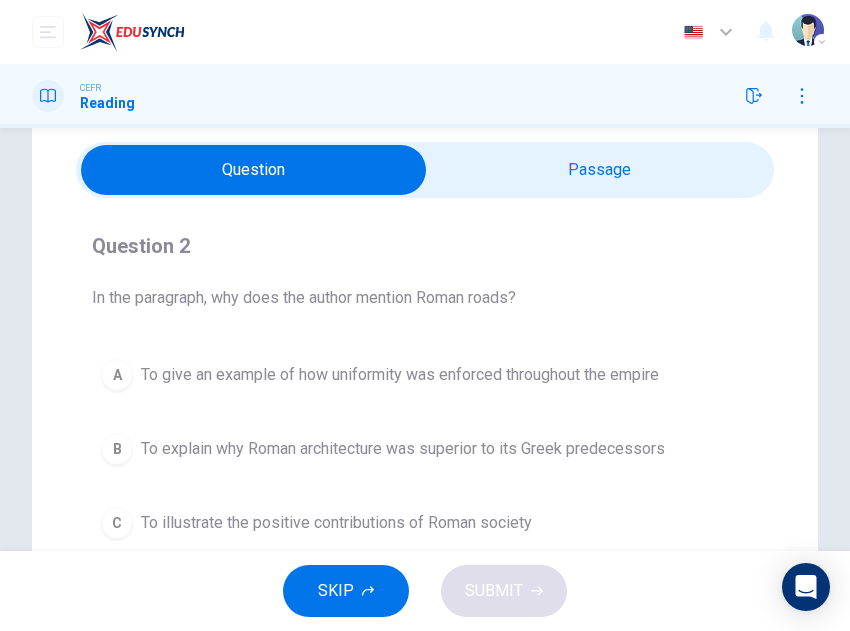 scroll, scrollTop: 100, scrollLeft: 0, axis: vertical 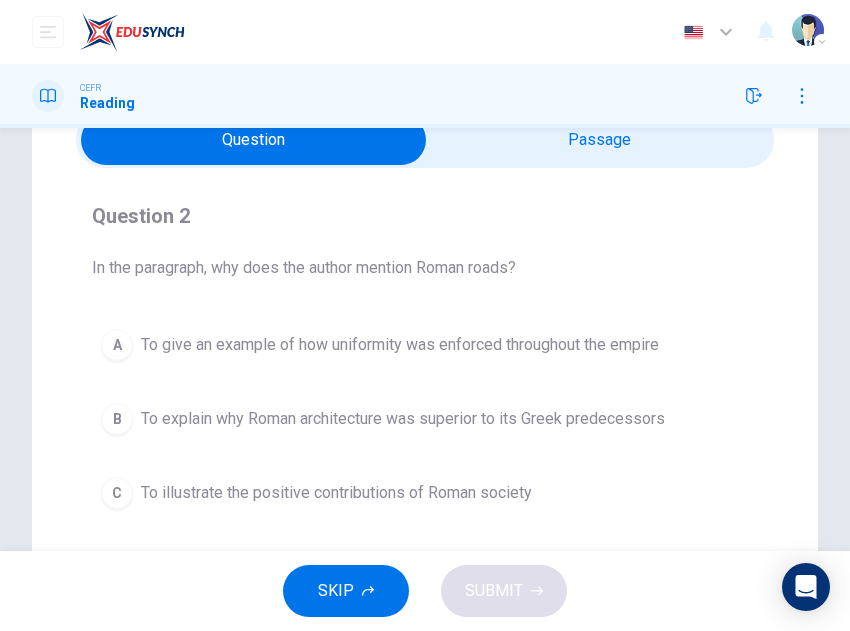 click at bounding box center [253, 140] 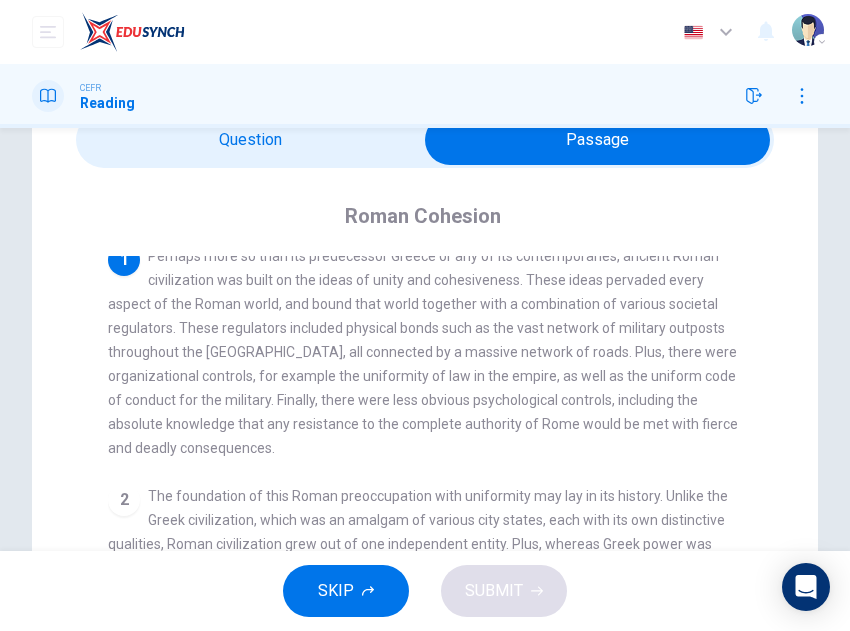 scroll, scrollTop: 0, scrollLeft: 0, axis: both 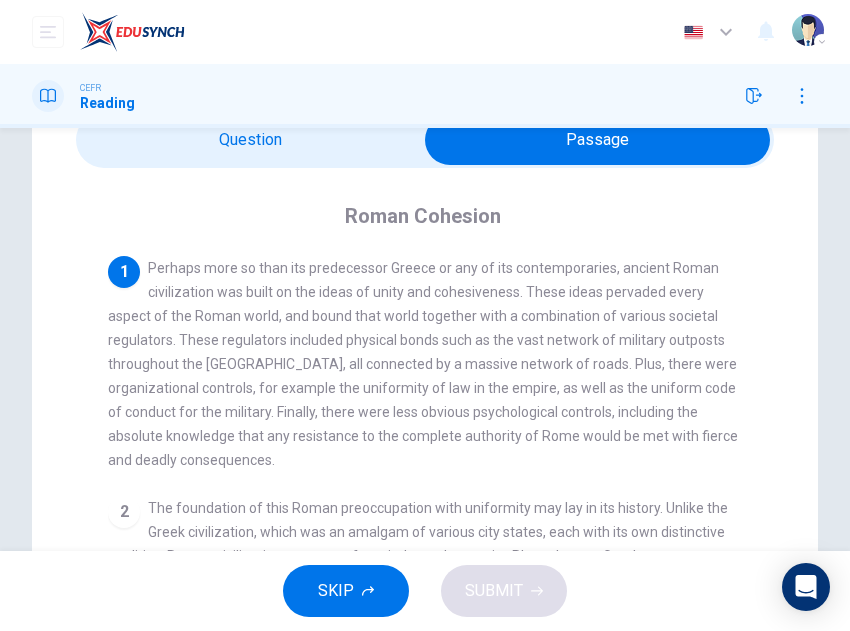 click 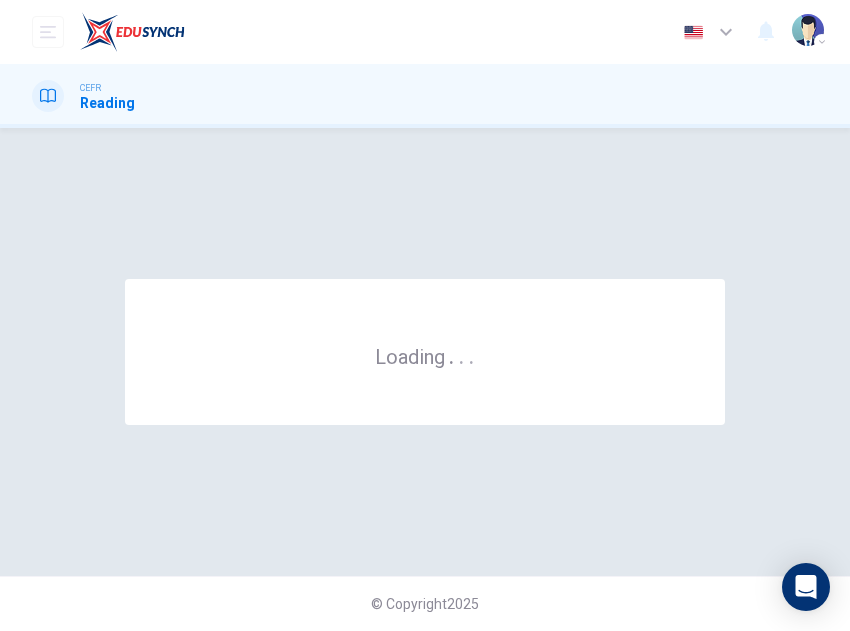 scroll, scrollTop: 0, scrollLeft: 0, axis: both 